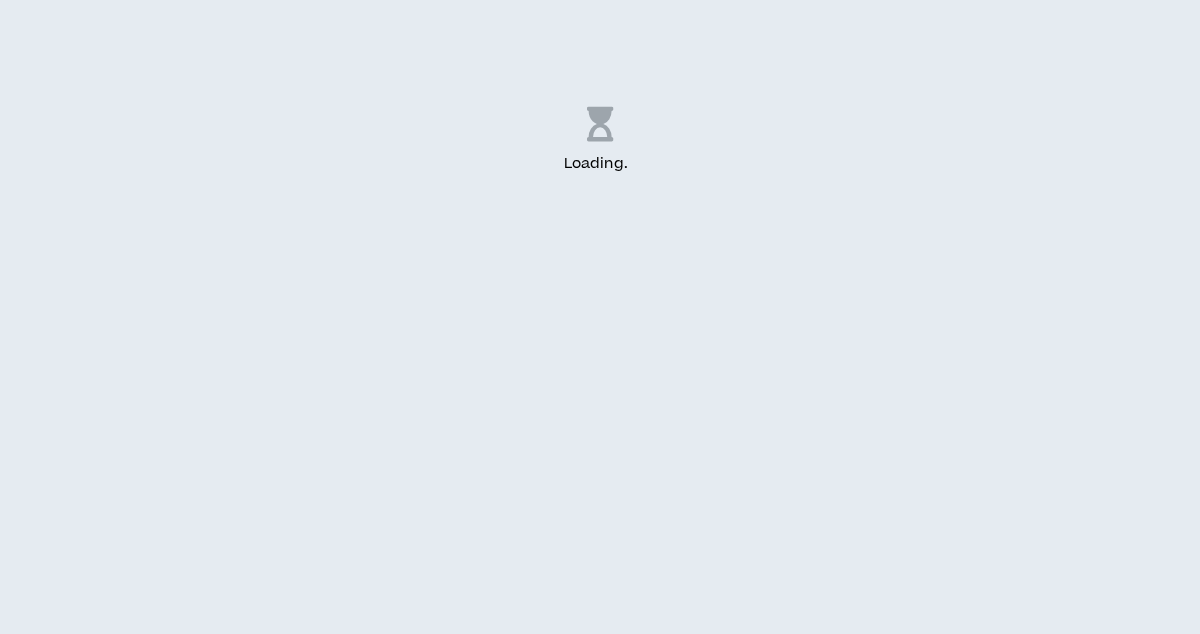 scroll, scrollTop: 0, scrollLeft: 0, axis: both 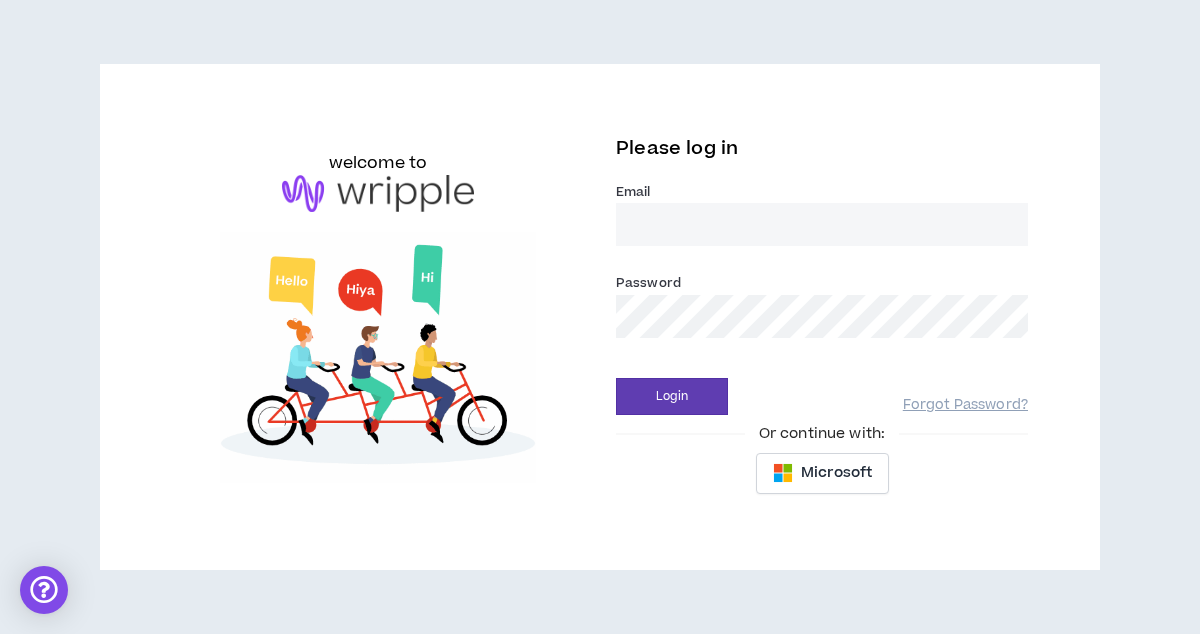 click on "Email  *" at bounding box center [822, 224] 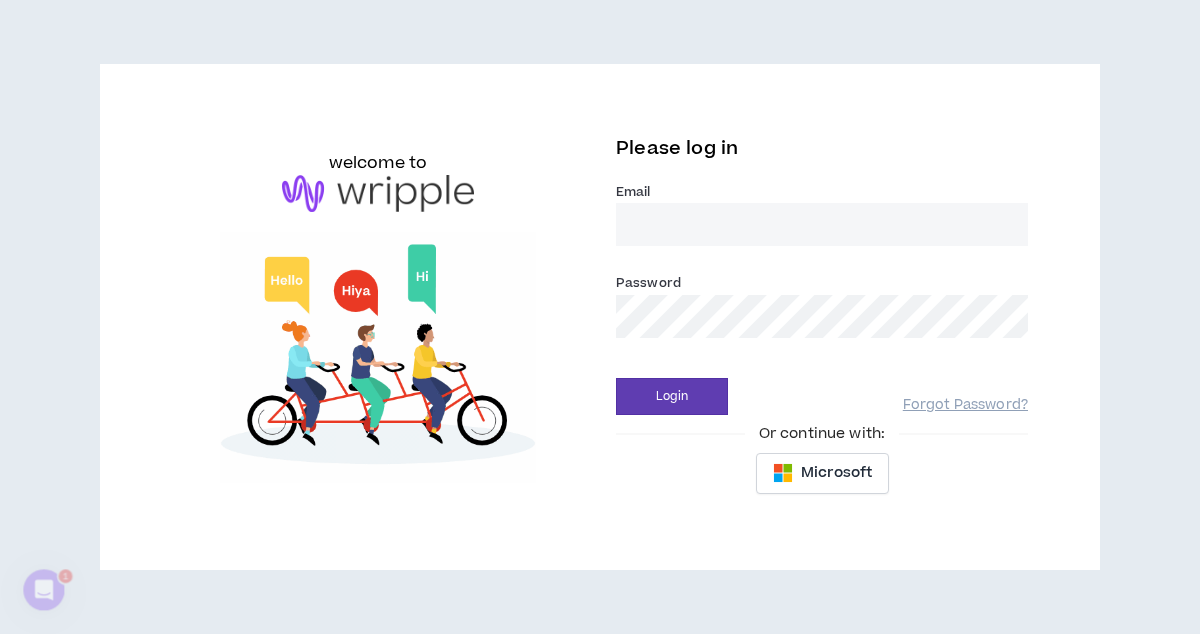 scroll, scrollTop: 0, scrollLeft: 0, axis: both 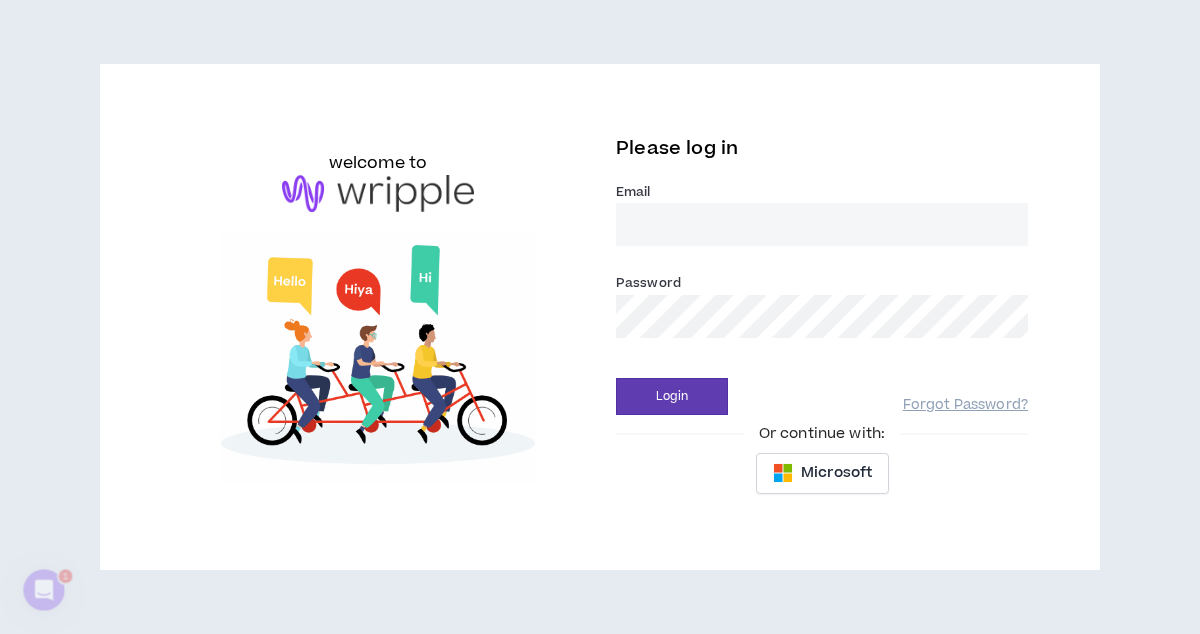 type on "kevingarcia.edit@gmail.com" 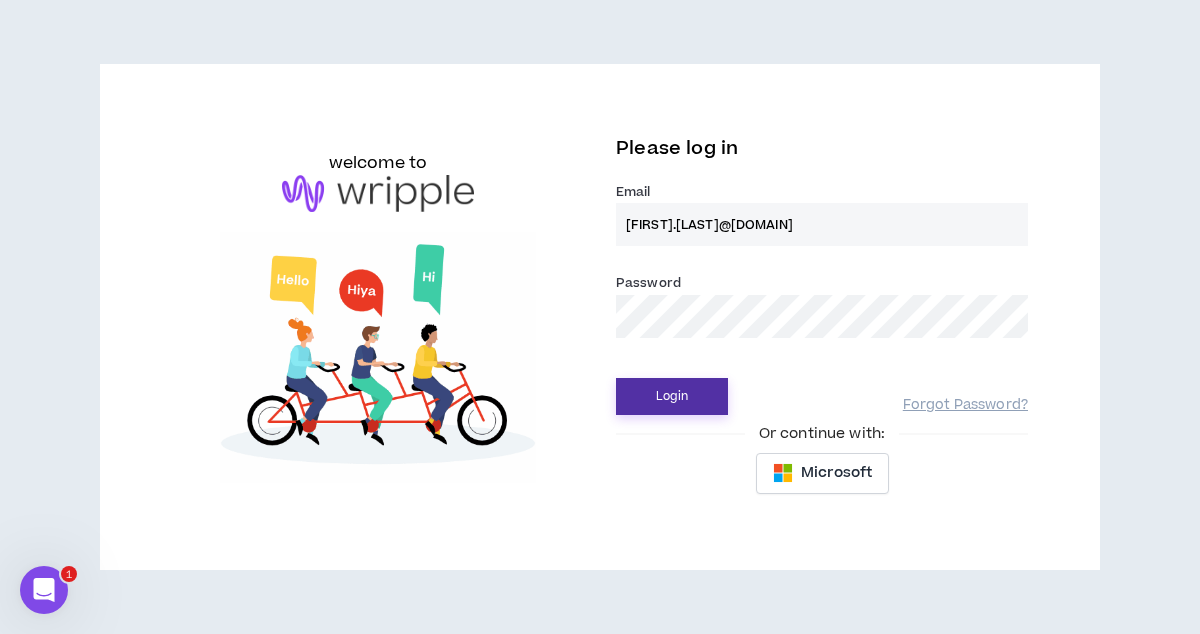click on "Login" at bounding box center (672, 396) 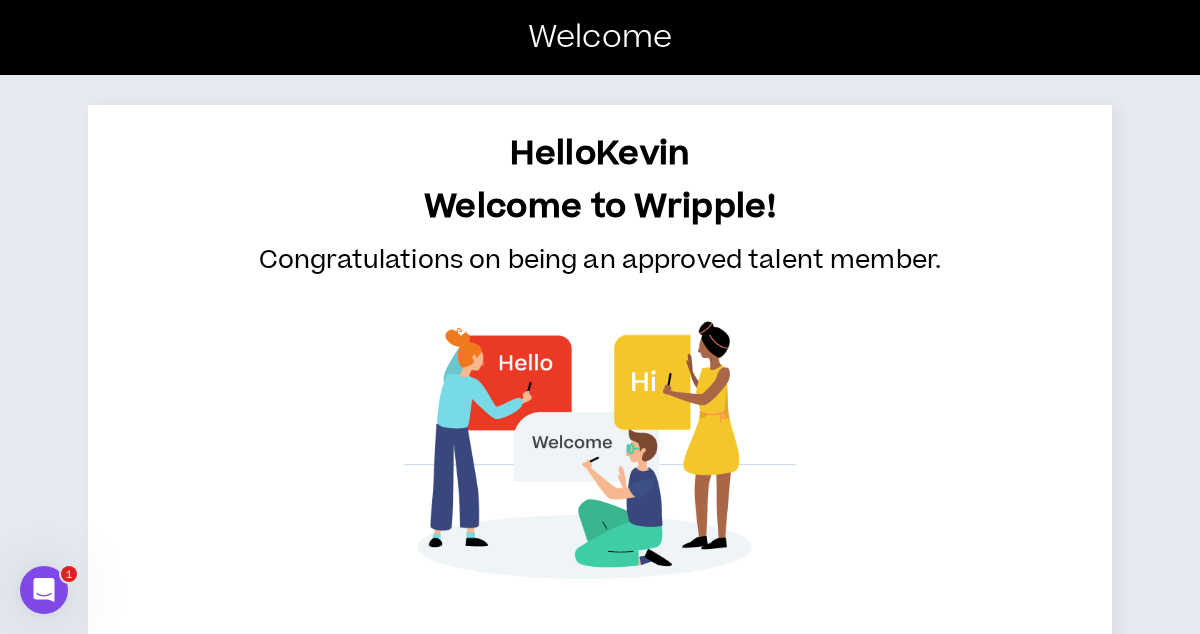 scroll, scrollTop: 99, scrollLeft: 0, axis: vertical 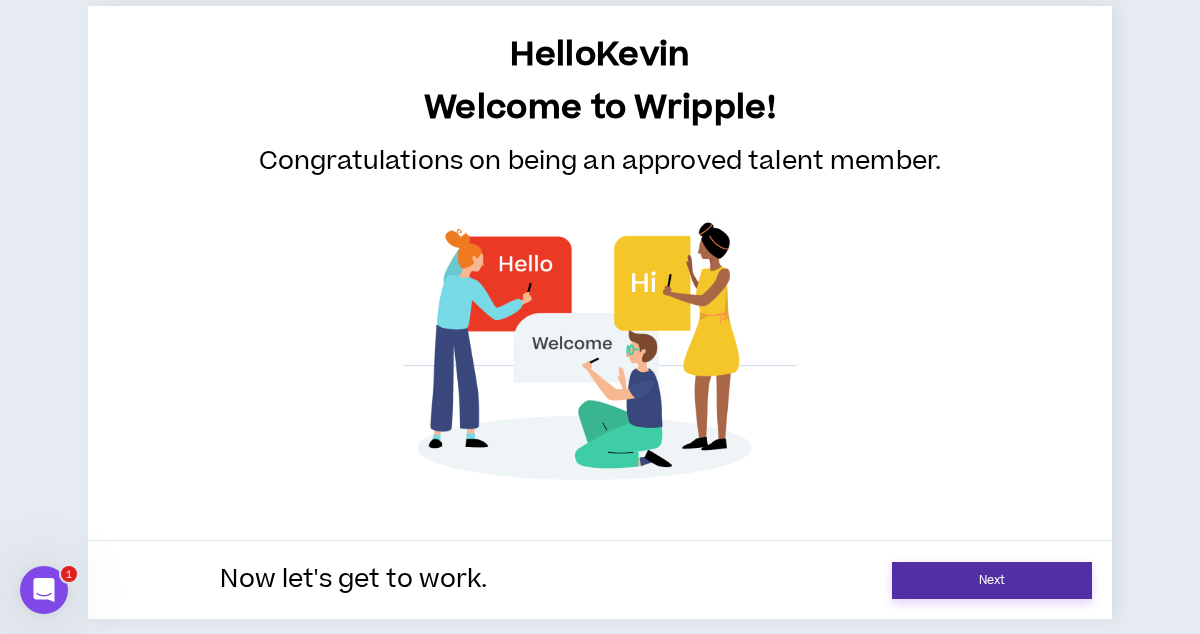 click on "Next" at bounding box center [992, 580] 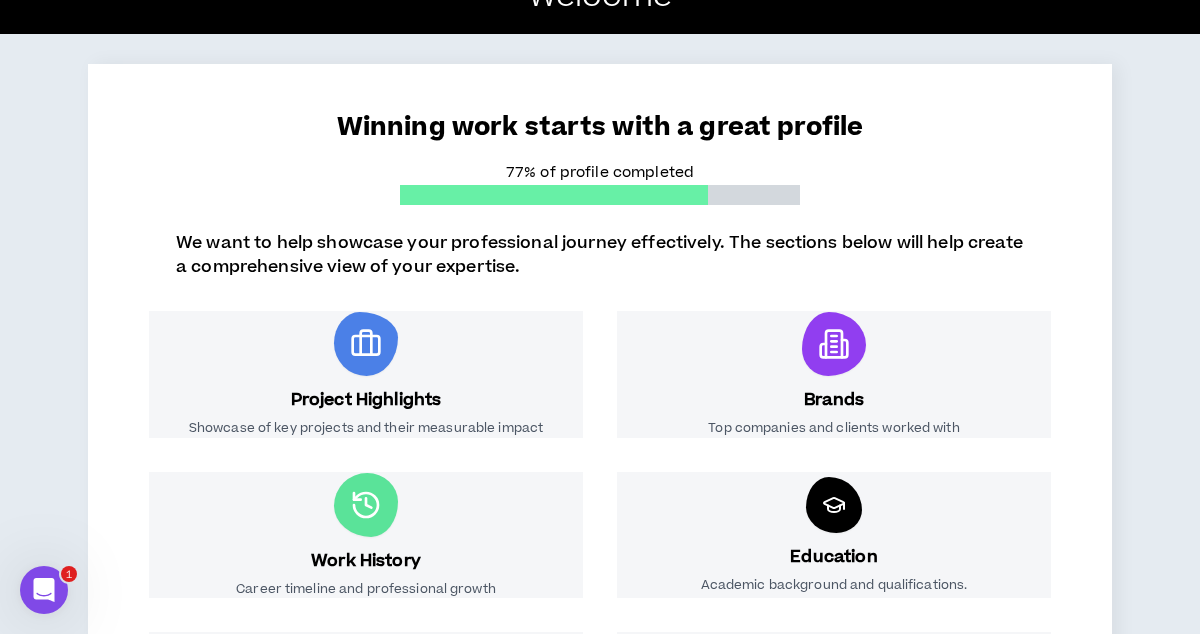 scroll, scrollTop: 7, scrollLeft: 0, axis: vertical 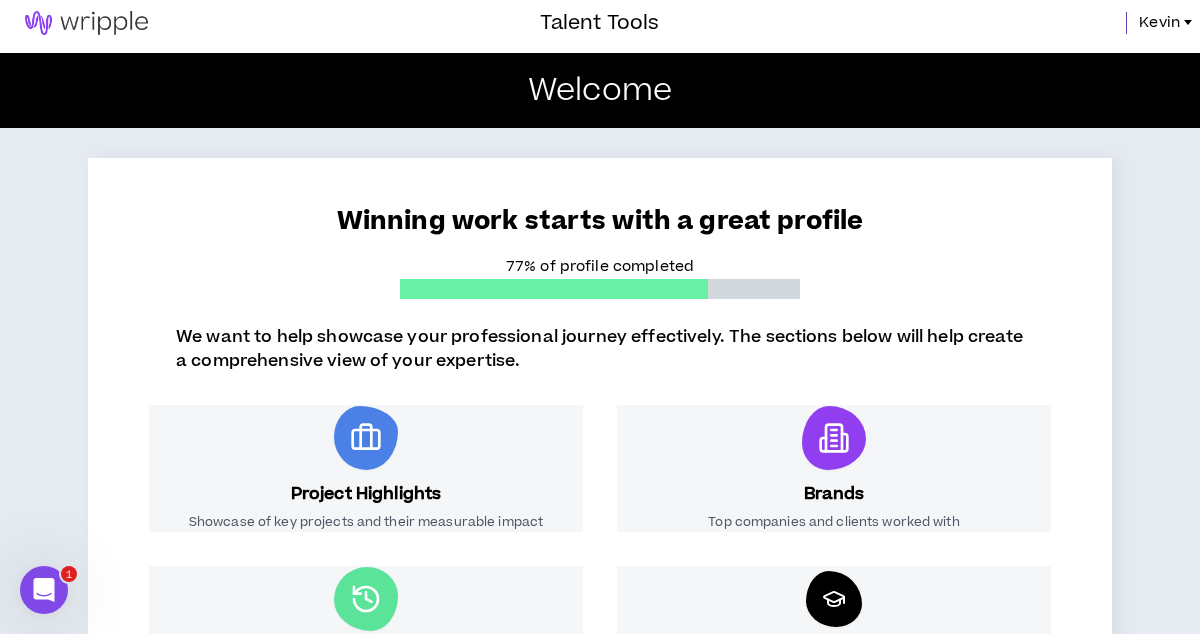 click at bounding box center (366, 438) 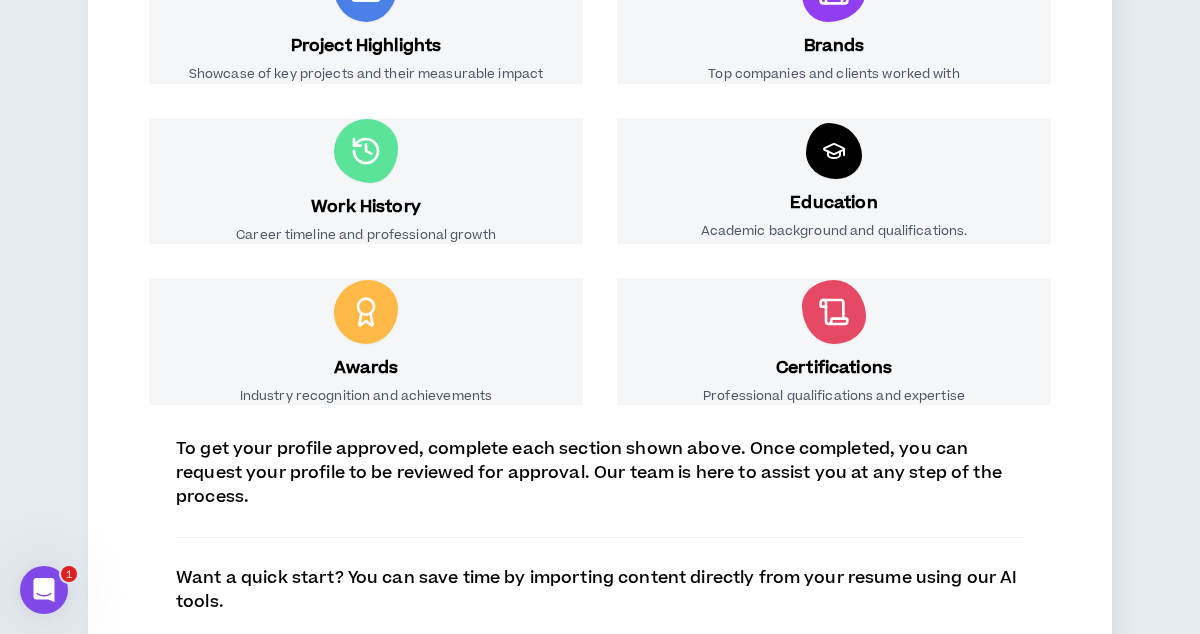 scroll, scrollTop: 576, scrollLeft: 0, axis: vertical 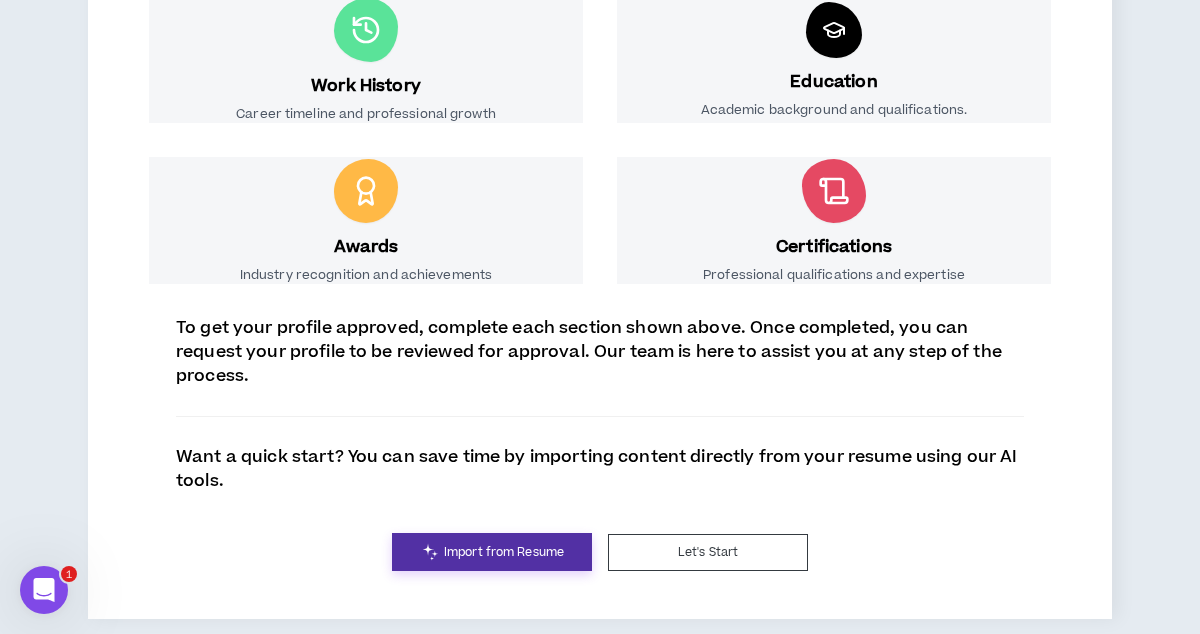click on "Import from Resume" at bounding box center (504, 552) 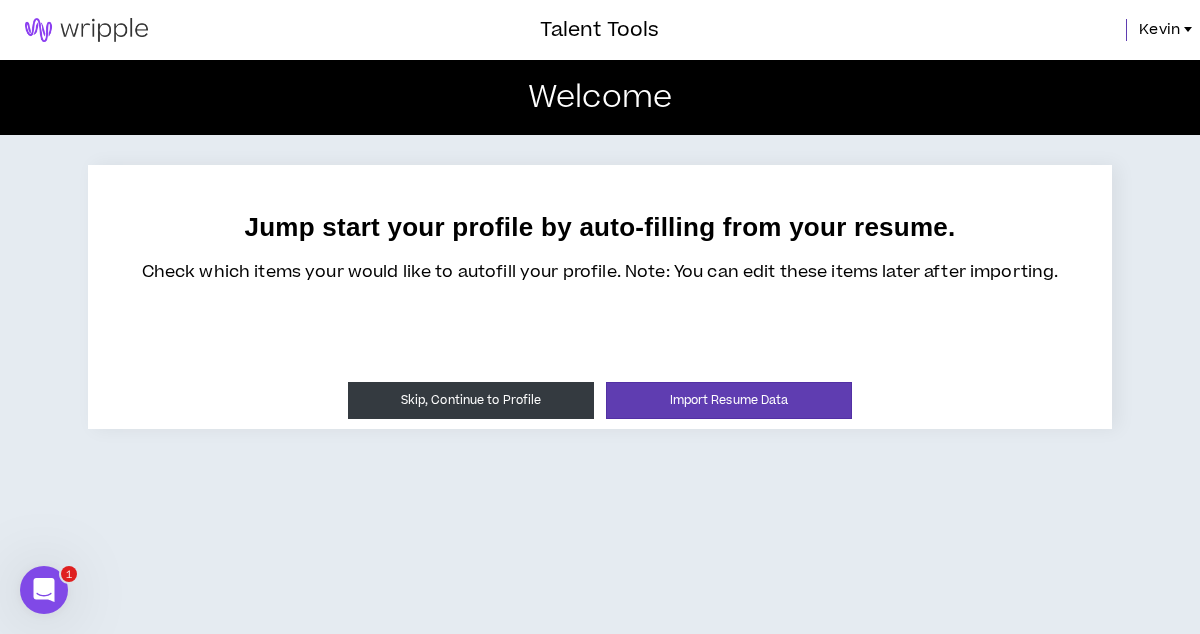scroll, scrollTop: 0, scrollLeft: 0, axis: both 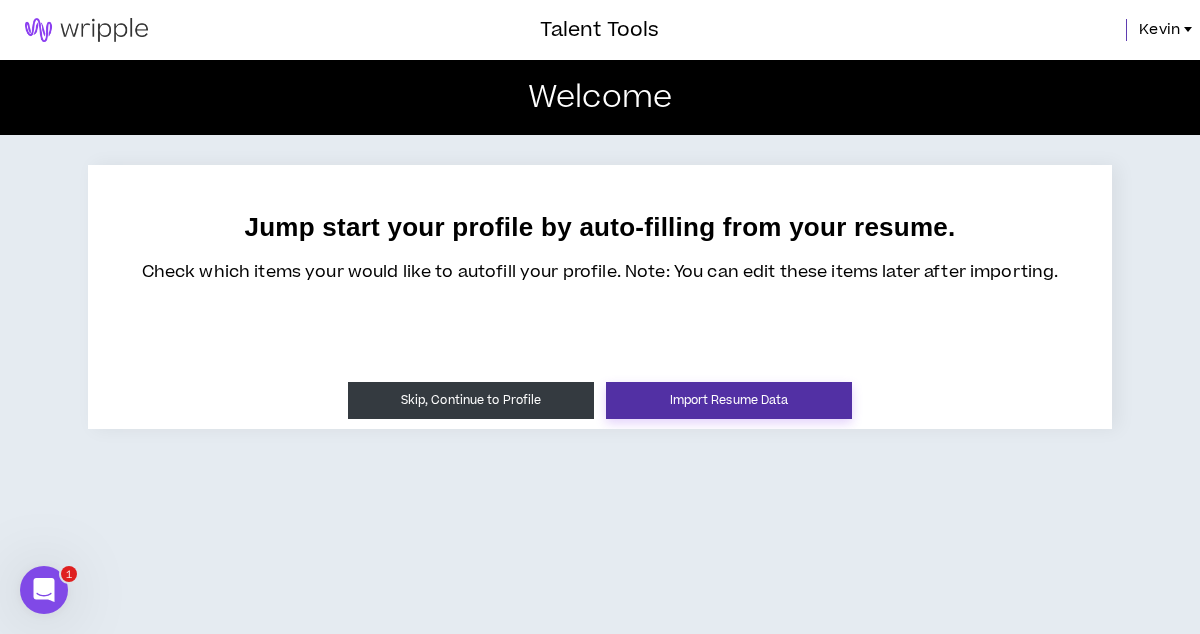 click on "Import Resume Data" at bounding box center [729, 400] 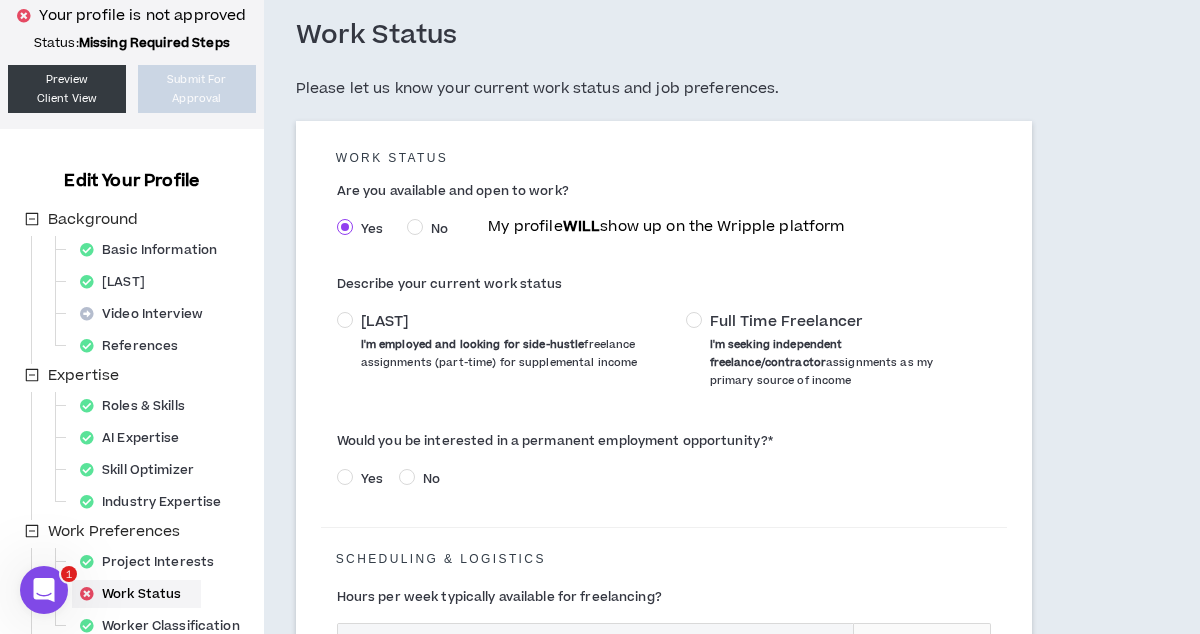 scroll, scrollTop: 145, scrollLeft: 0, axis: vertical 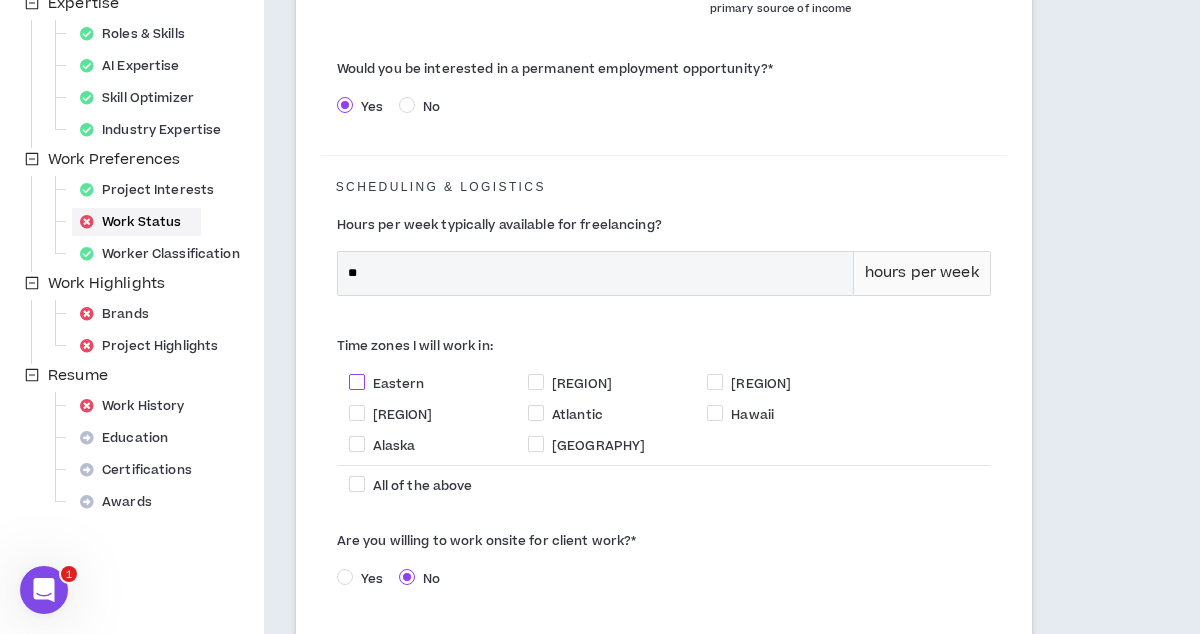 click at bounding box center (357, 382) 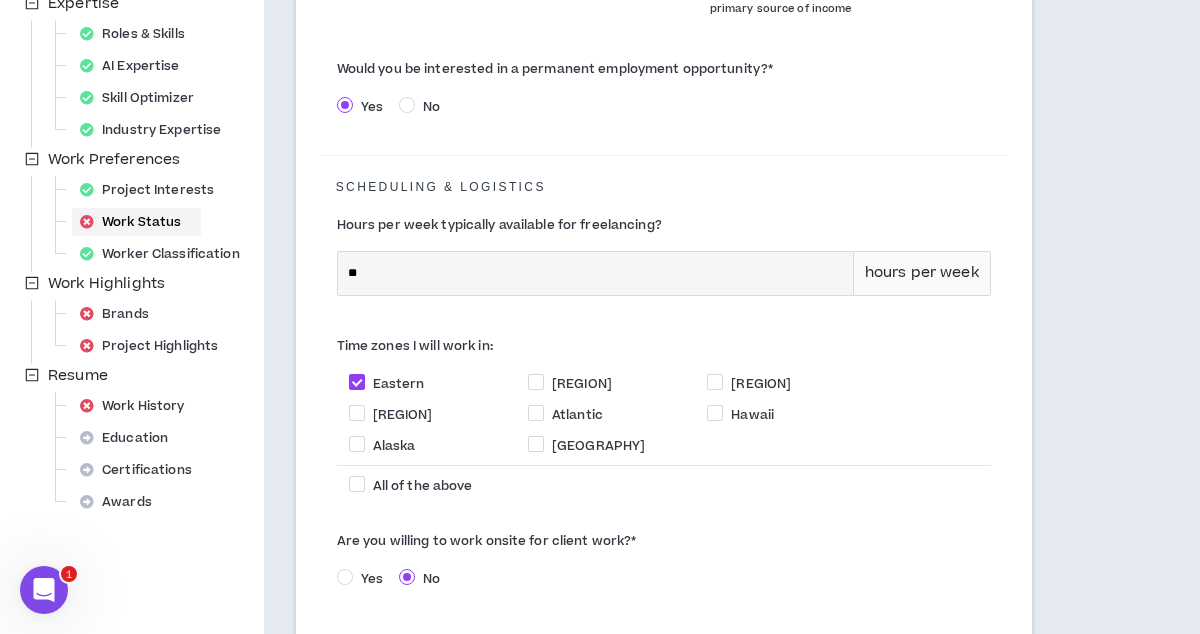 scroll, scrollTop: 492, scrollLeft: 0, axis: vertical 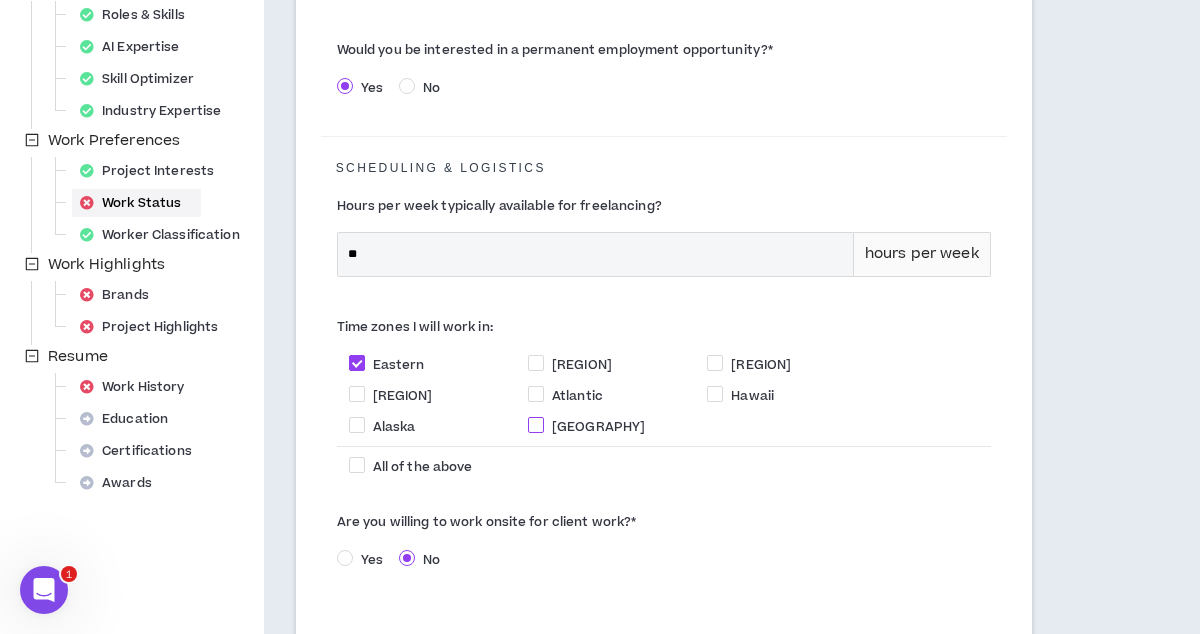 click at bounding box center (536, 425) 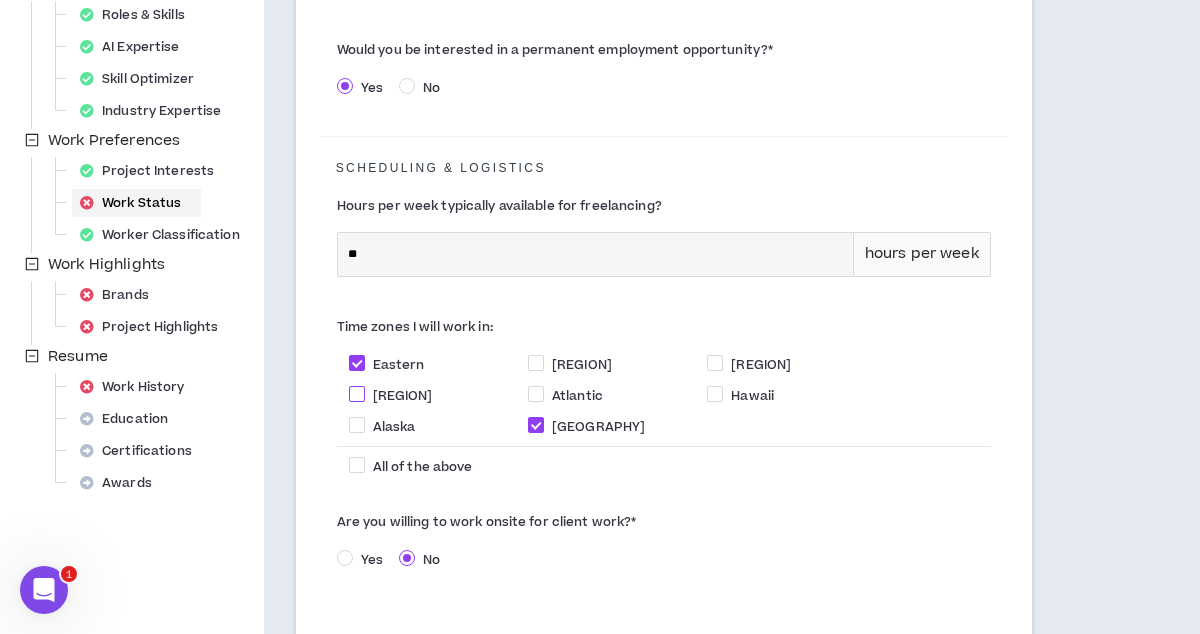 click at bounding box center [357, 394] 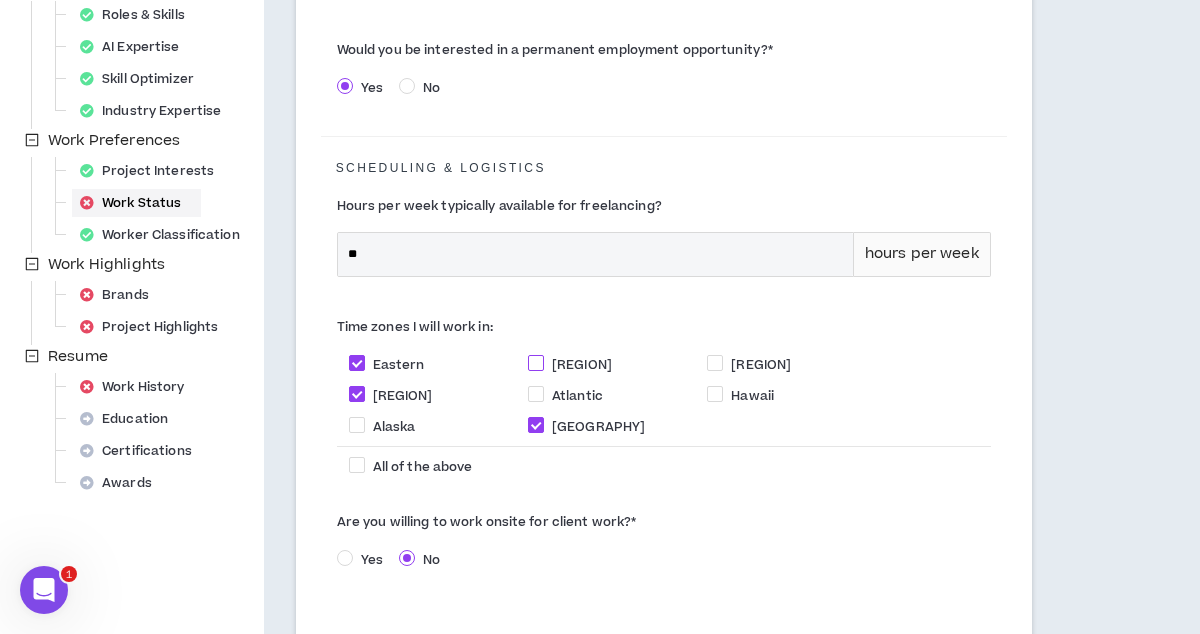 click at bounding box center [536, 363] 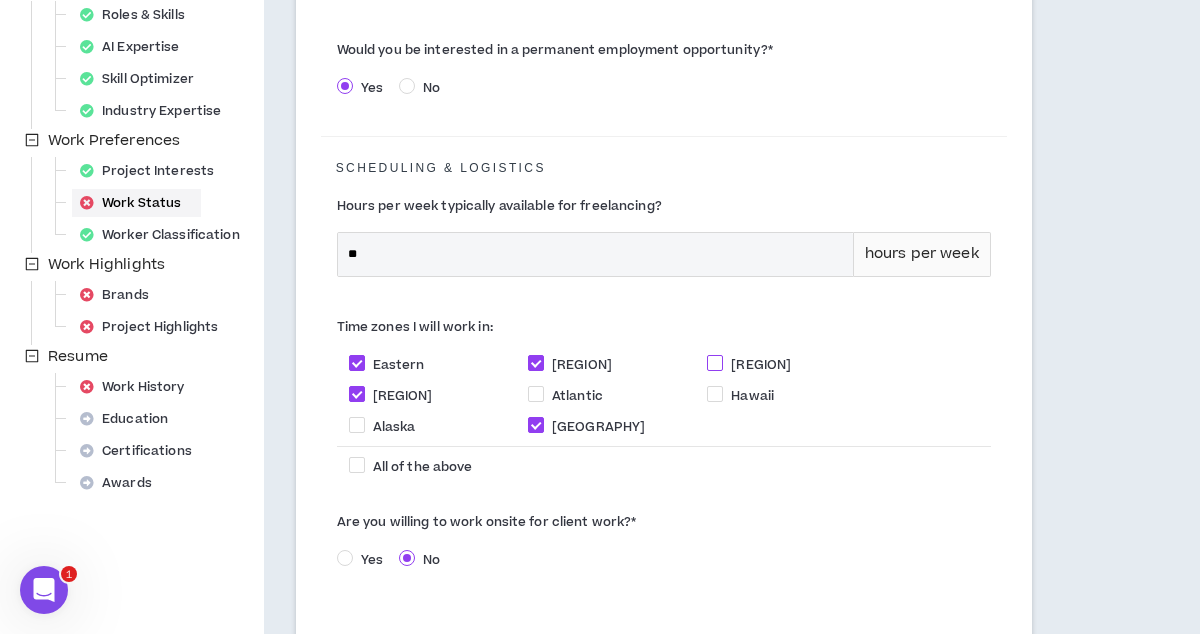 click on "Mountain" at bounding box center [761, 365] 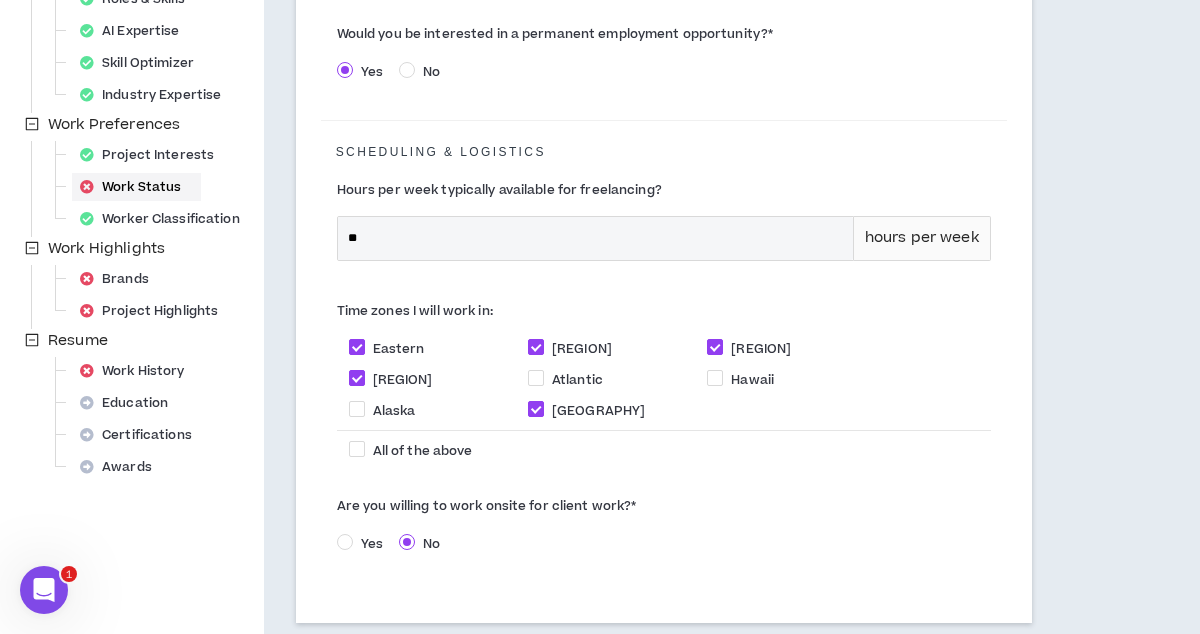 scroll, scrollTop: 506, scrollLeft: 0, axis: vertical 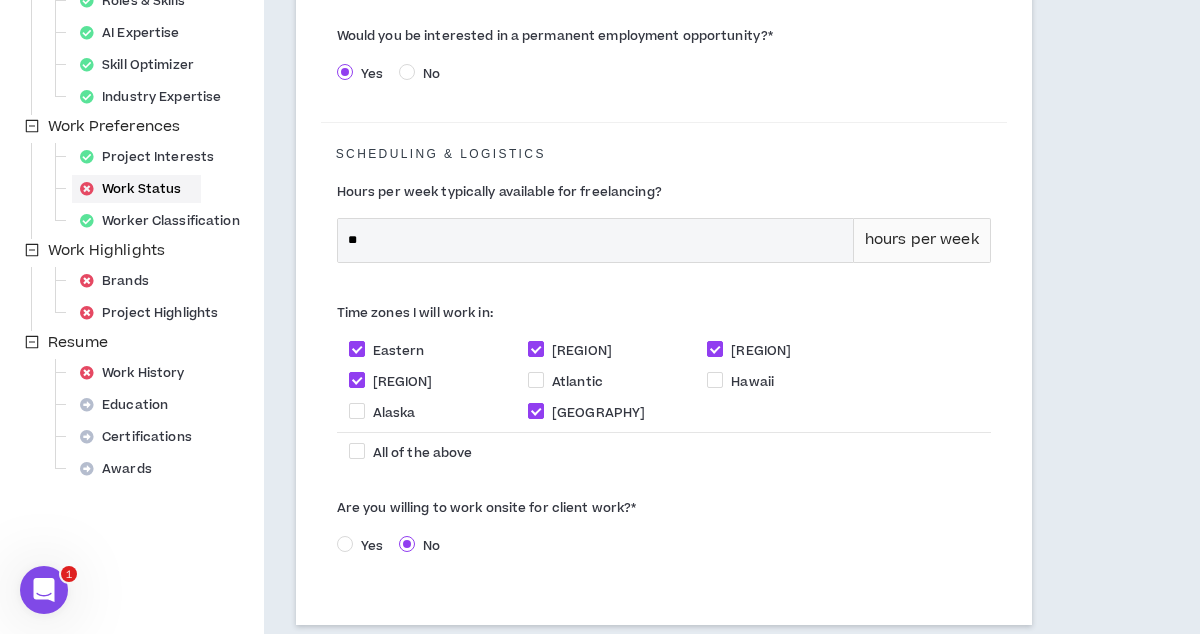 click on "All of the above" at bounding box center [664, 456] 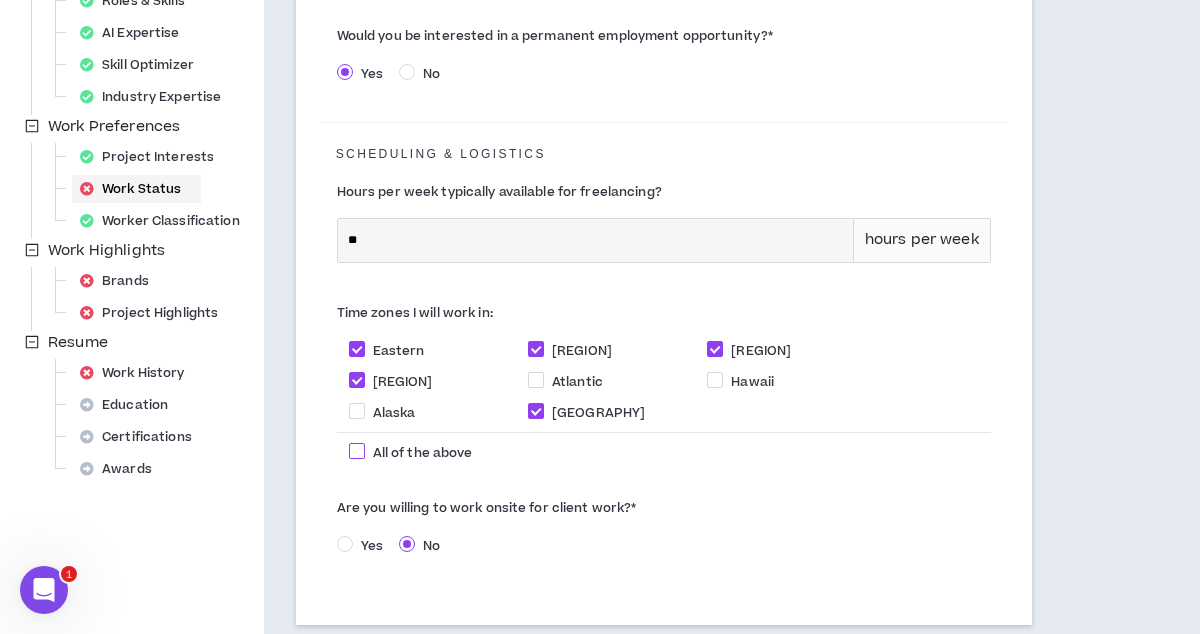 click at bounding box center (357, 451) 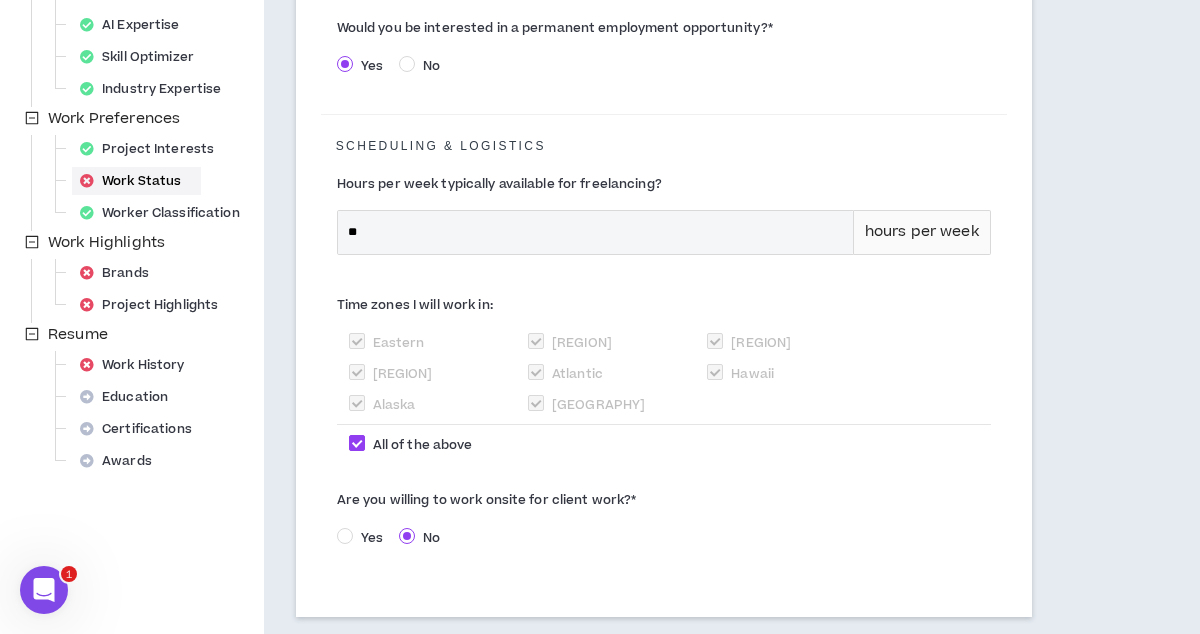 scroll, scrollTop: 520, scrollLeft: 0, axis: vertical 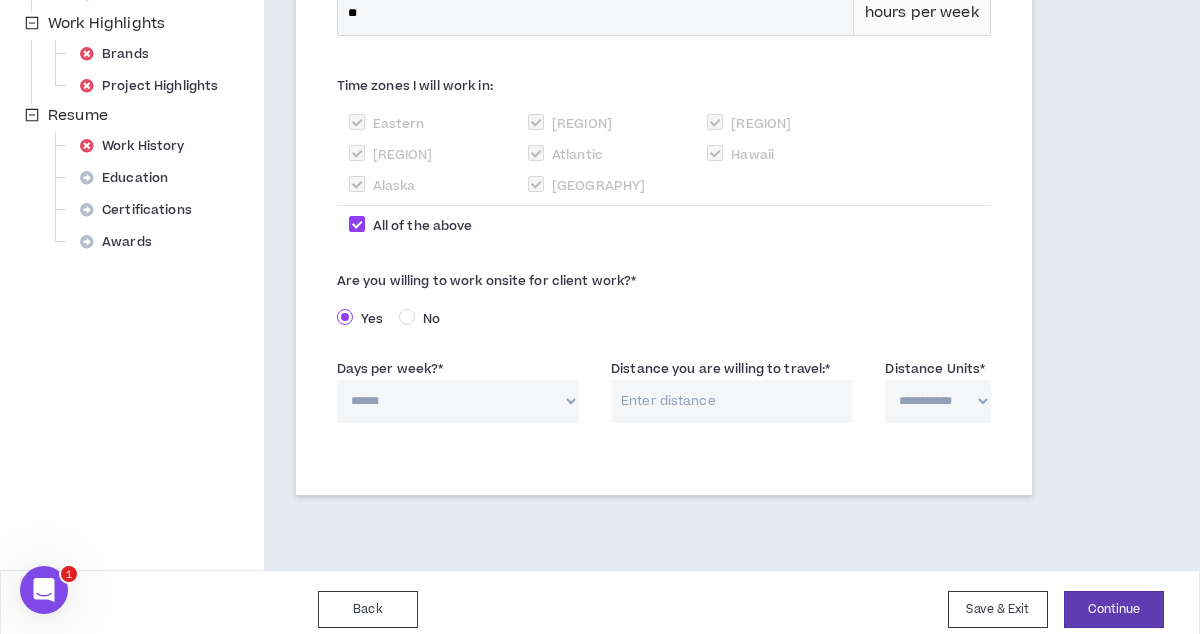 click on "****** * * * * *" at bounding box center [458, 401] 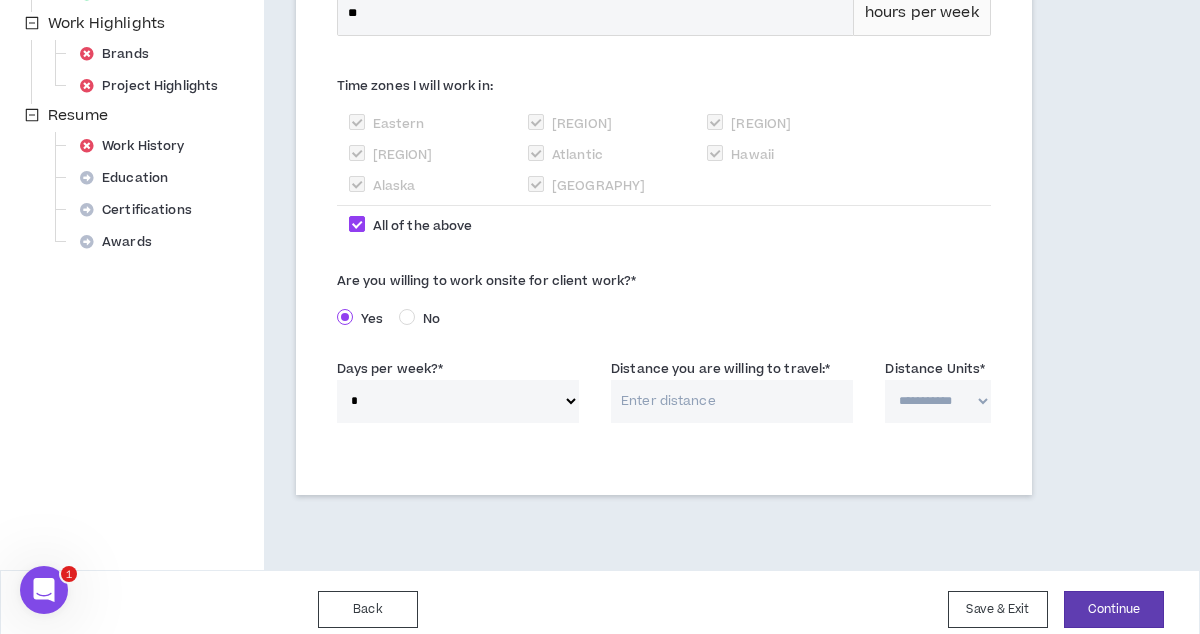 click on "Distance you are willing to travel:  *" at bounding box center (732, 401) 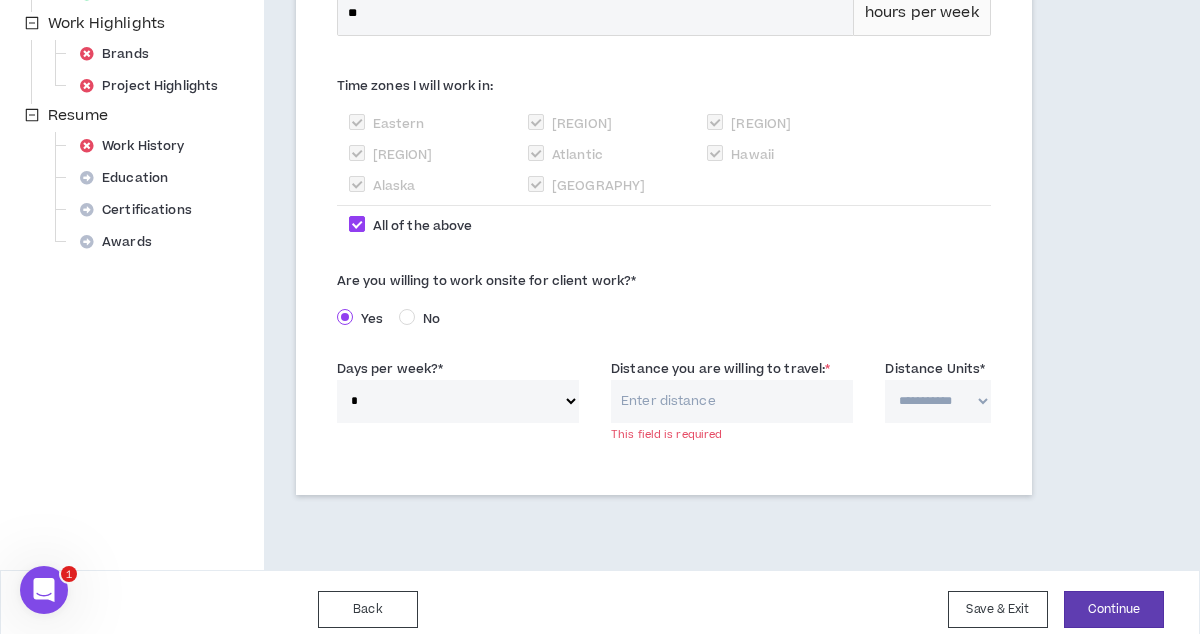select on "*****" 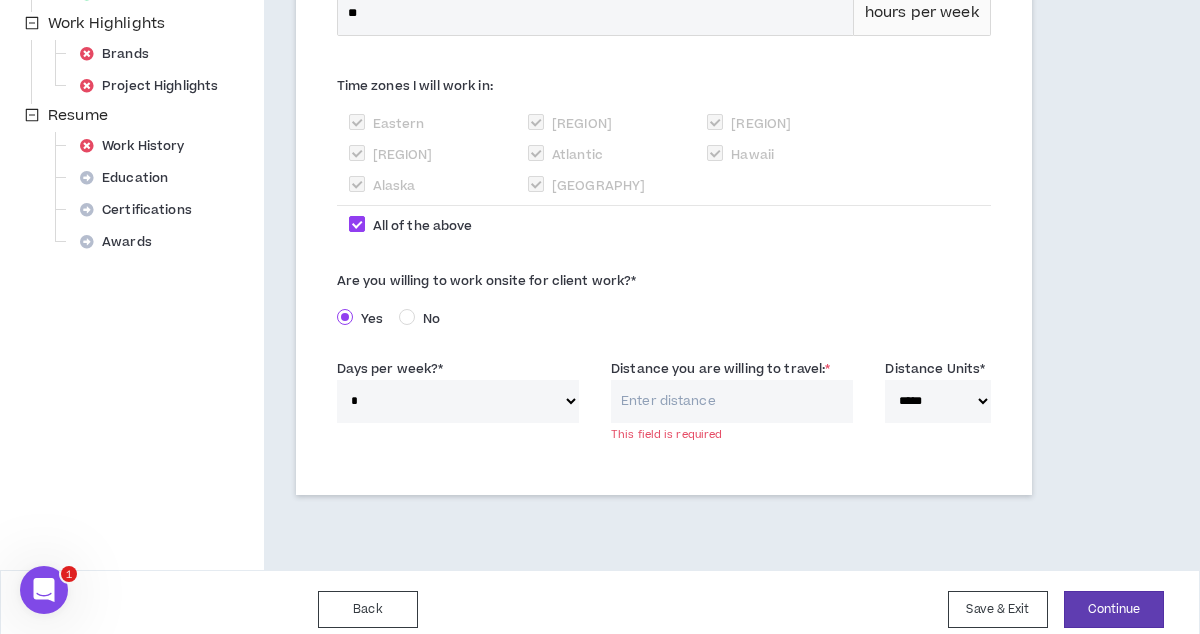 click on "Distance you are willing to travel:  *" at bounding box center [732, 401] 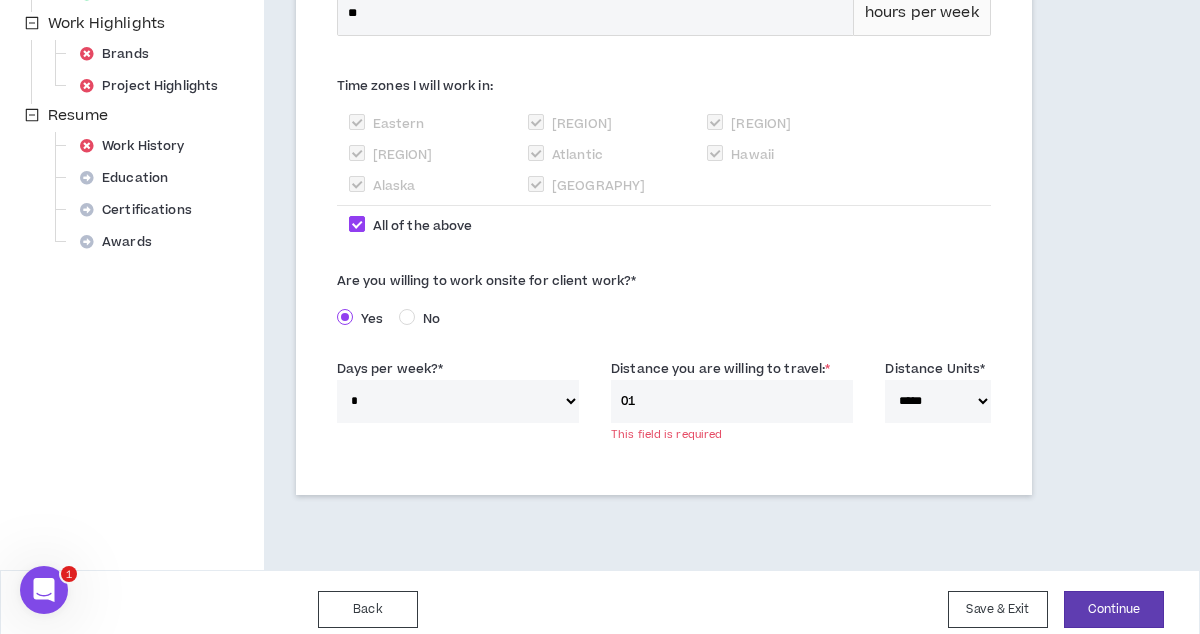 type on "0" 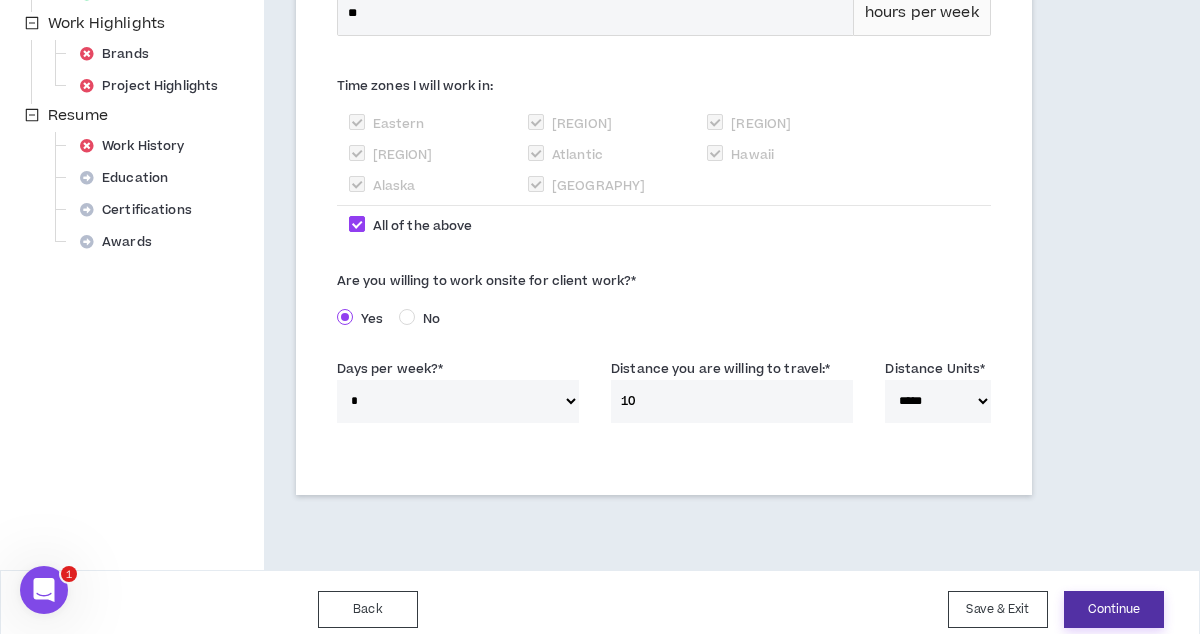 type on "10" 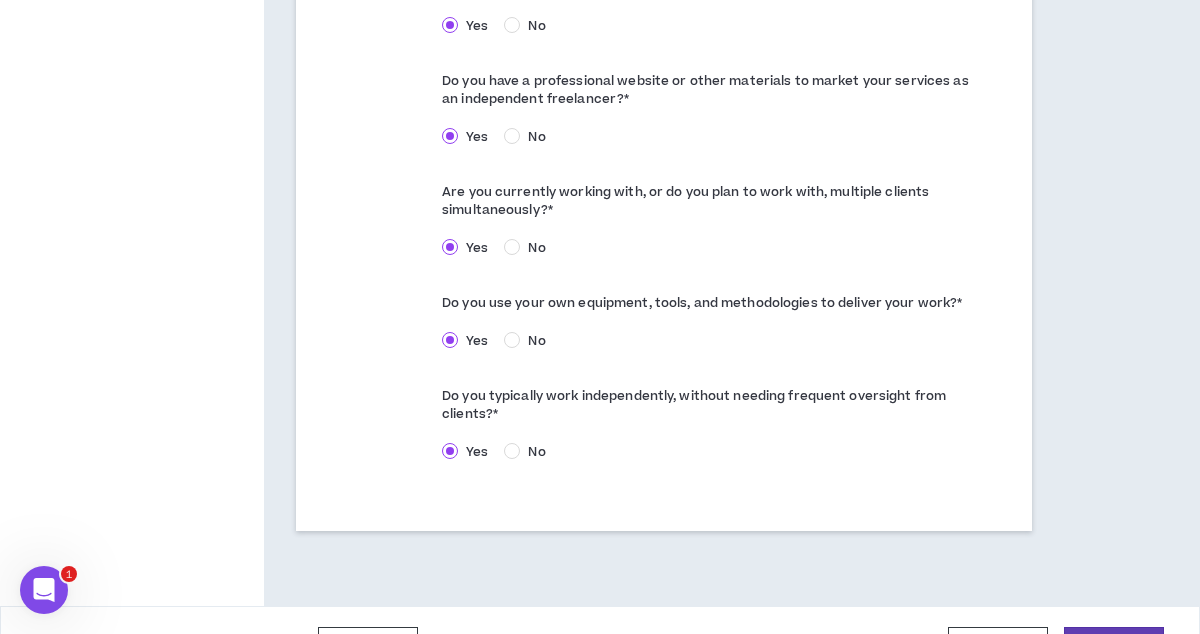 scroll, scrollTop: 1303, scrollLeft: 0, axis: vertical 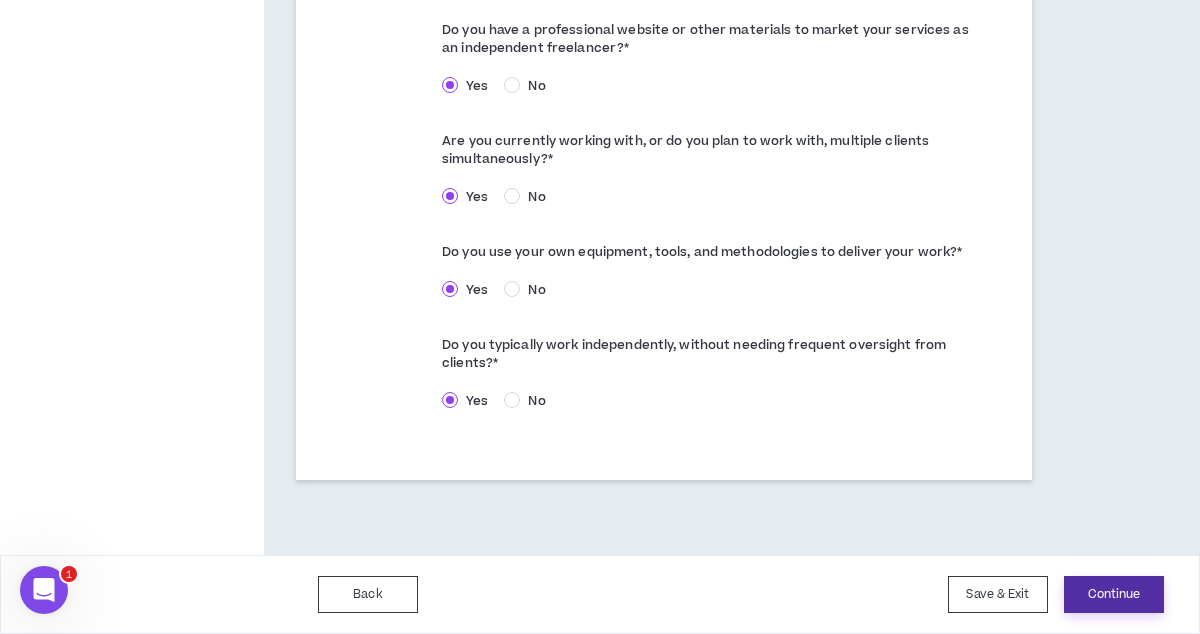 click on "Continue" at bounding box center (1114, 594) 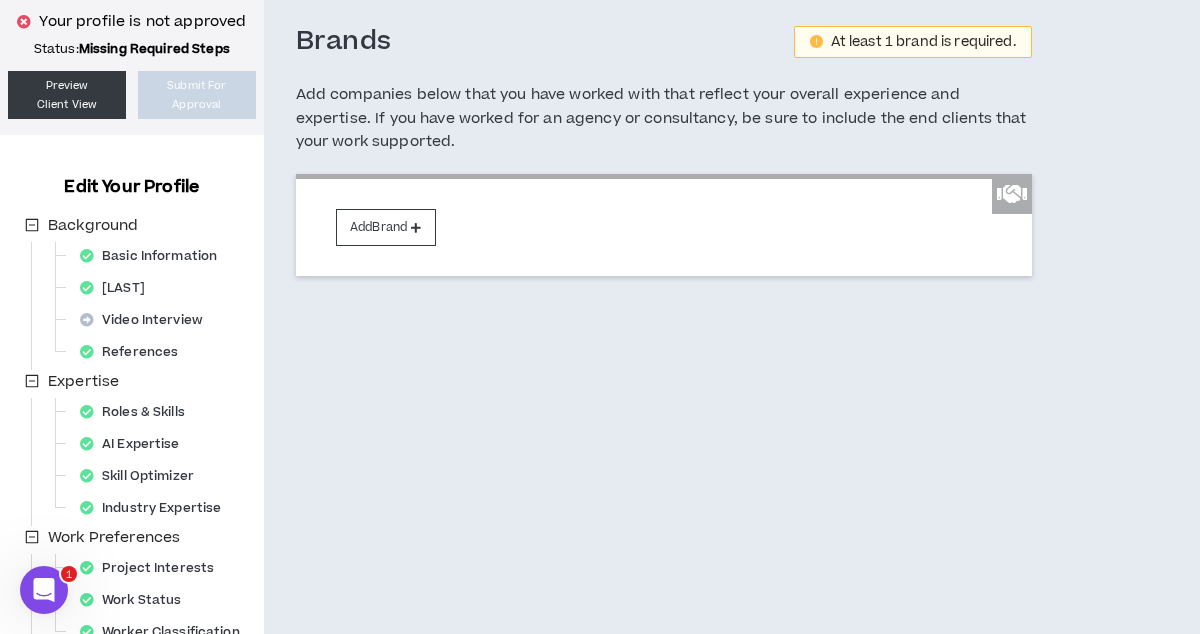 scroll, scrollTop: 0, scrollLeft: 0, axis: both 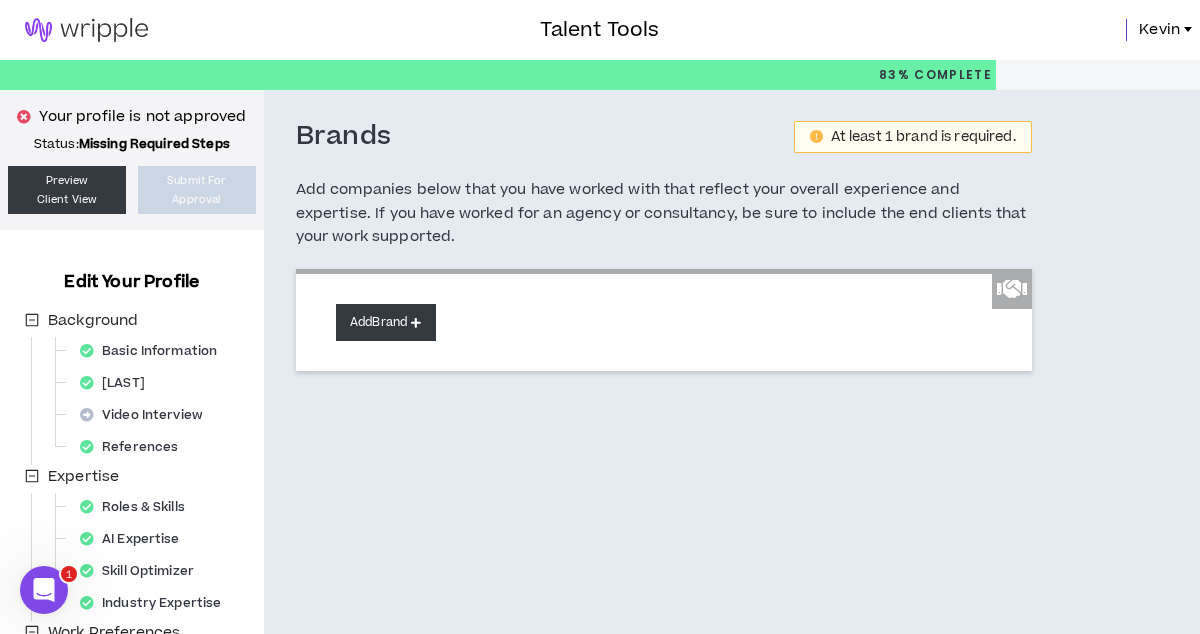 click on "Add  Brand" at bounding box center (386, 322) 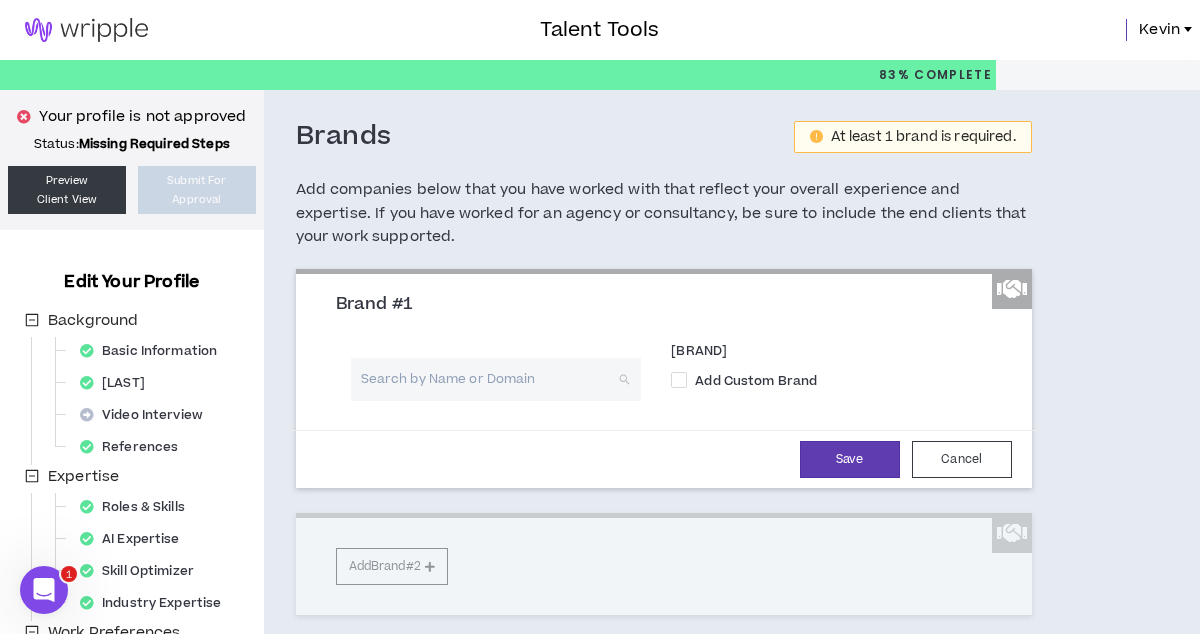 click at bounding box center (489, 379) 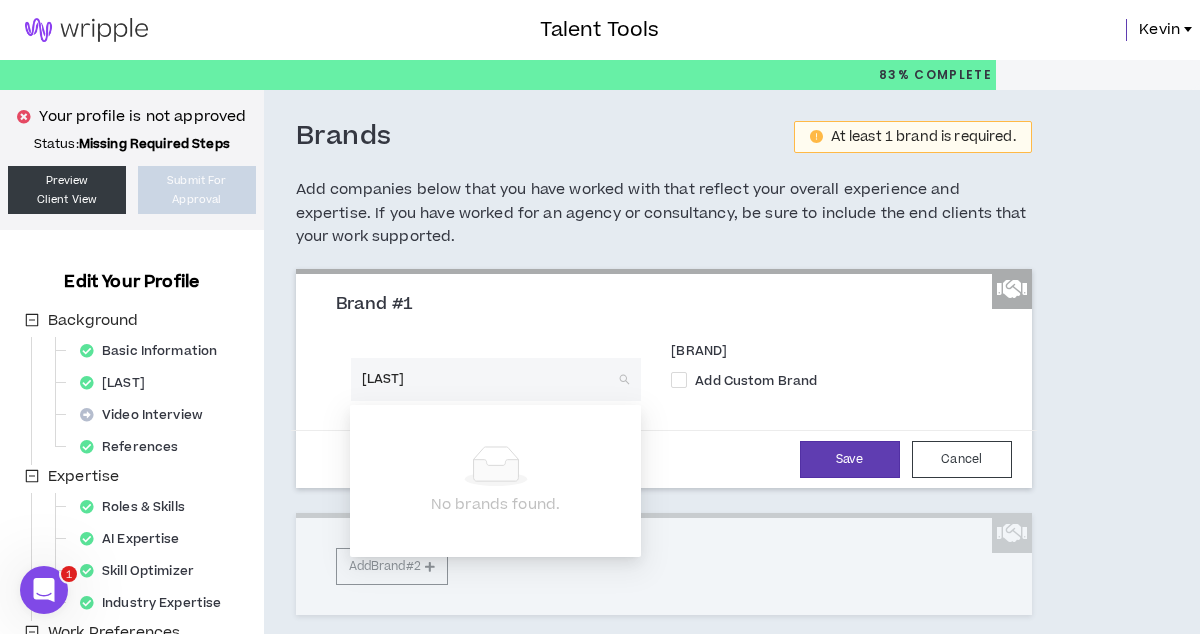 type on "McDonald" 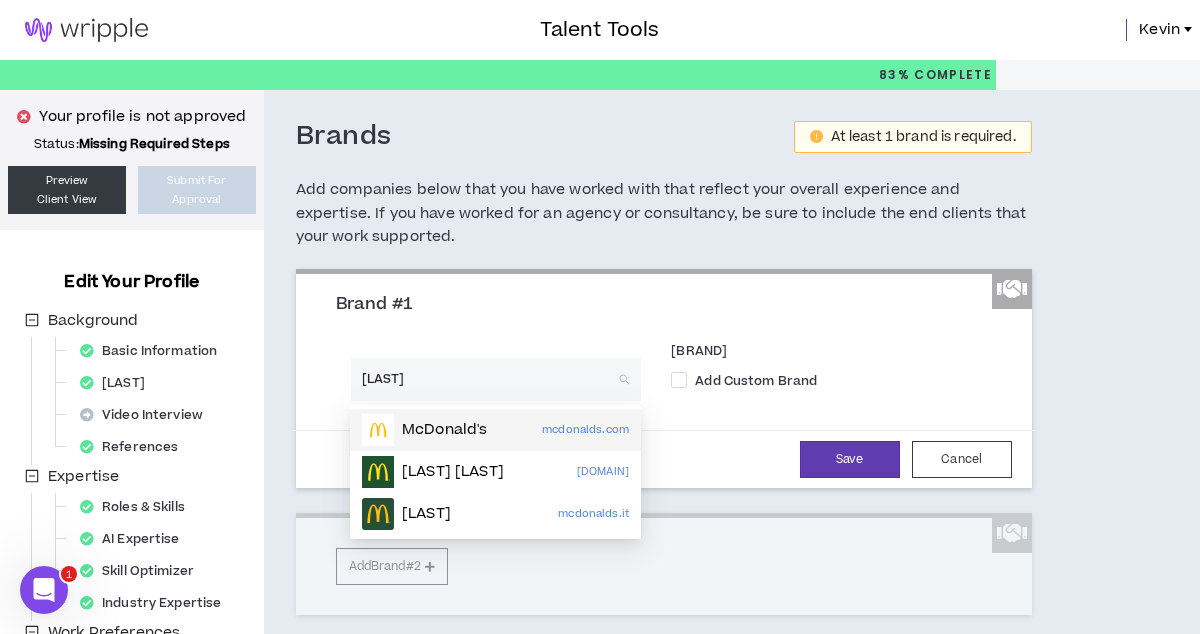 click on "McDonald's" at bounding box center (444, 430) 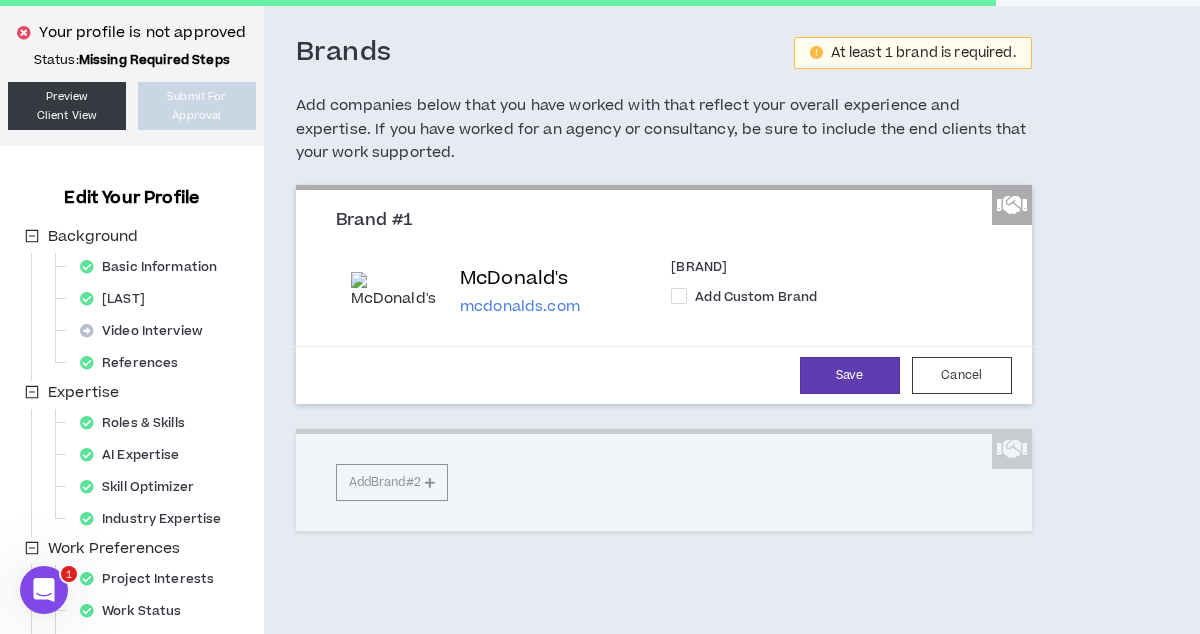 scroll, scrollTop: 121, scrollLeft: 0, axis: vertical 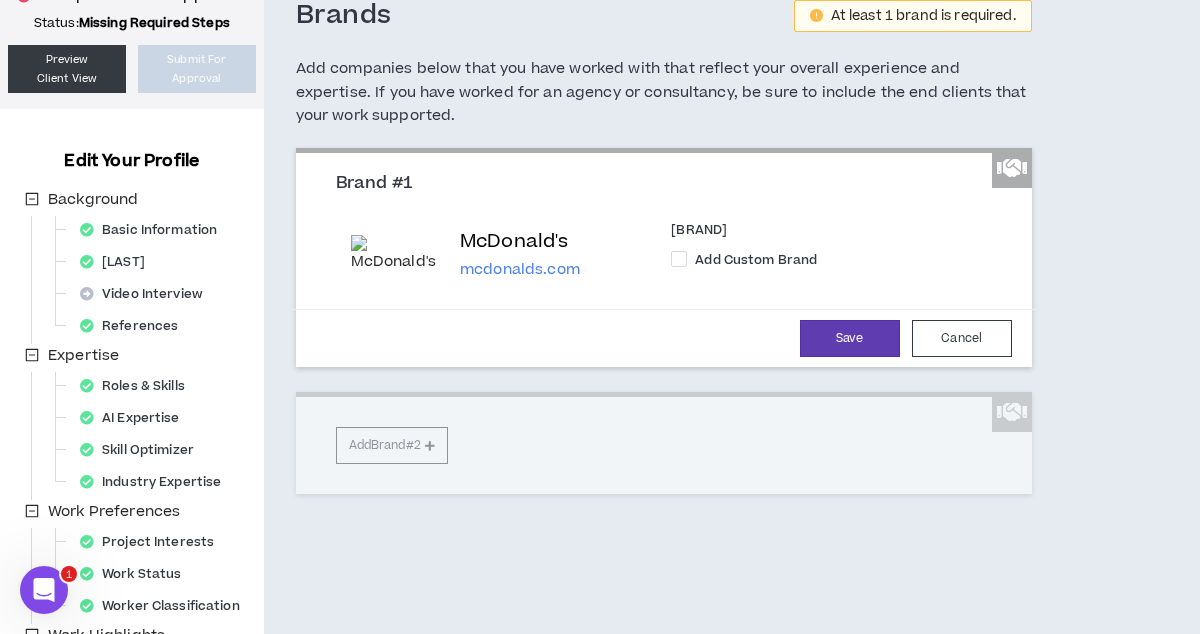click on "Brand #1 McDonald's mcdonalds.com Don’t see your brand listed? Add Custom Brand Save Cancel Add  Brand  #2" at bounding box center [664, 321] 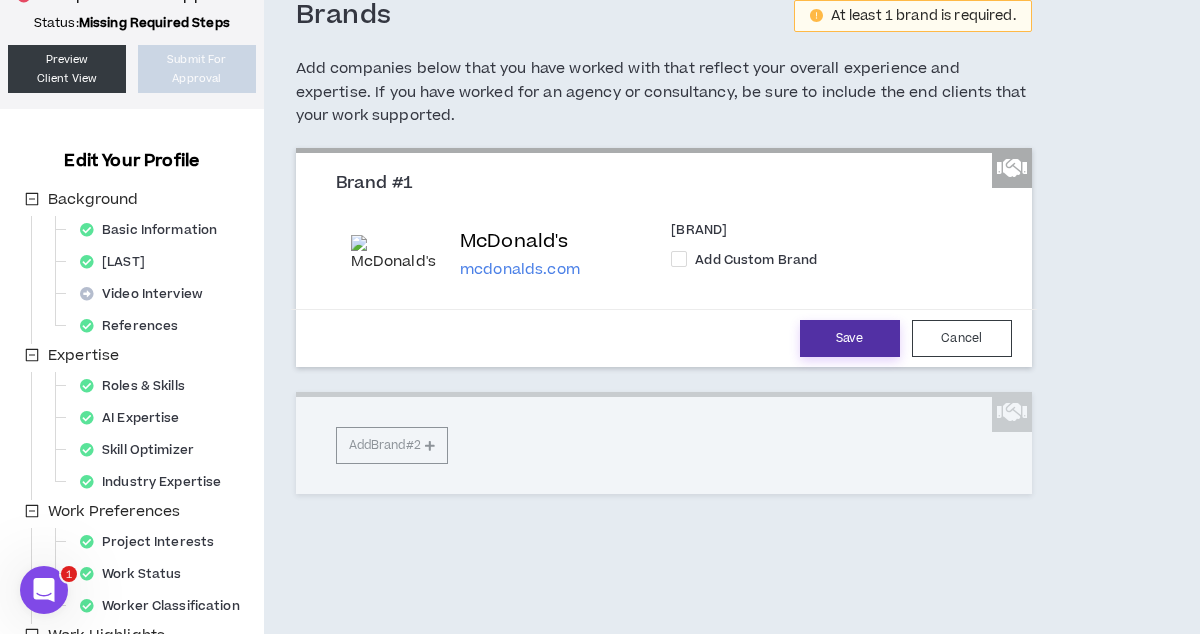 click on "Save" at bounding box center (850, 338) 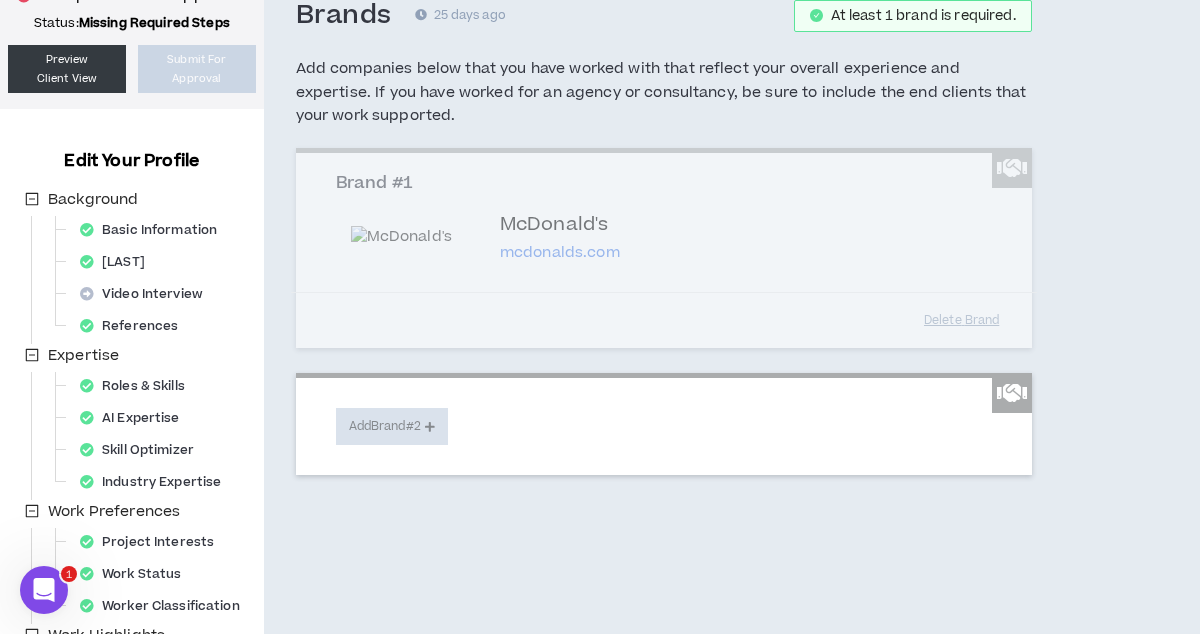 click on "Add  Brand  #2" at bounding box center (392, 426) 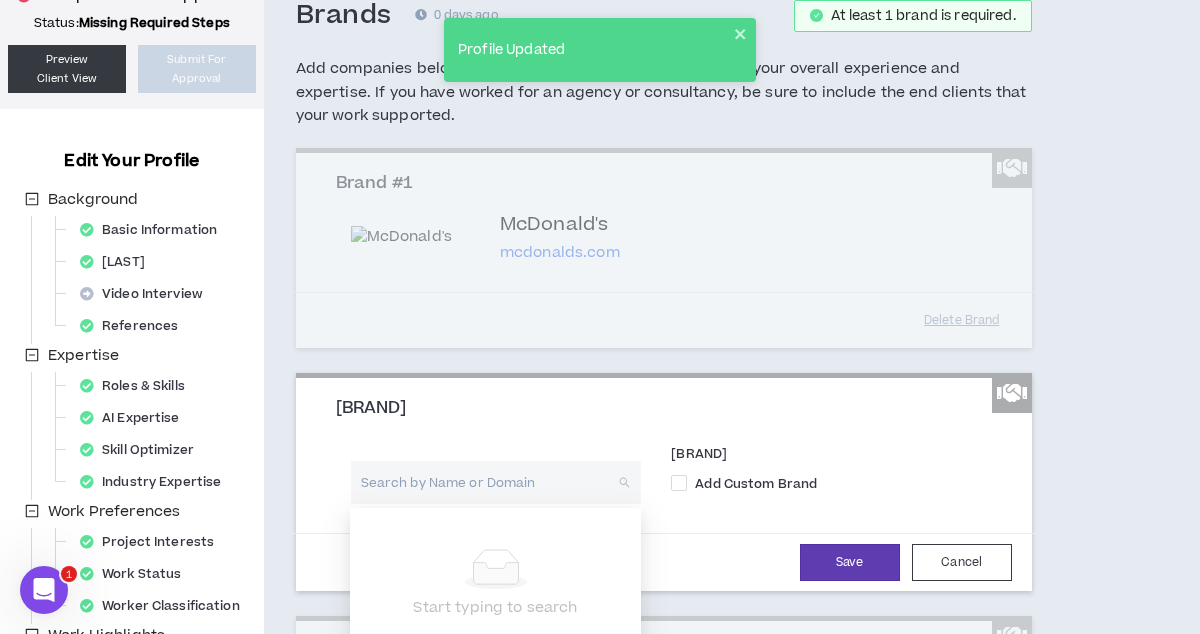 click at bounding box center (489, 482) 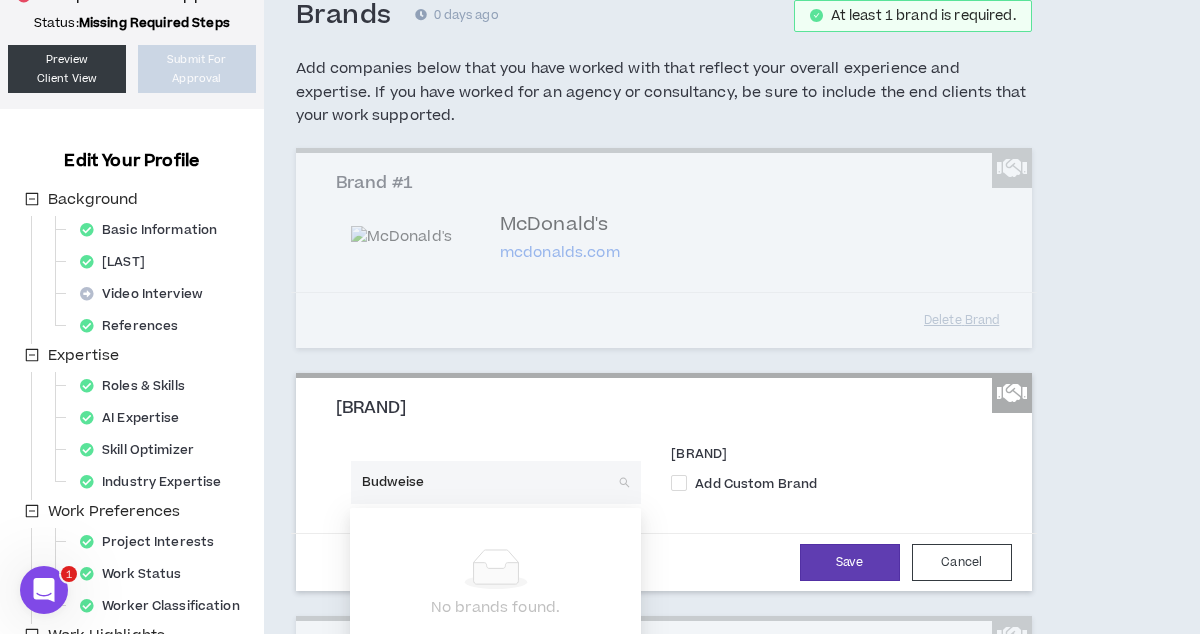 type on "Budweiser" 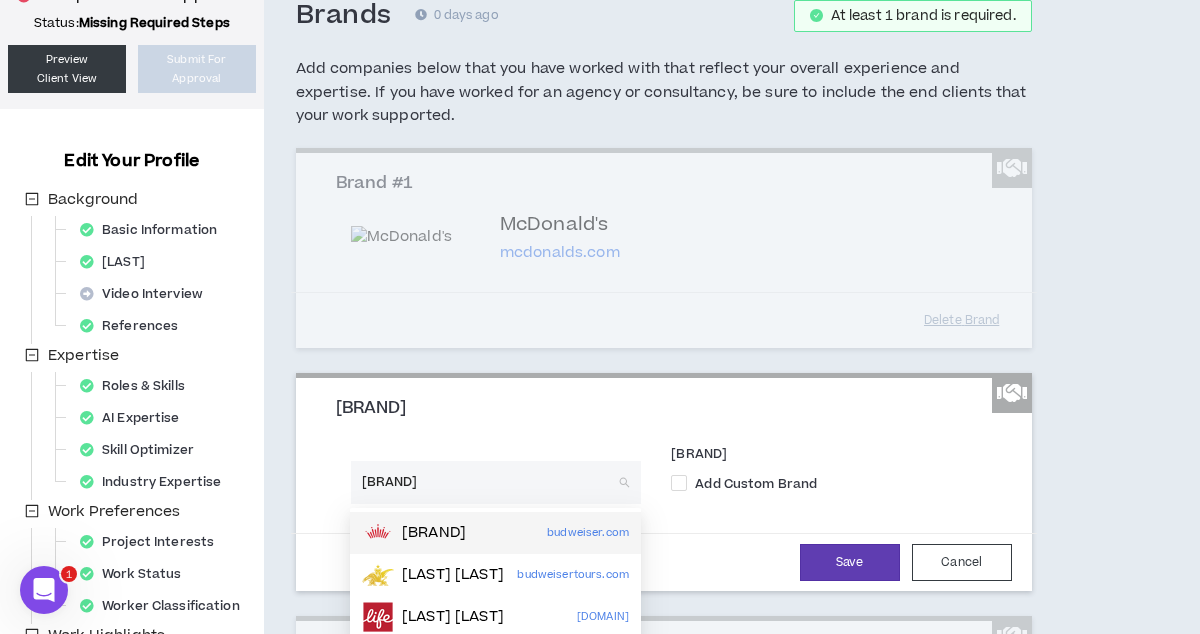 click on "Budweiser" at bounding box center (434, 533) 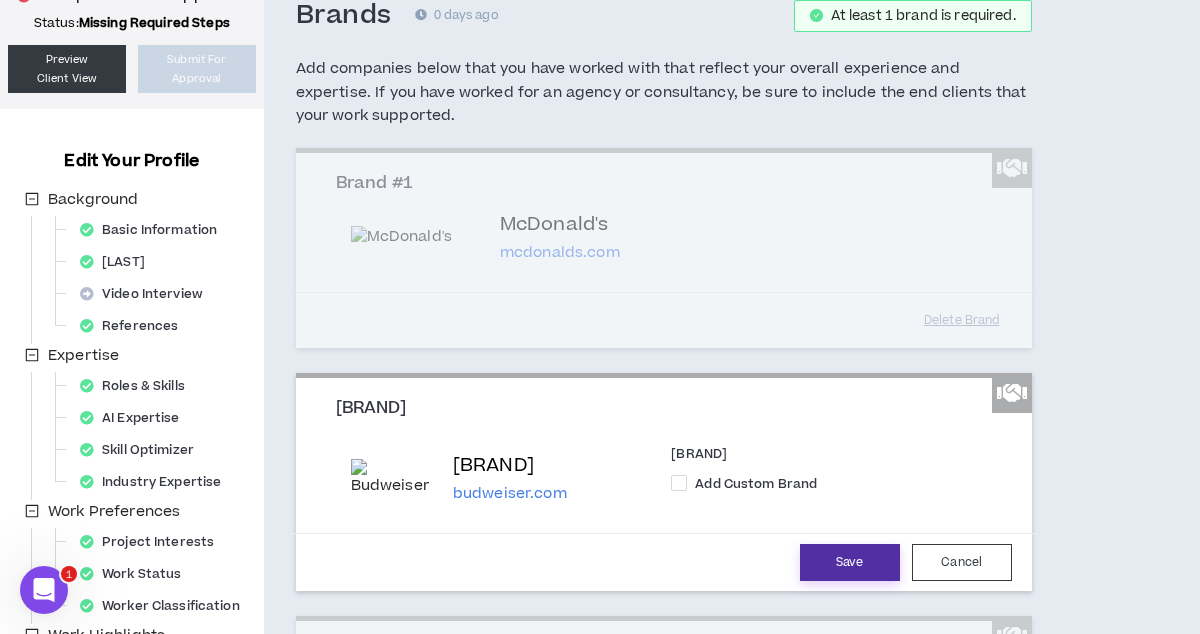 click on "Save" at bounding box center (850, 562) 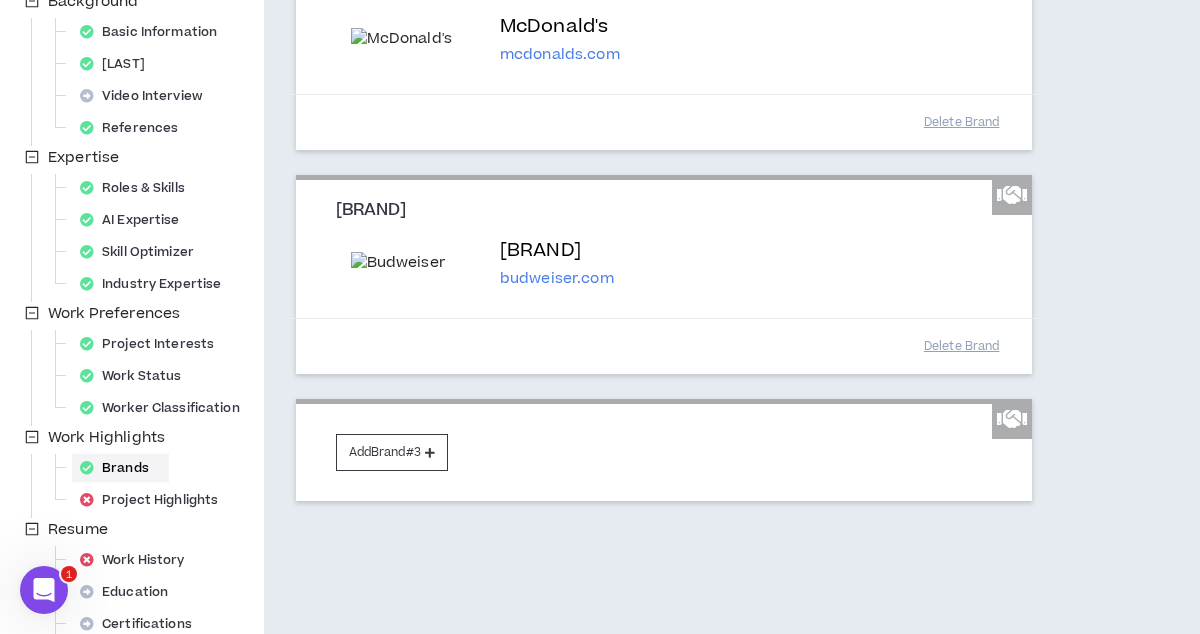 scroll, scrollTop: 394, scrollLeft: 0, axis: vertical 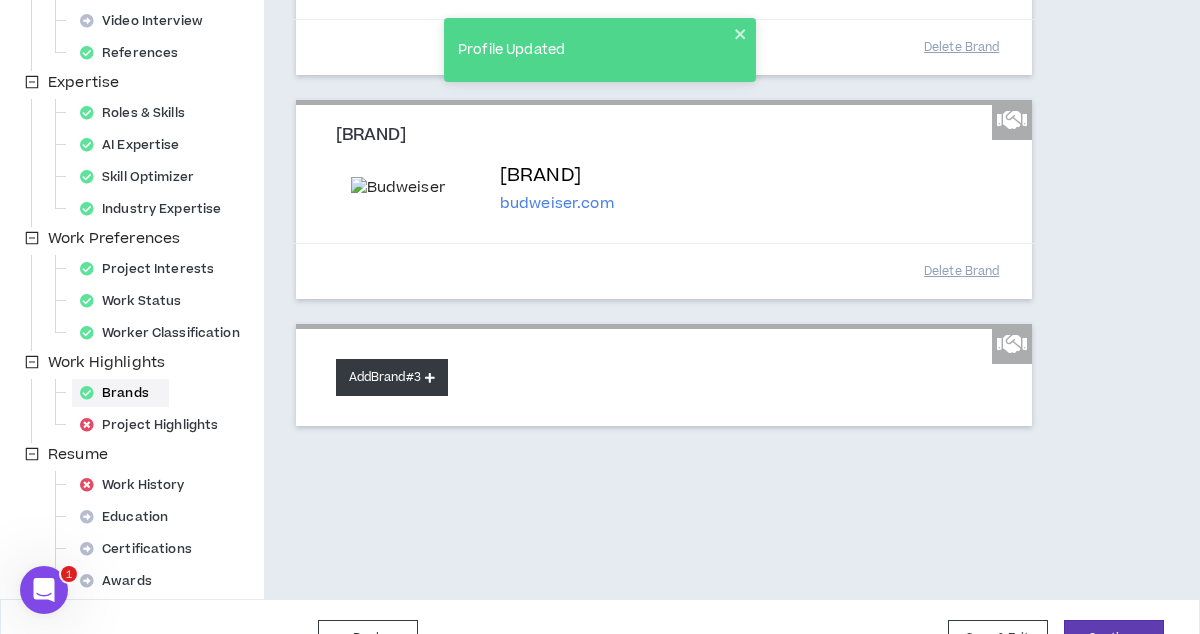 click on "Add  Brand  #3" at bounding box center [392, 377] 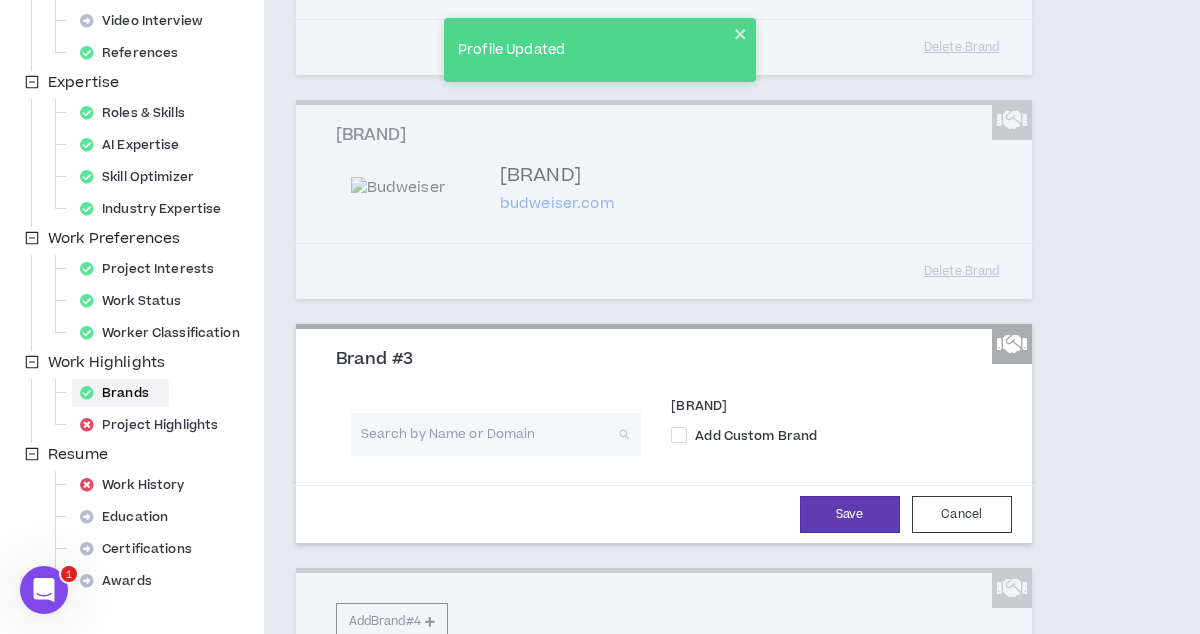 click at bounding box center [489, 434] 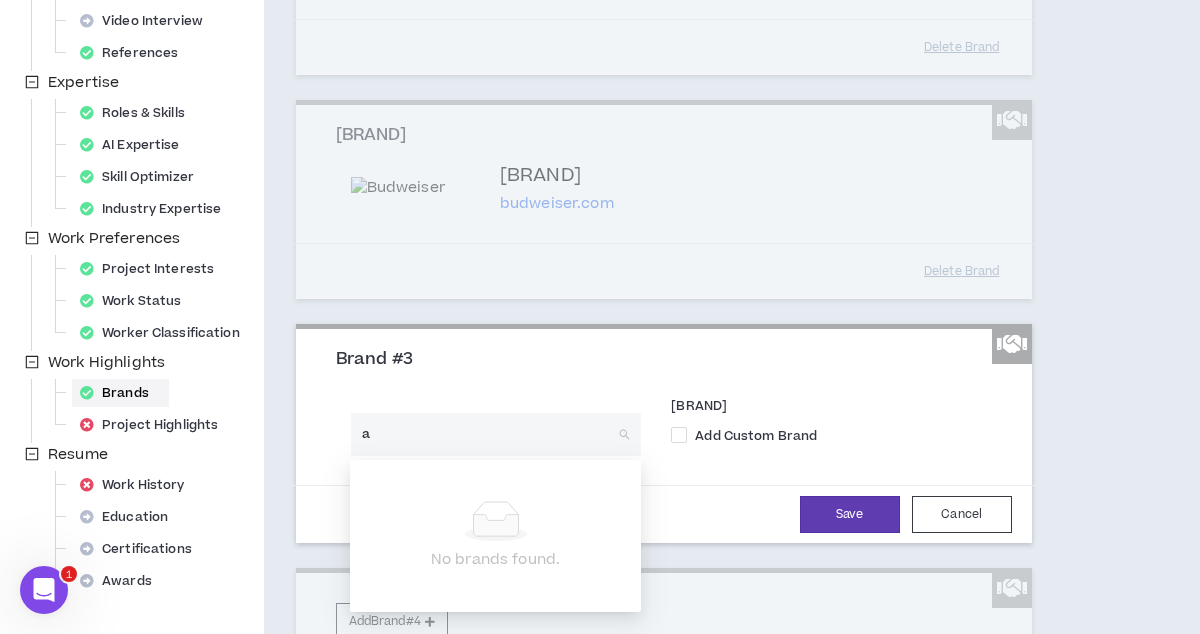 type on "at" 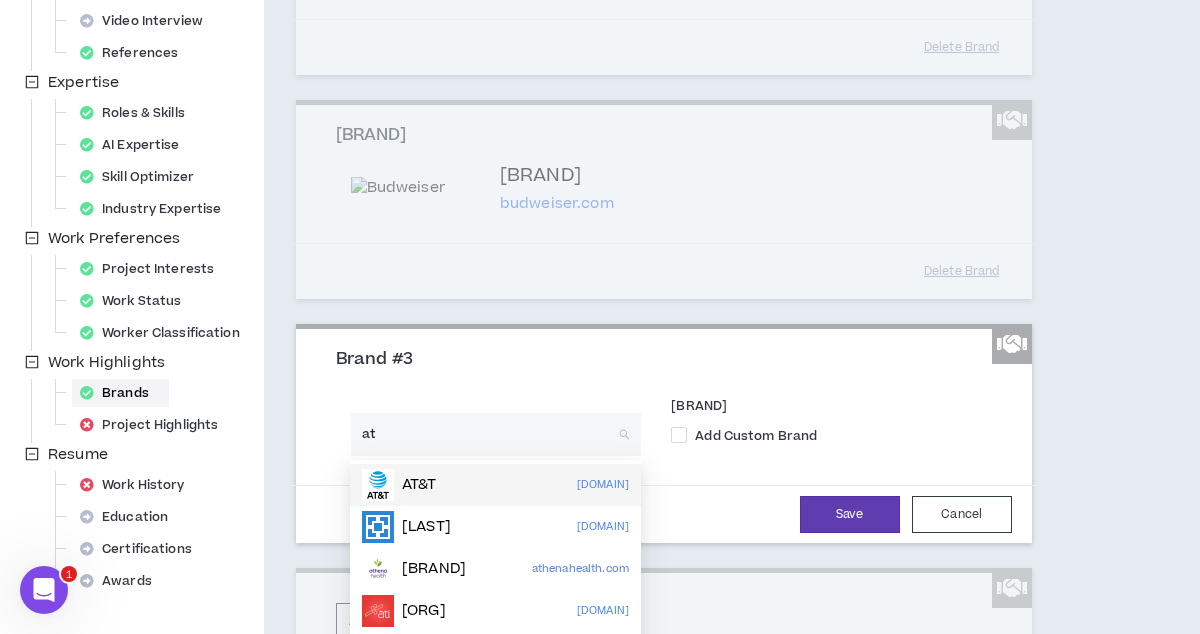 click on "AT&T att.com" at bounding box center [495, 485] 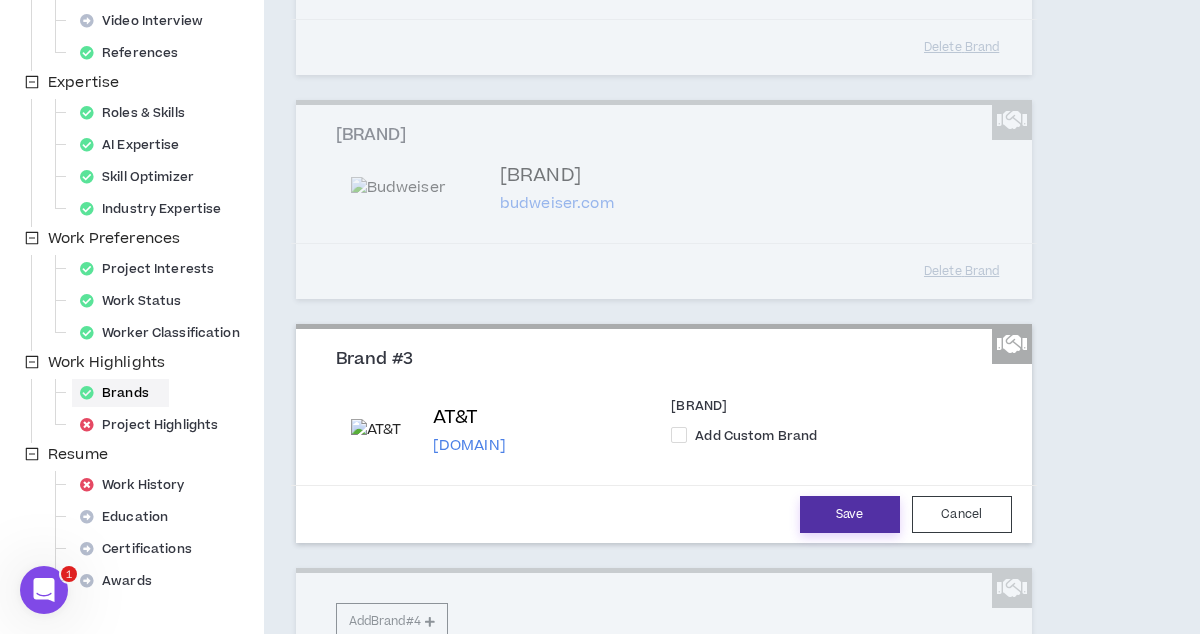 click on "Save" at bounding box center [850, 514] 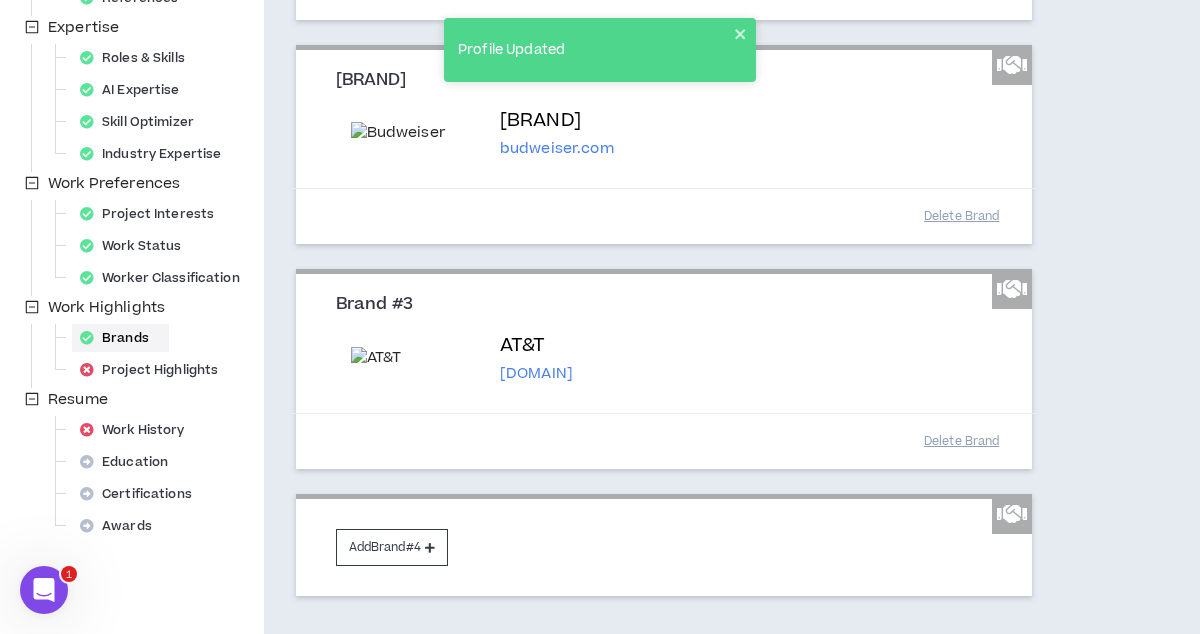 scroll, scrollTop: 481, scrollLeft: 0, axis: vertical 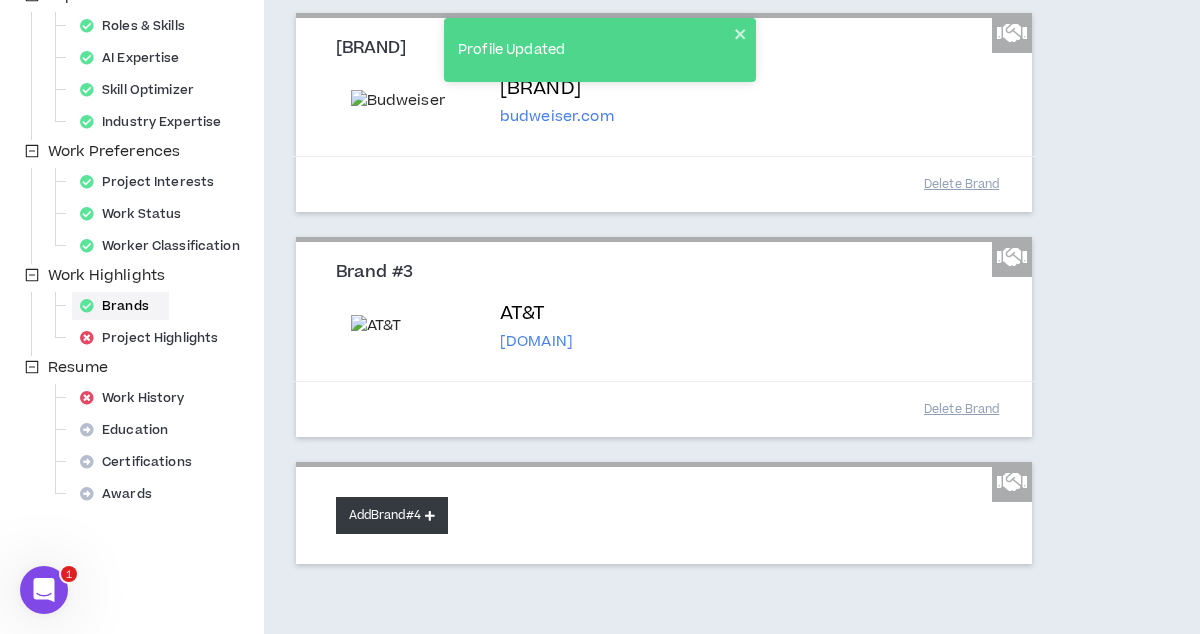 click on "Add  Brand  #4" at bounding box center [392, 515] 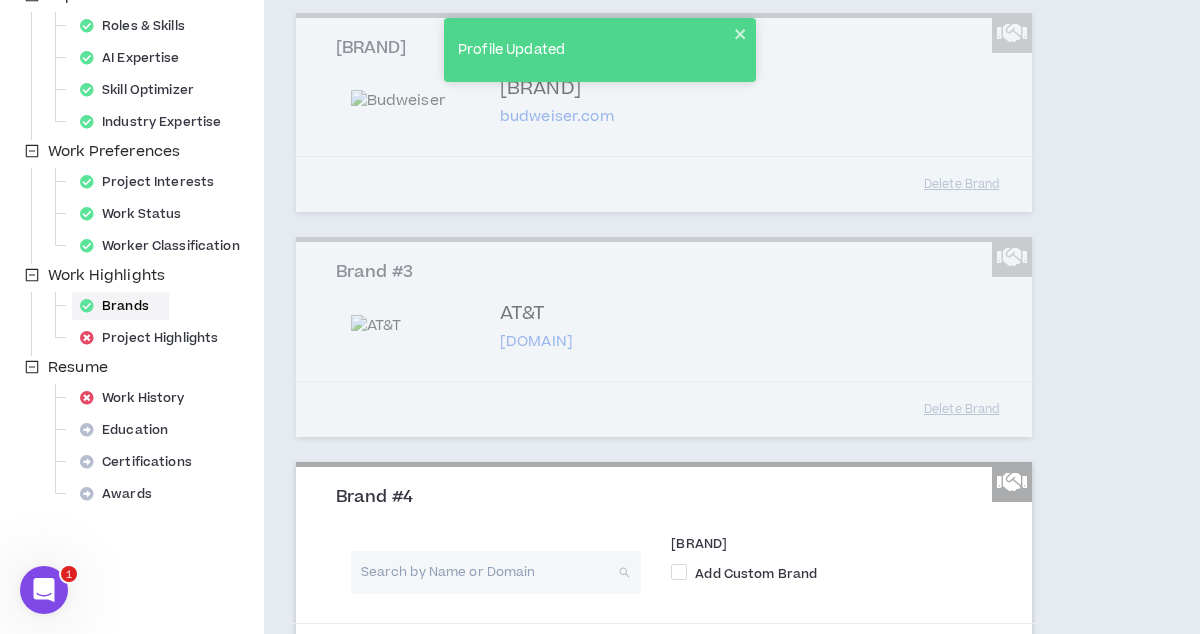 click at bounding box center (489, 572) 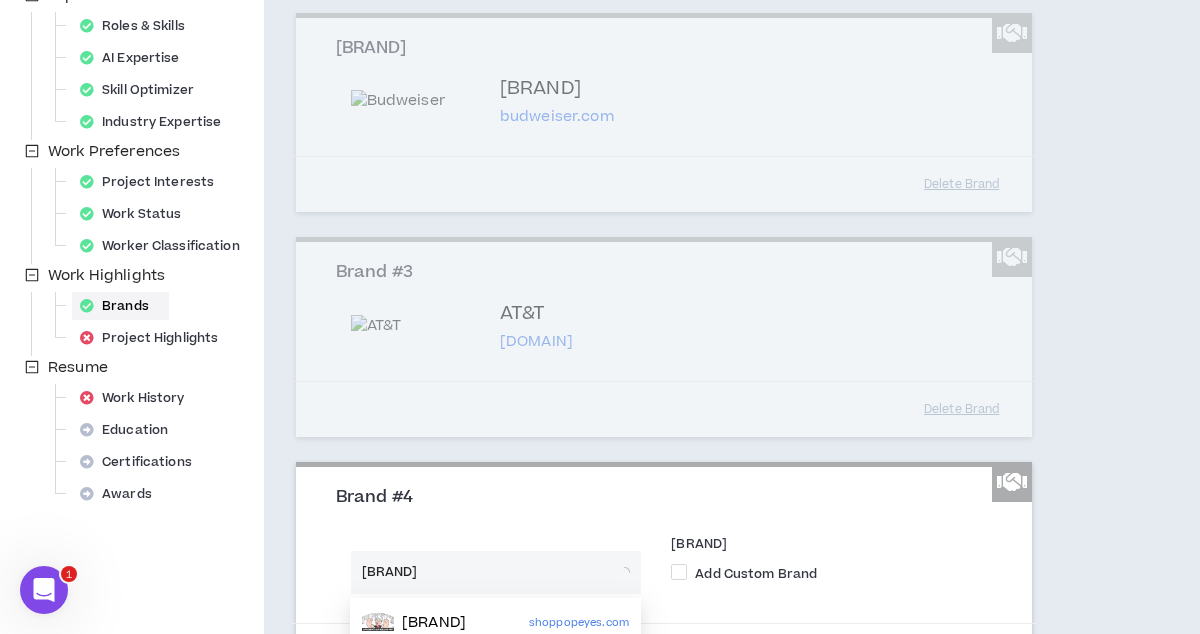 type on "Popeyes" 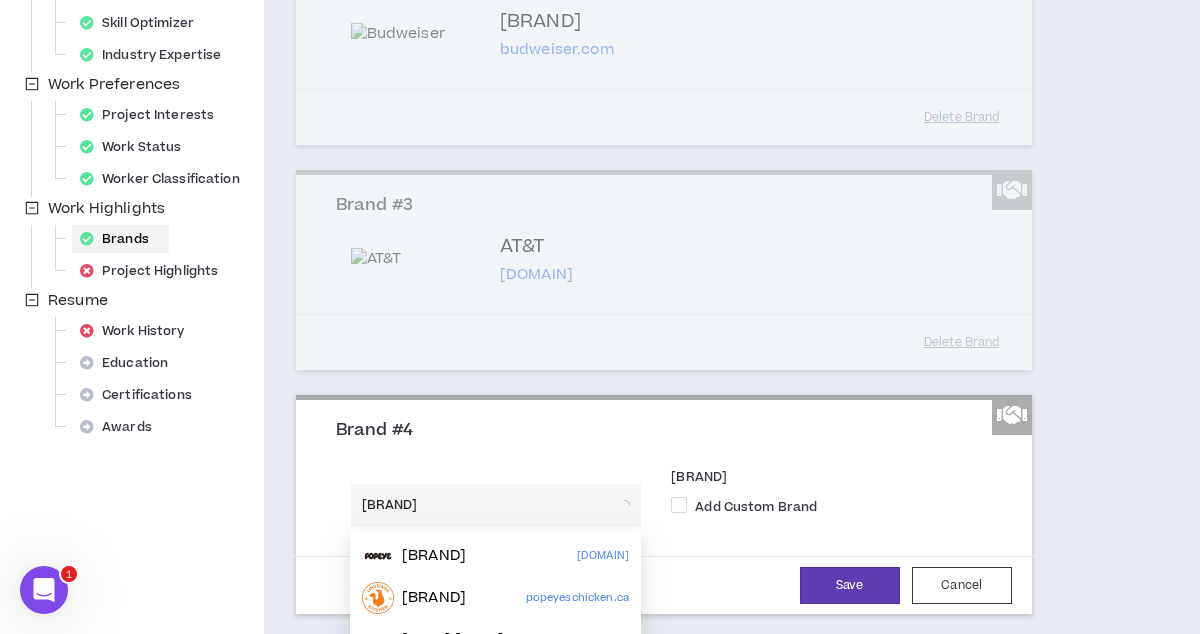 scroll, scrollTop: 591, scrollLeft: 0, axis: vertical 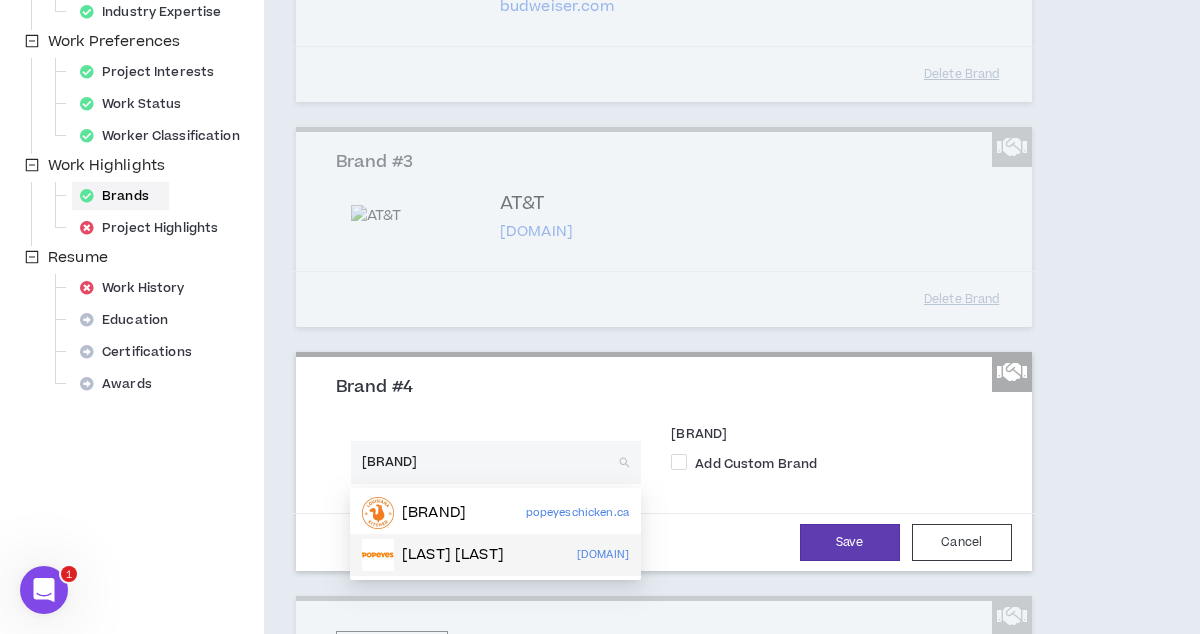 click on "Popeyes Louisiana Kitchen" at bounding box center [453, 555] 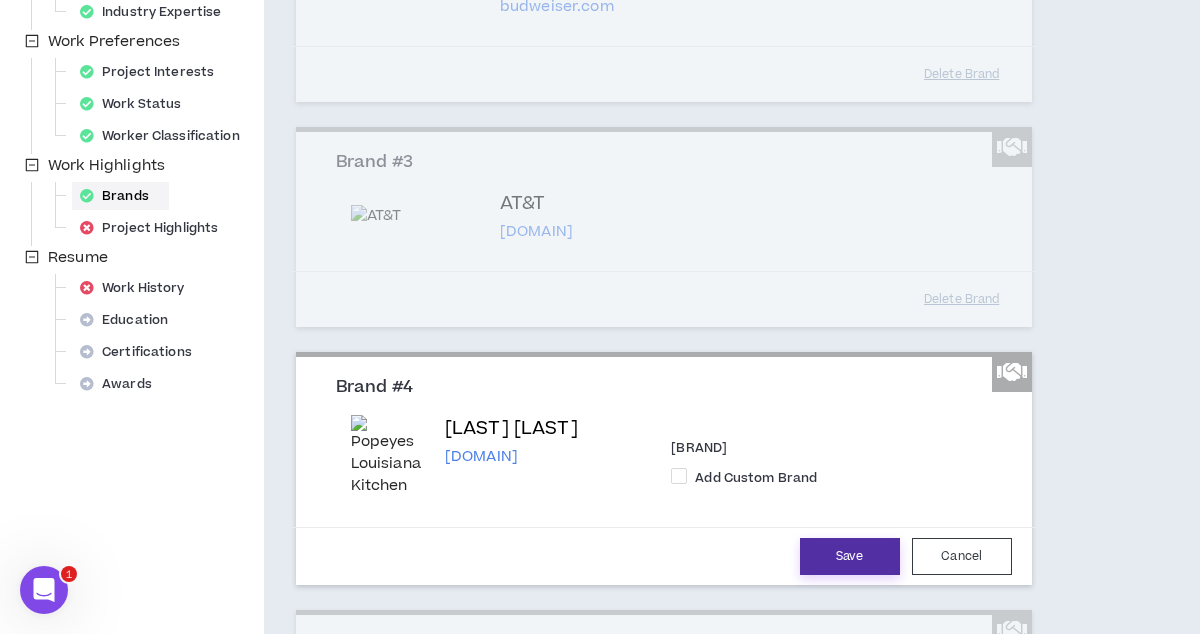 click on "Save" at bounding box center [850, 556] 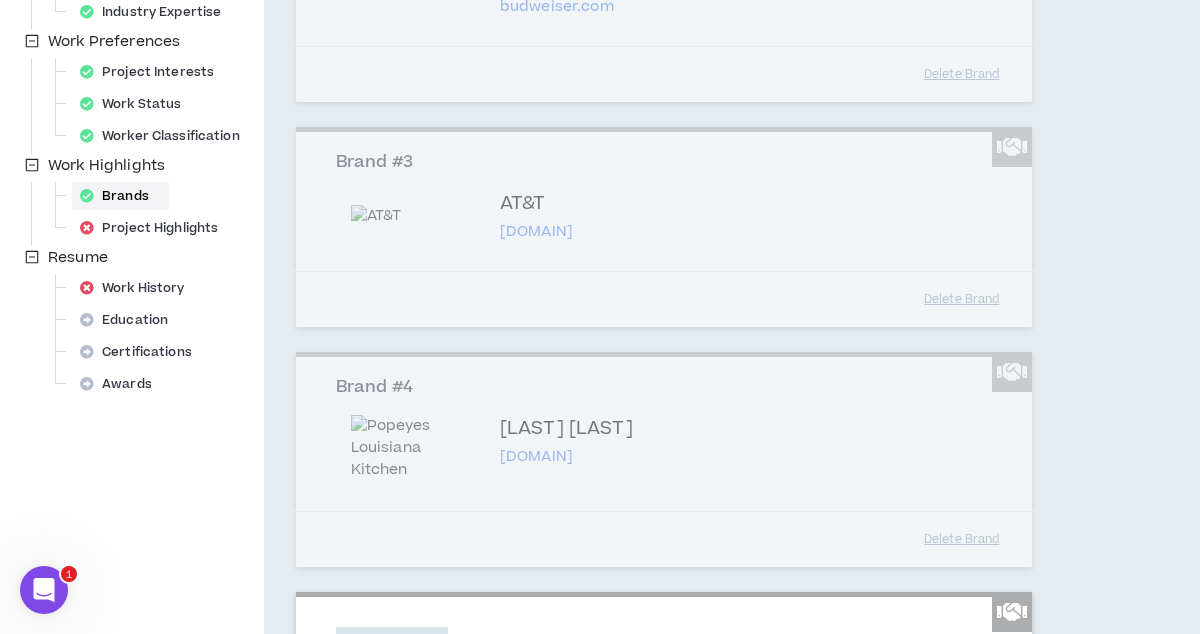scroll, scrollTop: 790, scrollLeft: 0, axis: vertical 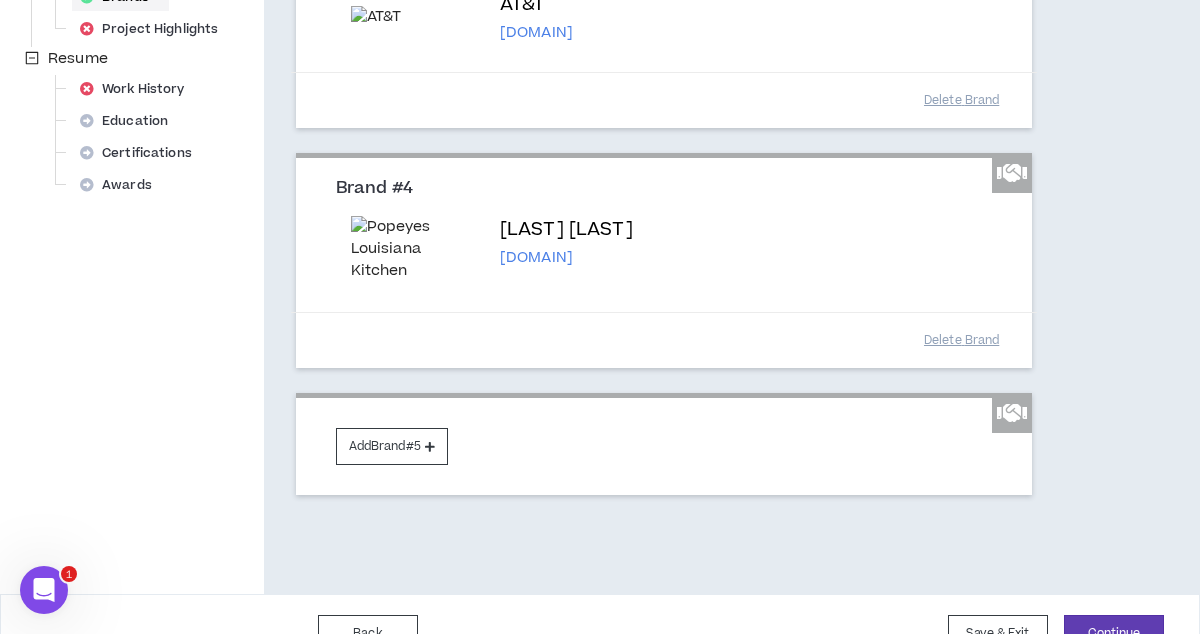 click on "Add  Brand  #5" at bounding box center (664, 444) 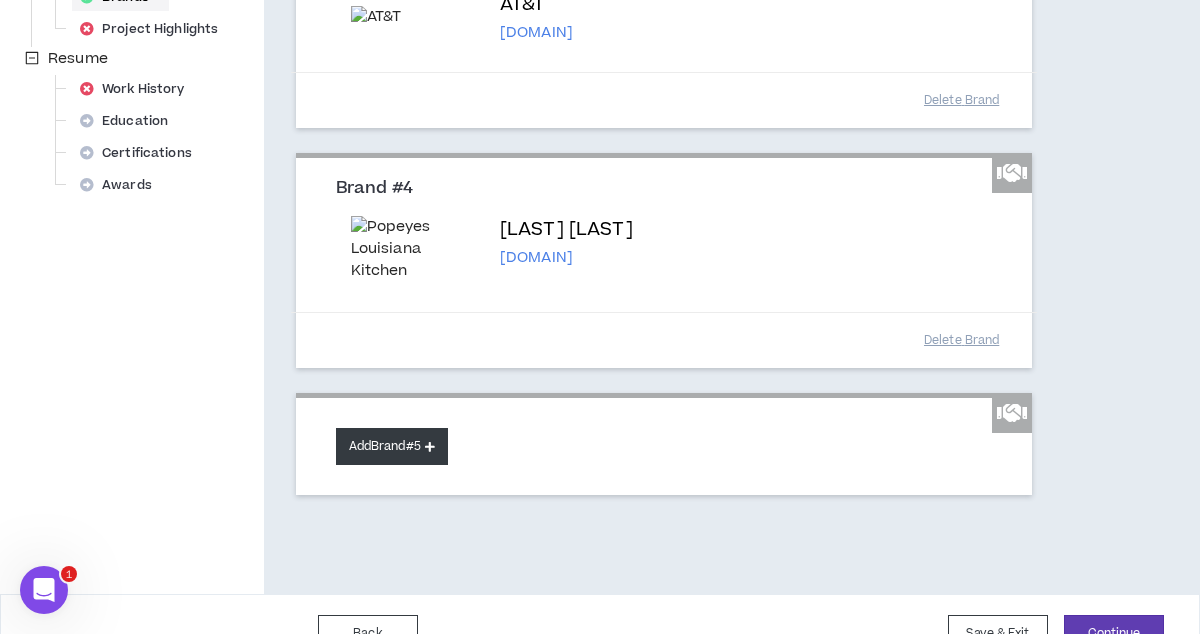 click on "Add  Brand  #5" at bounding box center [392, 446] 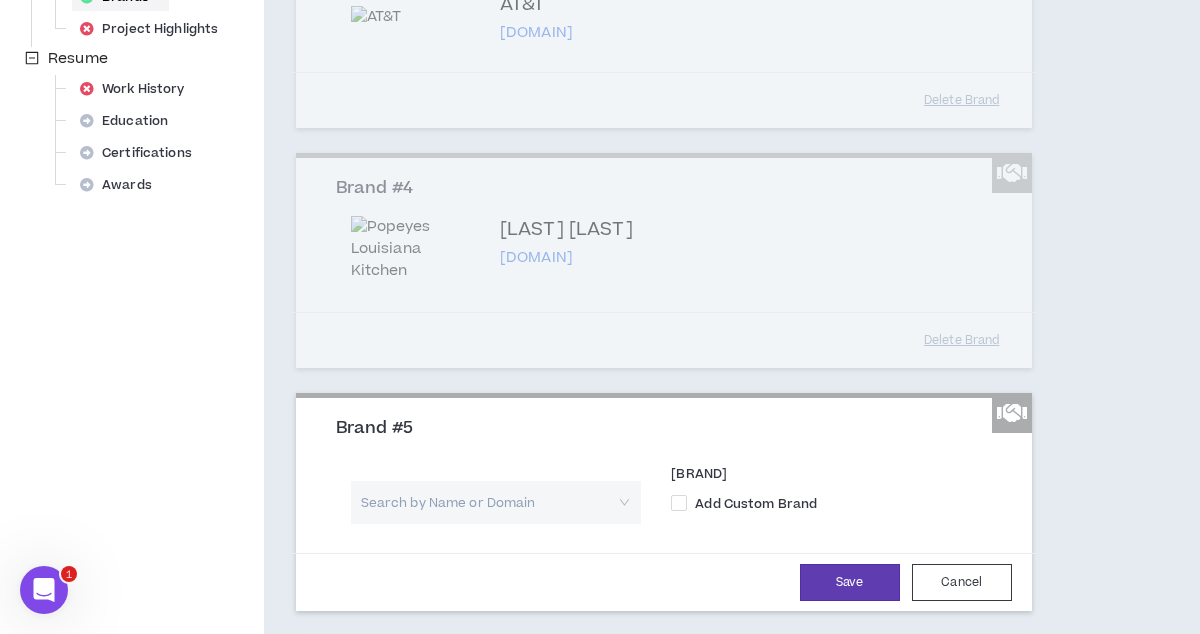 click at bounding box center (489, 502) 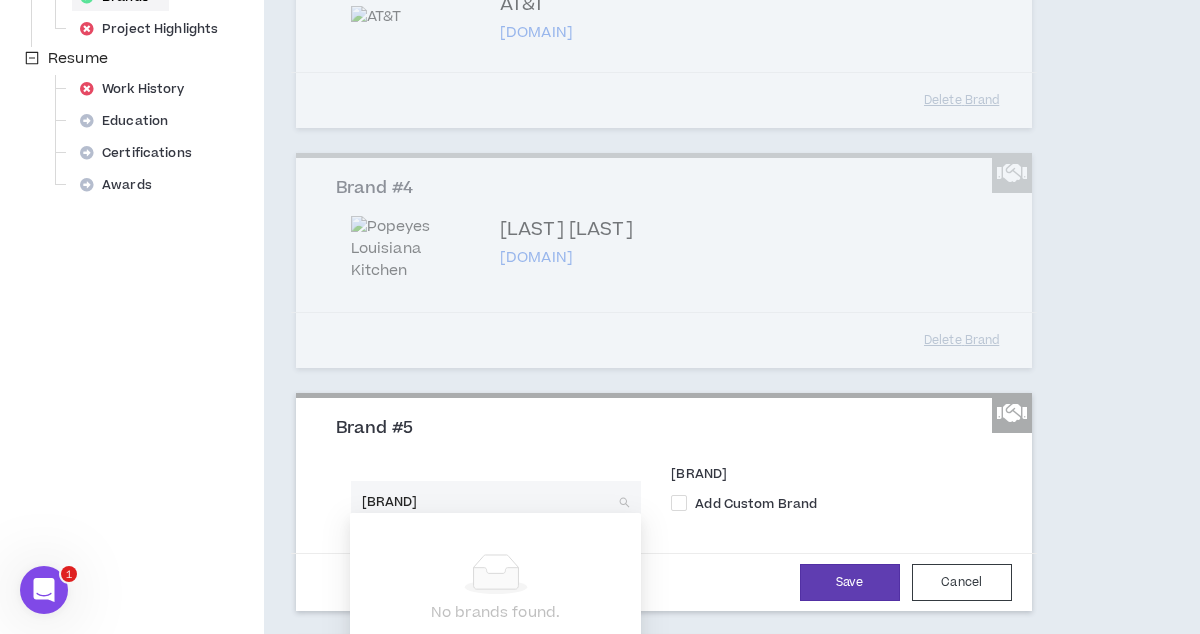 type on "burger king" 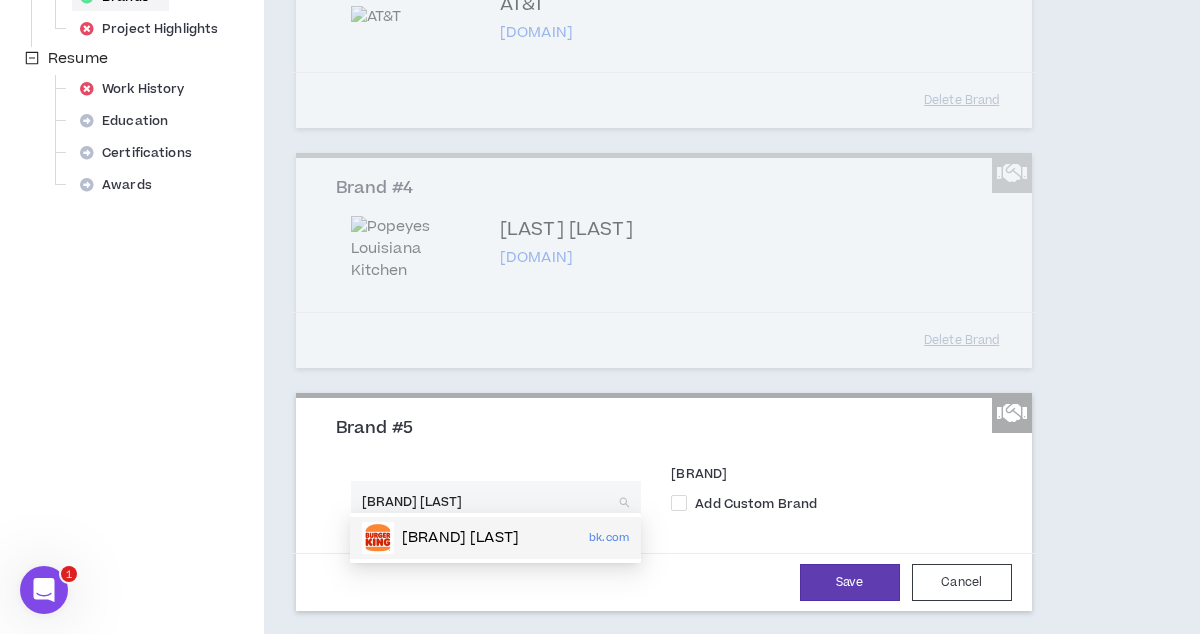 click on "Burger King" at bounding box center [460, 538] 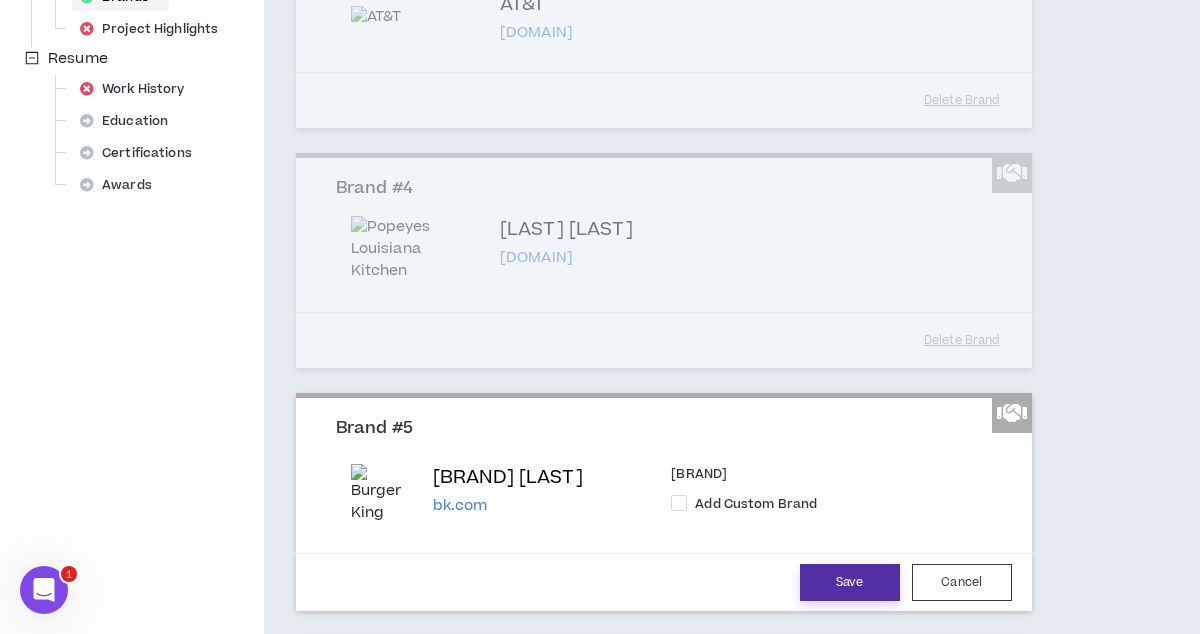 click on "Save" at bounding box center (850, 582) 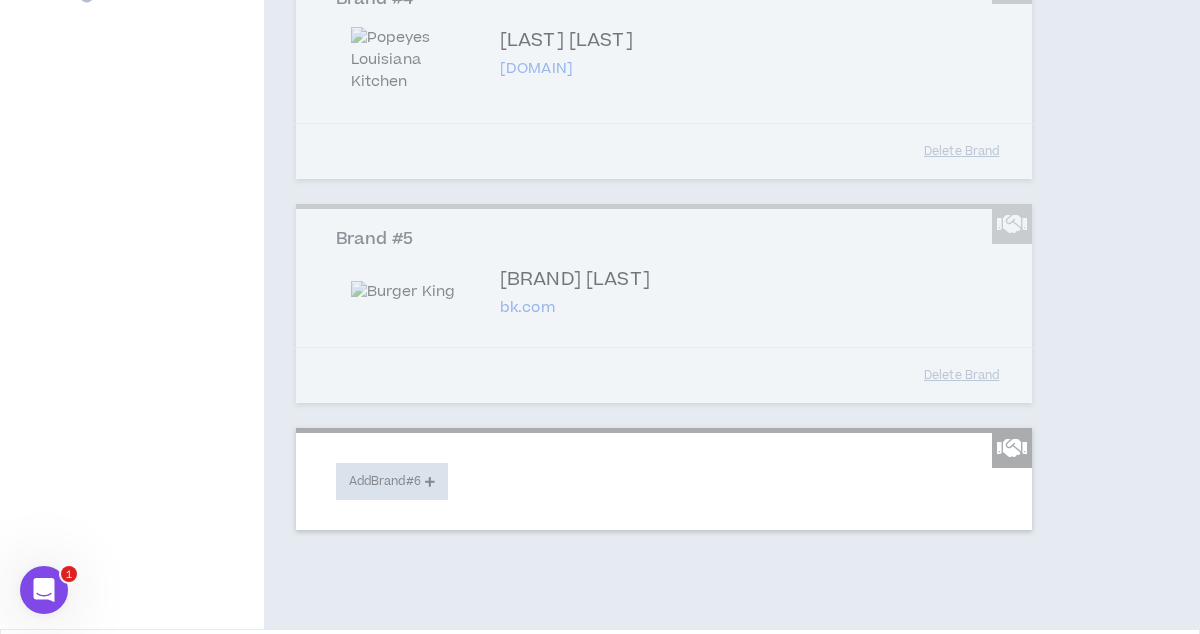 scroll, scrollTop: 1124, scrollLeft: 0, axis: vertical 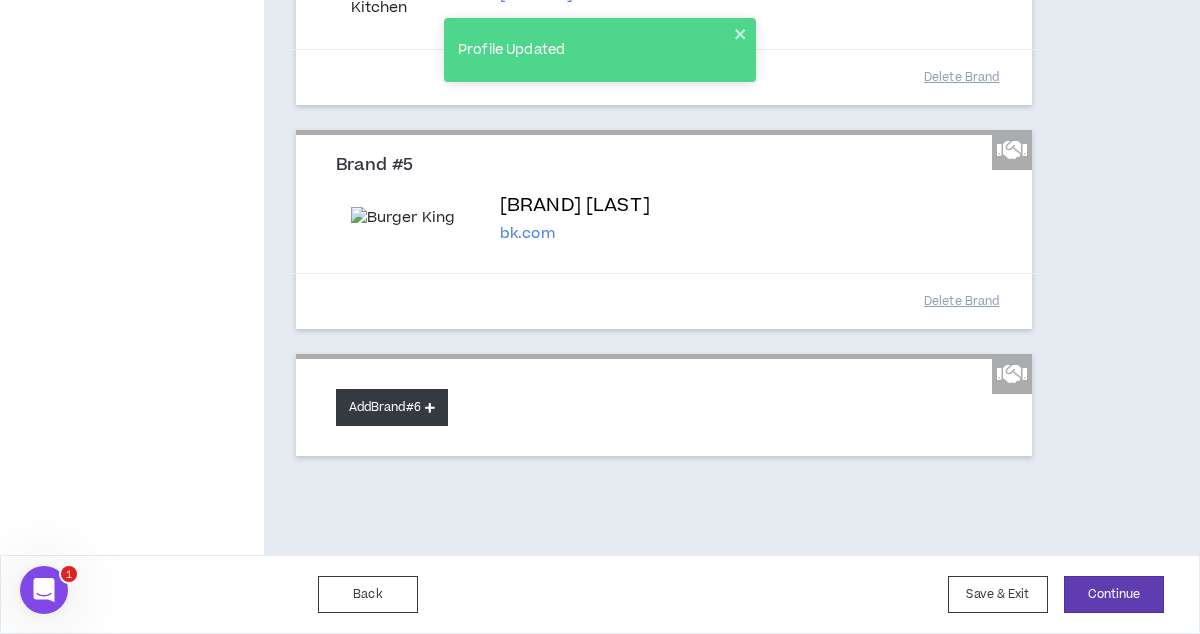 click at bounding box center (430, 407) 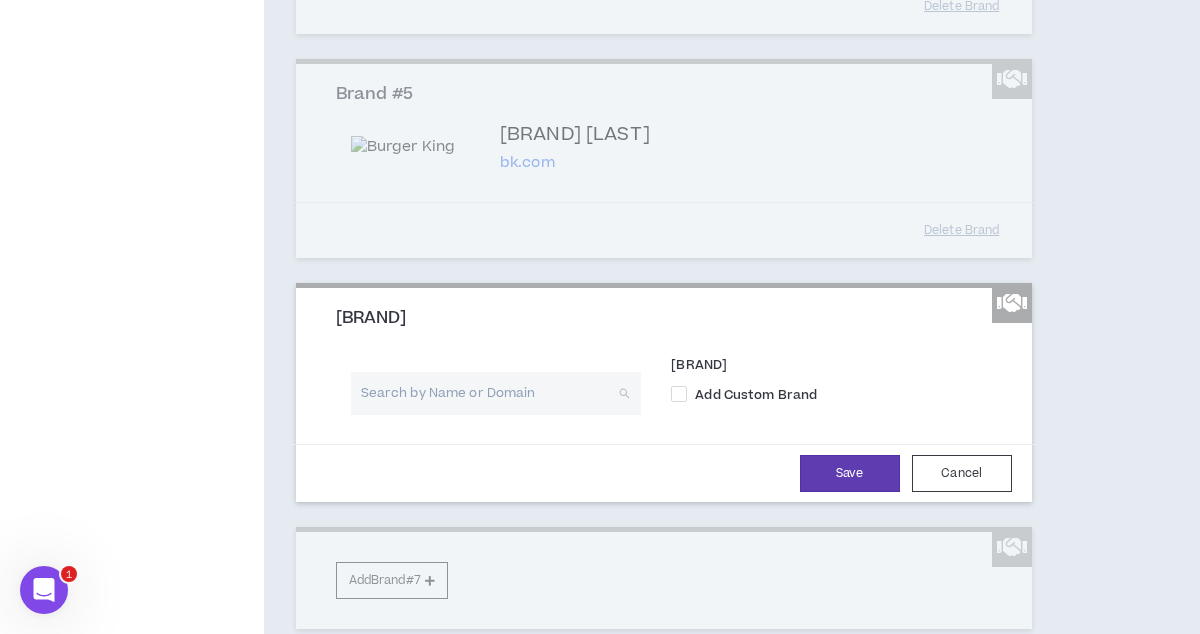 click at bounding box center [489, 393] 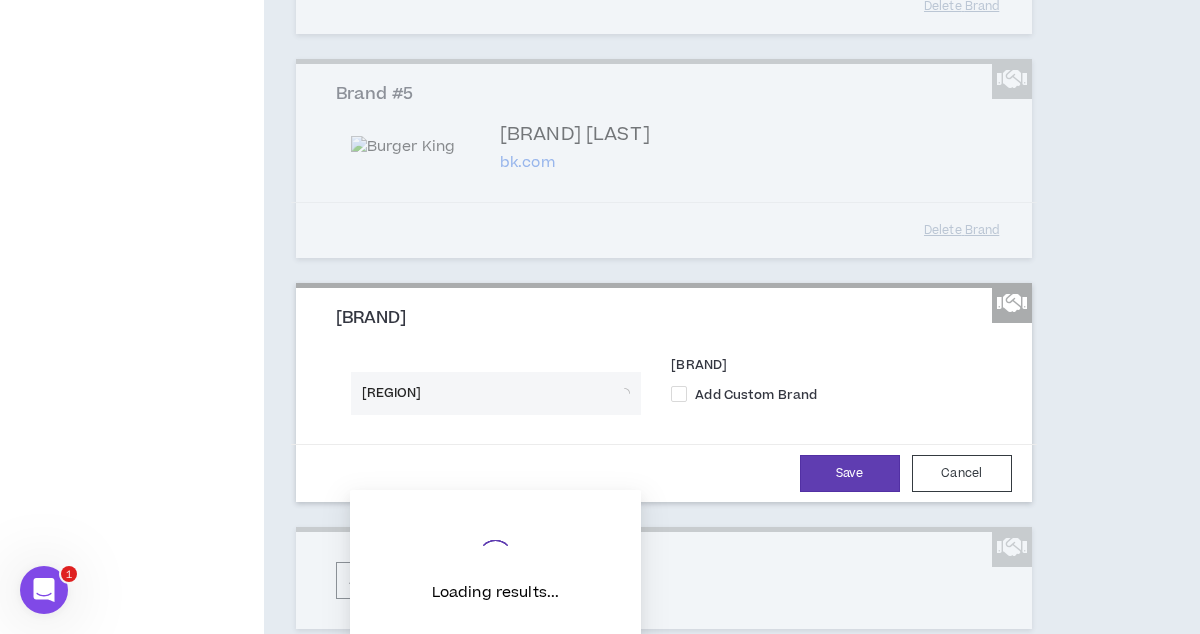type on "southwe" 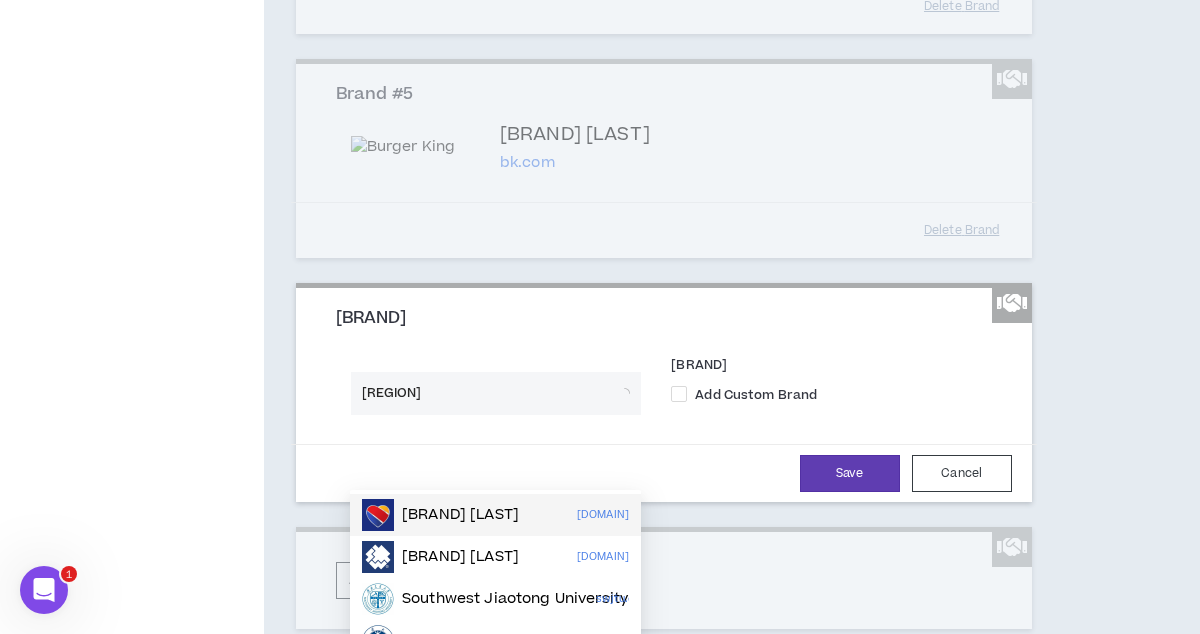 click on "Southwest Airlines" at bounding box center (460, 515) 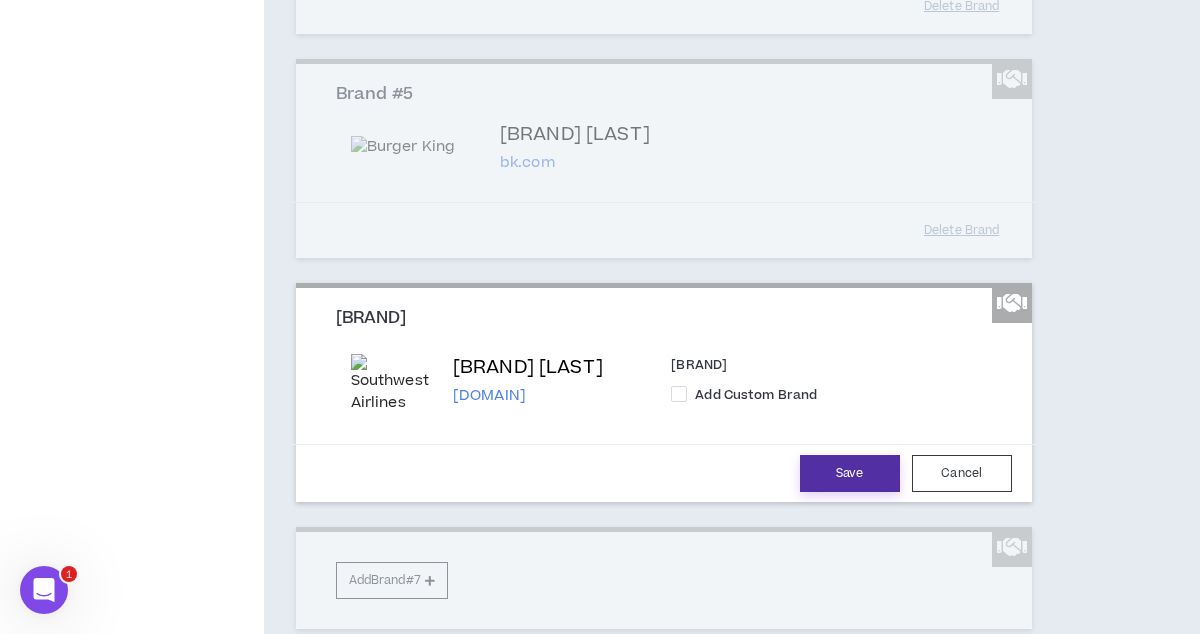 click on "Save" at bounding box center [850, 473] 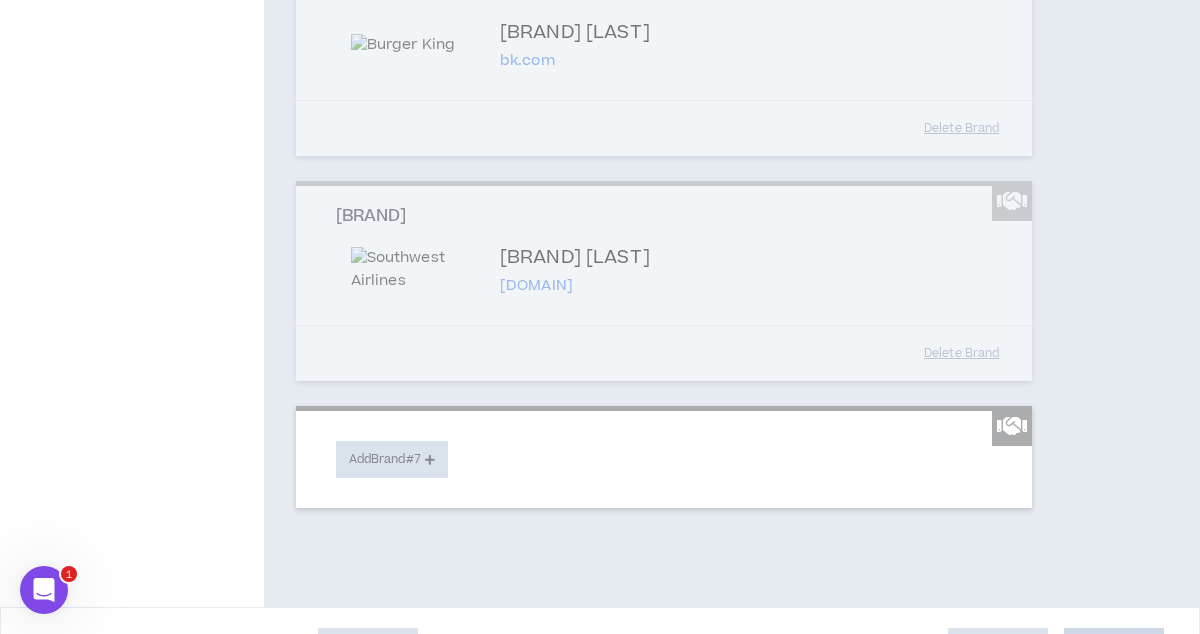 scroll, scrollTop: 1333, scrollLeft: 0, axis: vertical 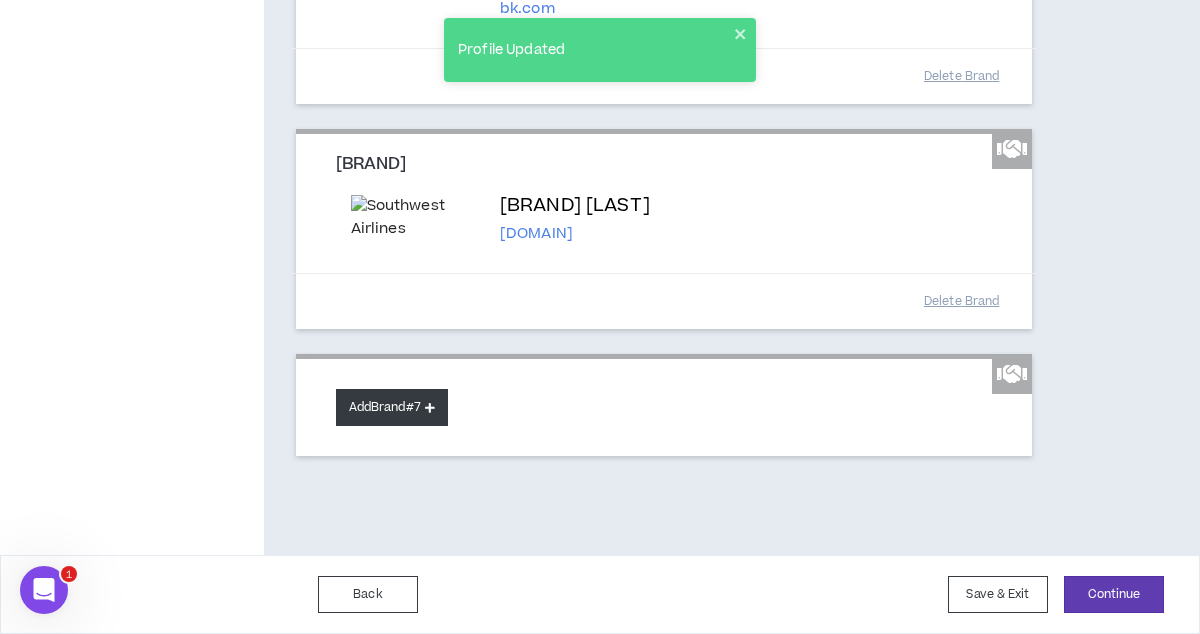 click on "Add  Brand  #7" at bounding box center [392, 407] 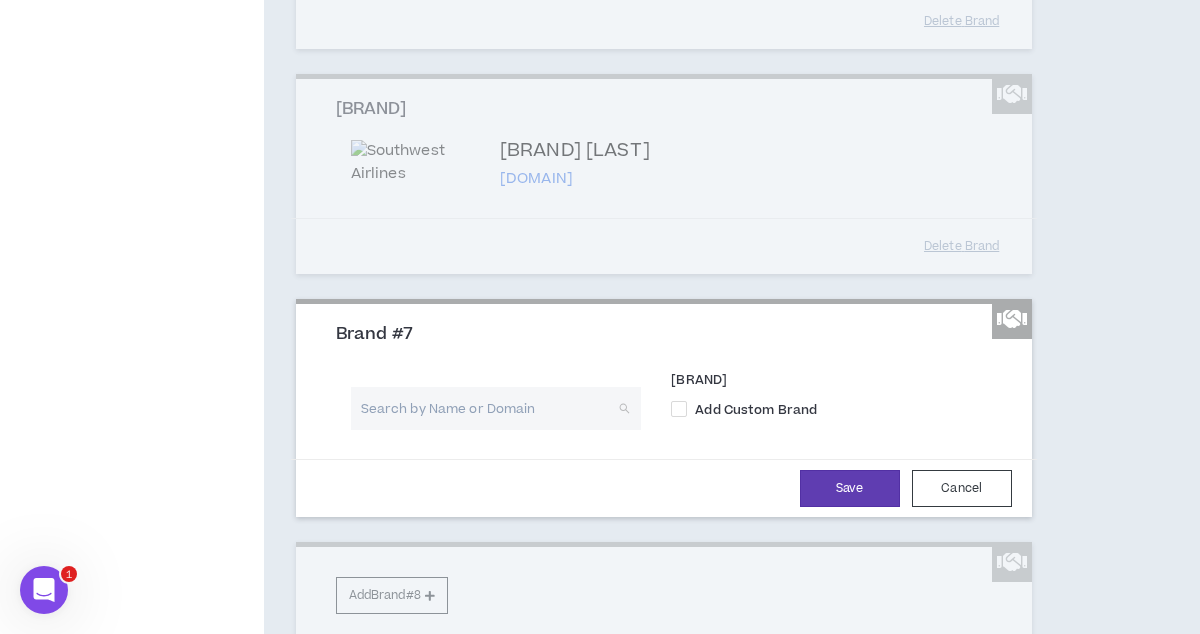 click at bounding box center (489, 408) 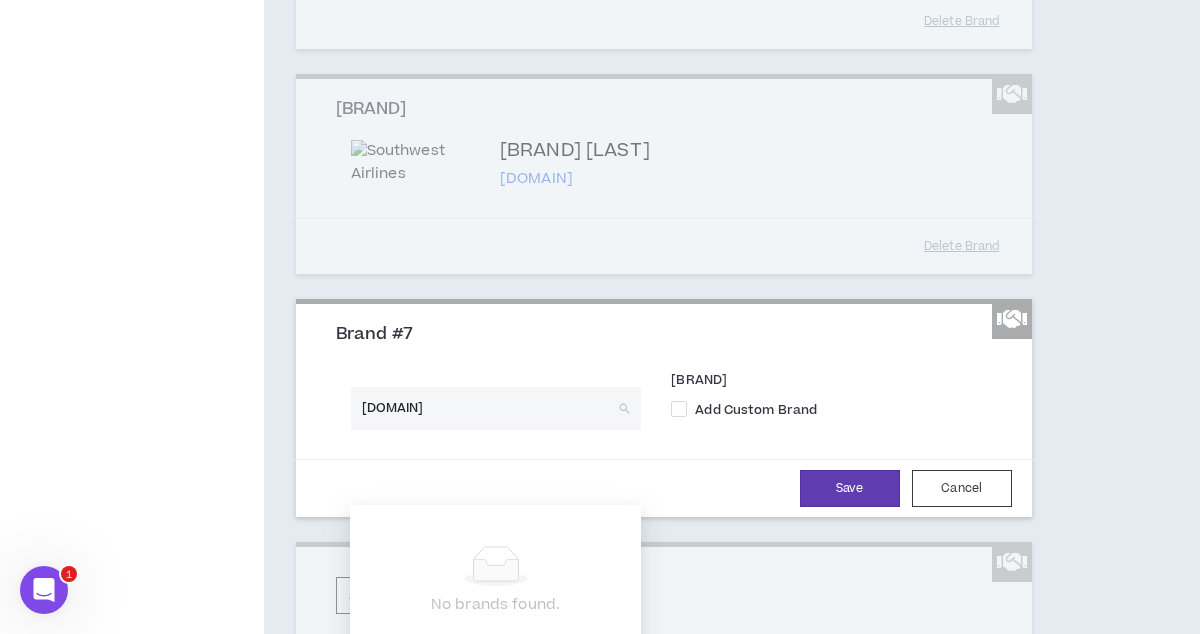 type on "toyota" 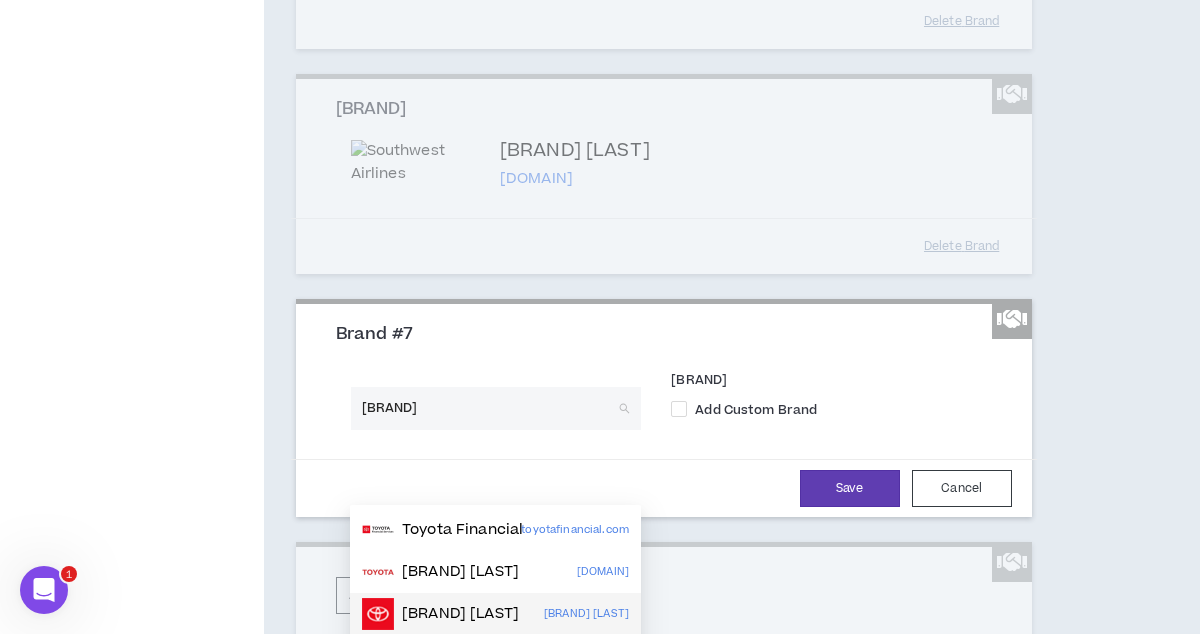 click on "Toyota USA" at bounding box center (460, 614) 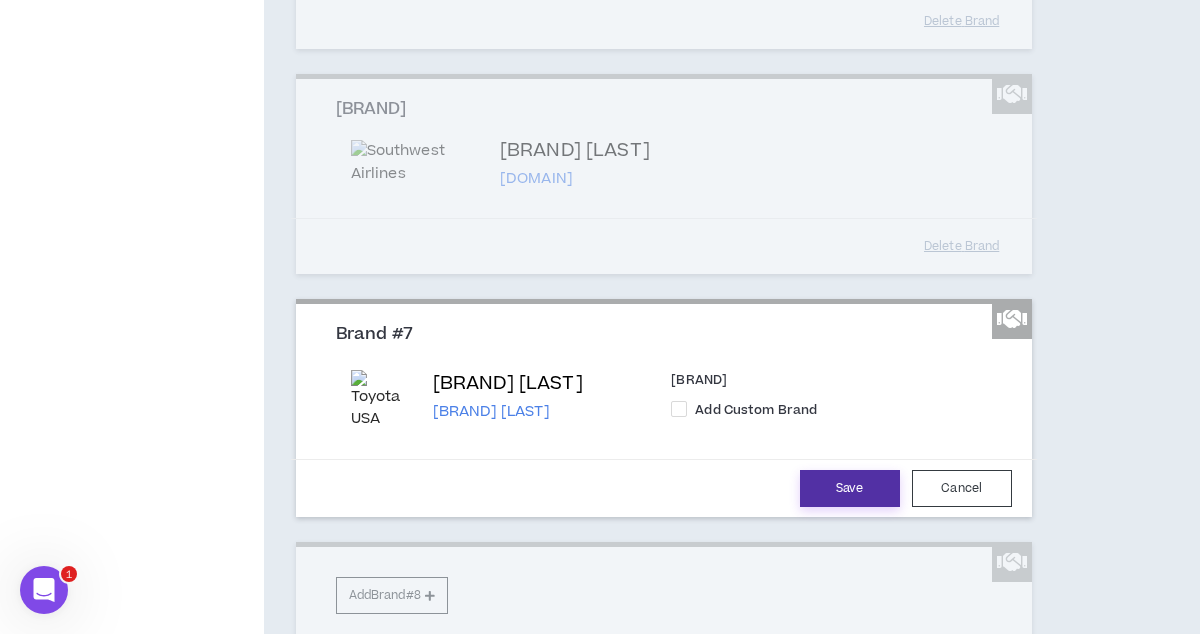 click on "Save" at bounding box center [850, 488] 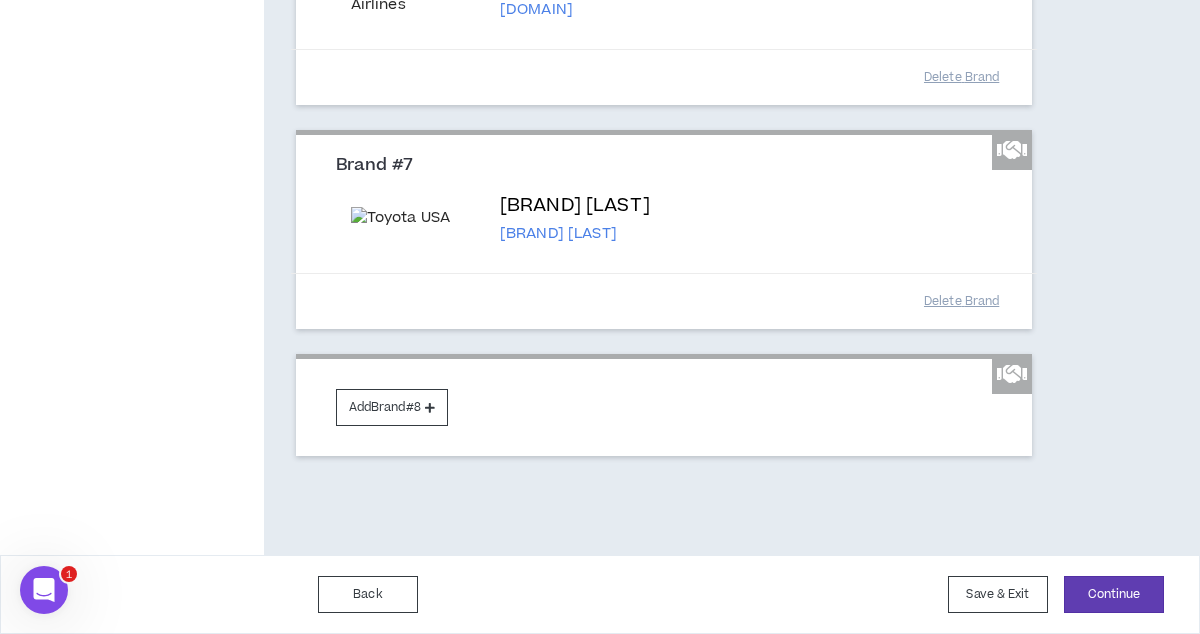 scroll, scrollTop: 1573, scrollLeft: 0, axis: vertical 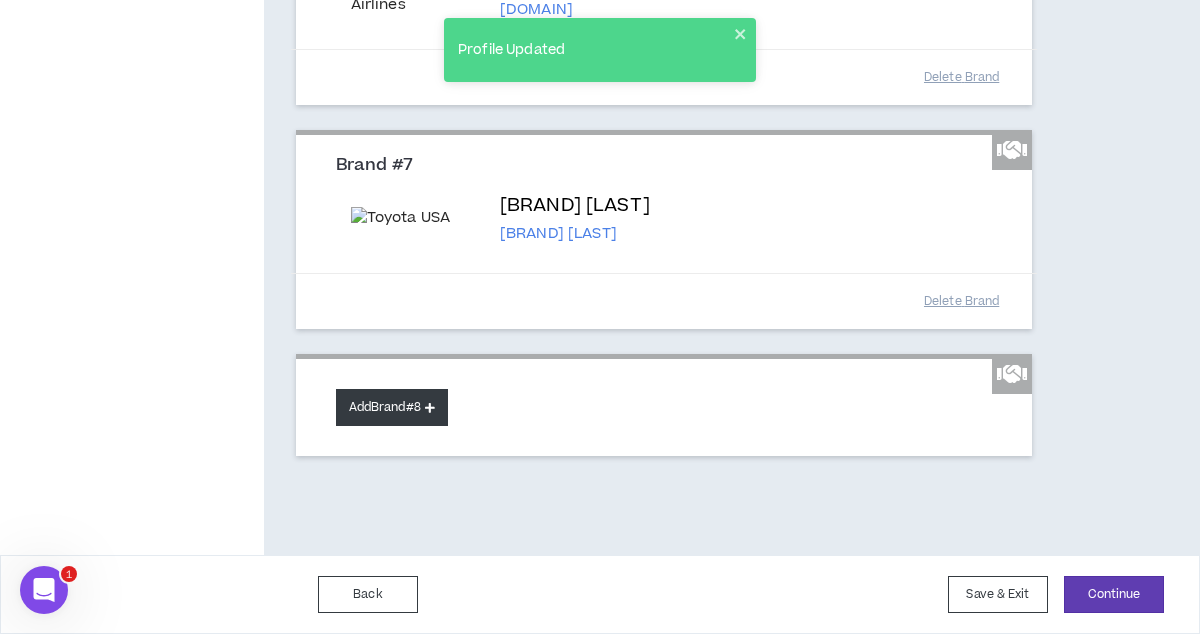 click on "Add  Brand  #8" at bounding box center [392, 407] 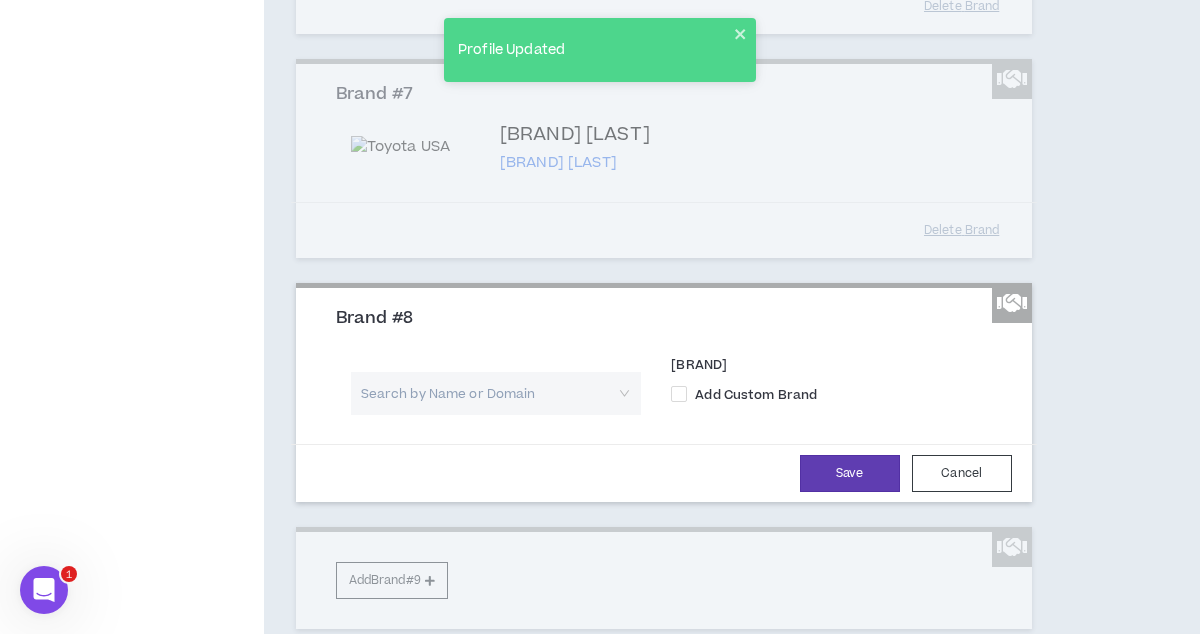 click at bounding box center (489, 393) 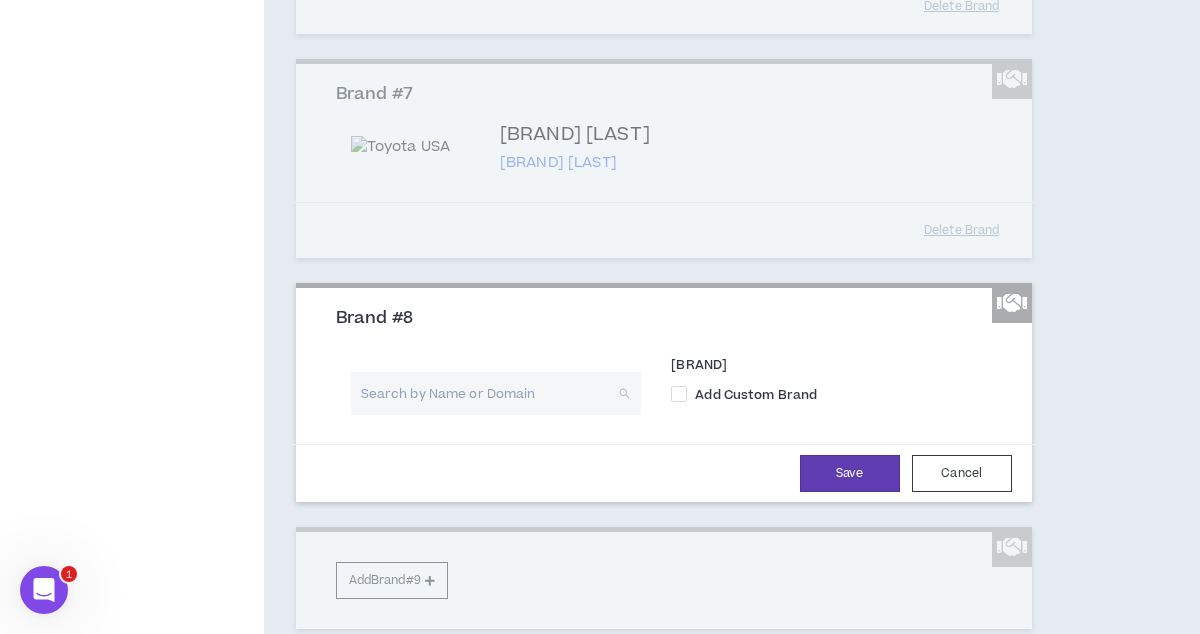 click at bounding box center [489, 393] 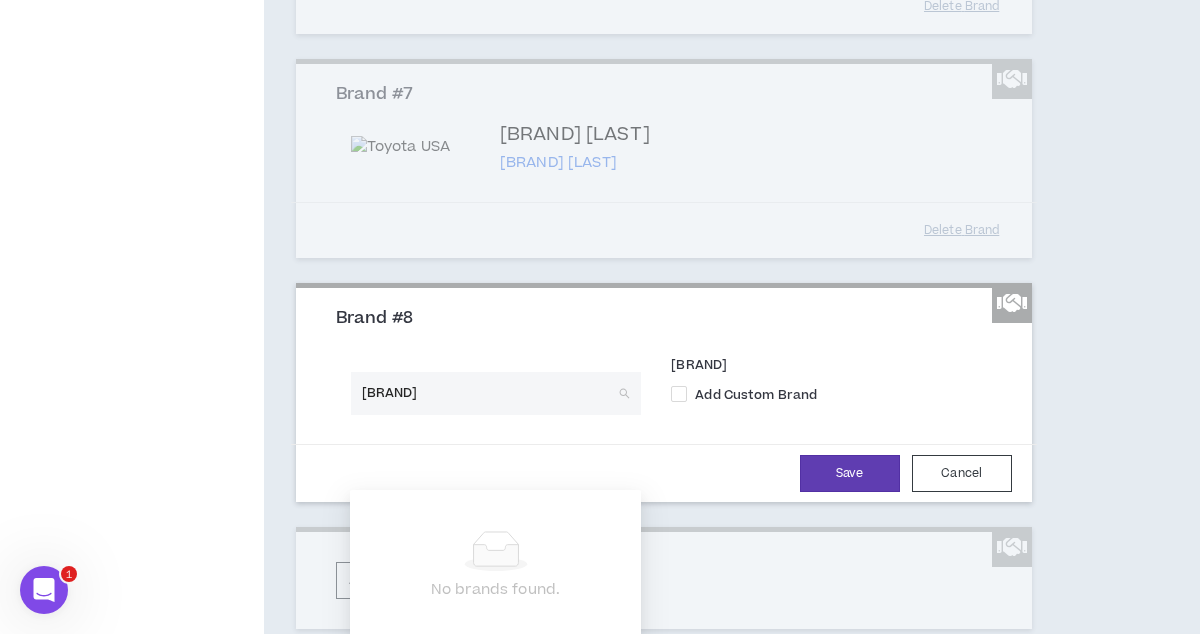 type on "pepsi" 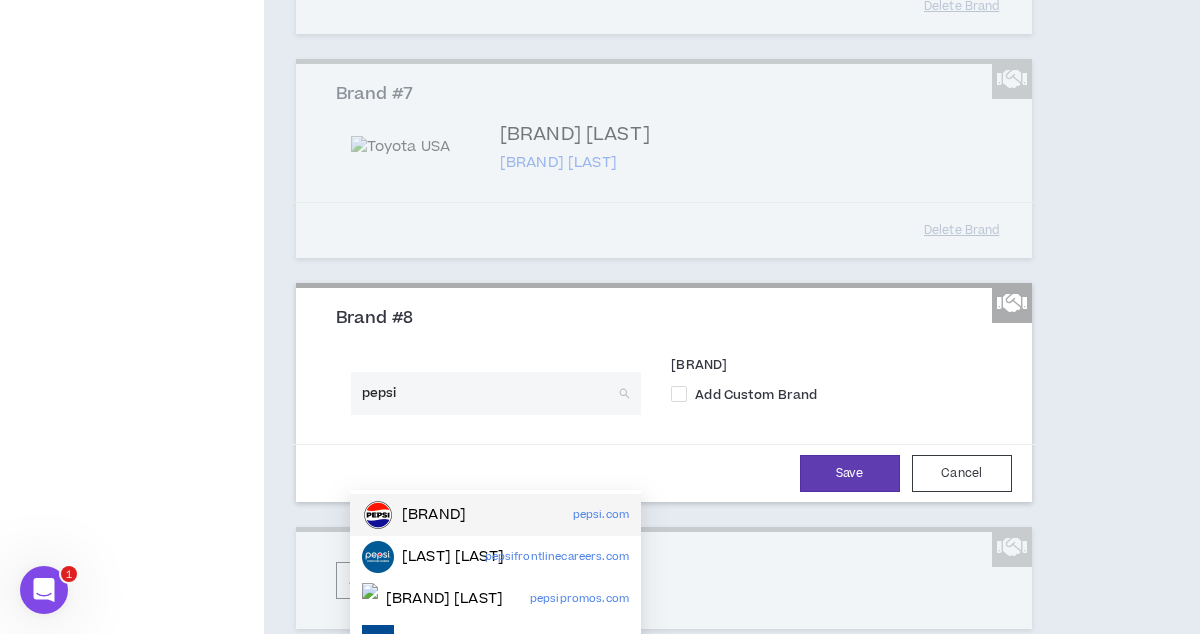 click on "Pepsi" at bounding box center [434, 515] 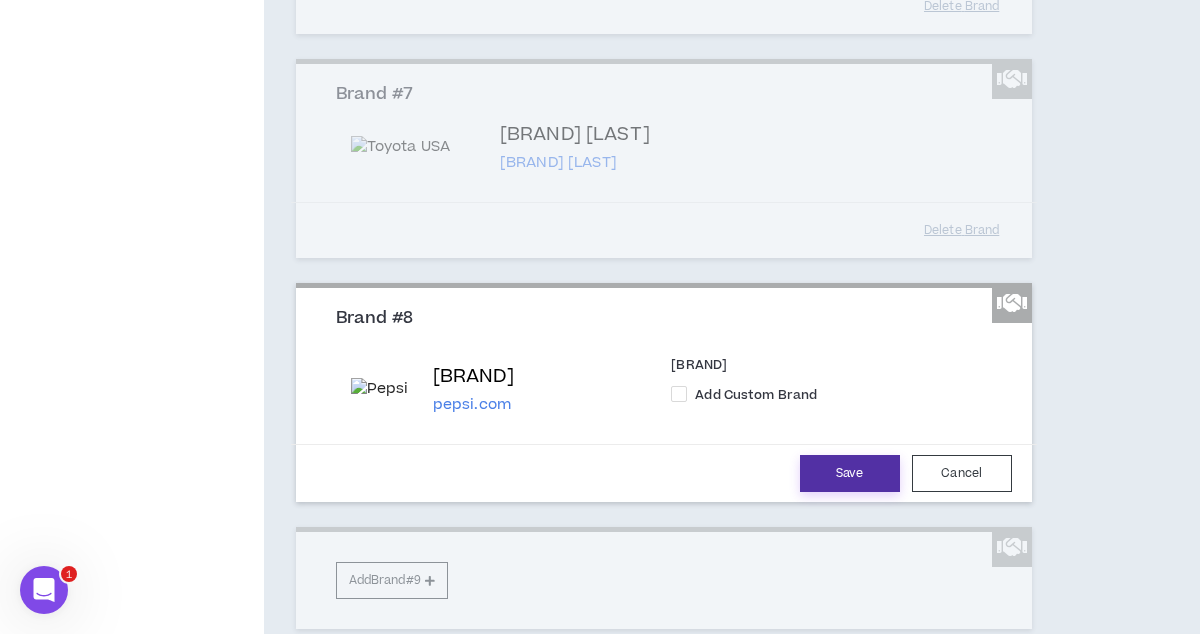 click on "Save" at bounding box center (850, 473) 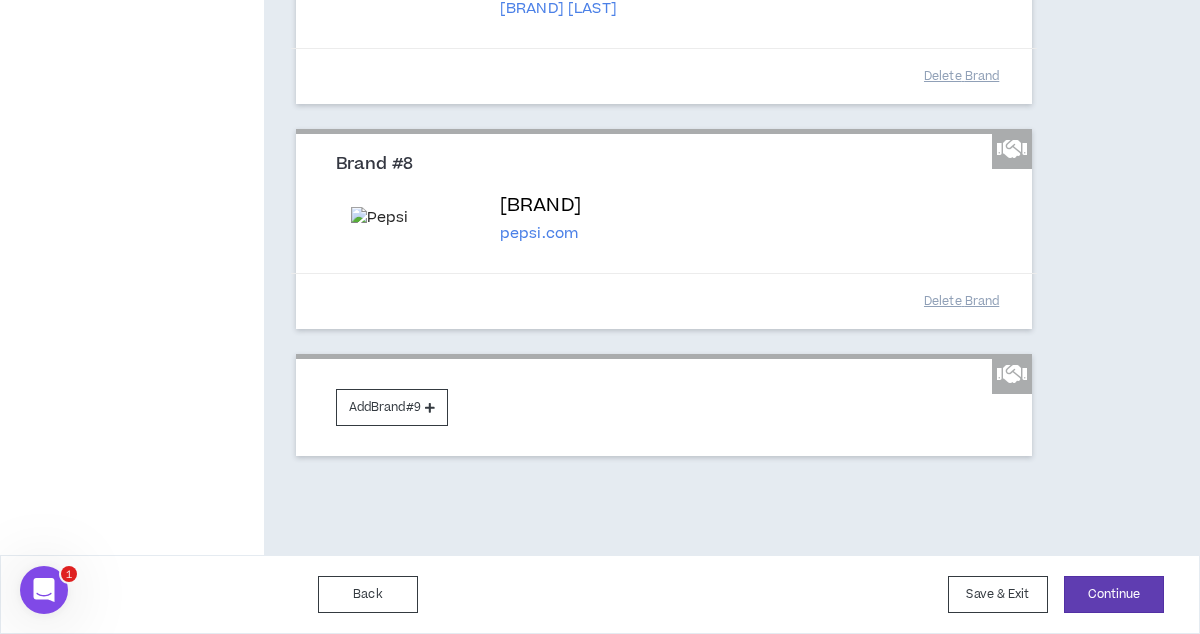 scroll, scrollTop: 1858, scrollLeft: 0, axis: vertical 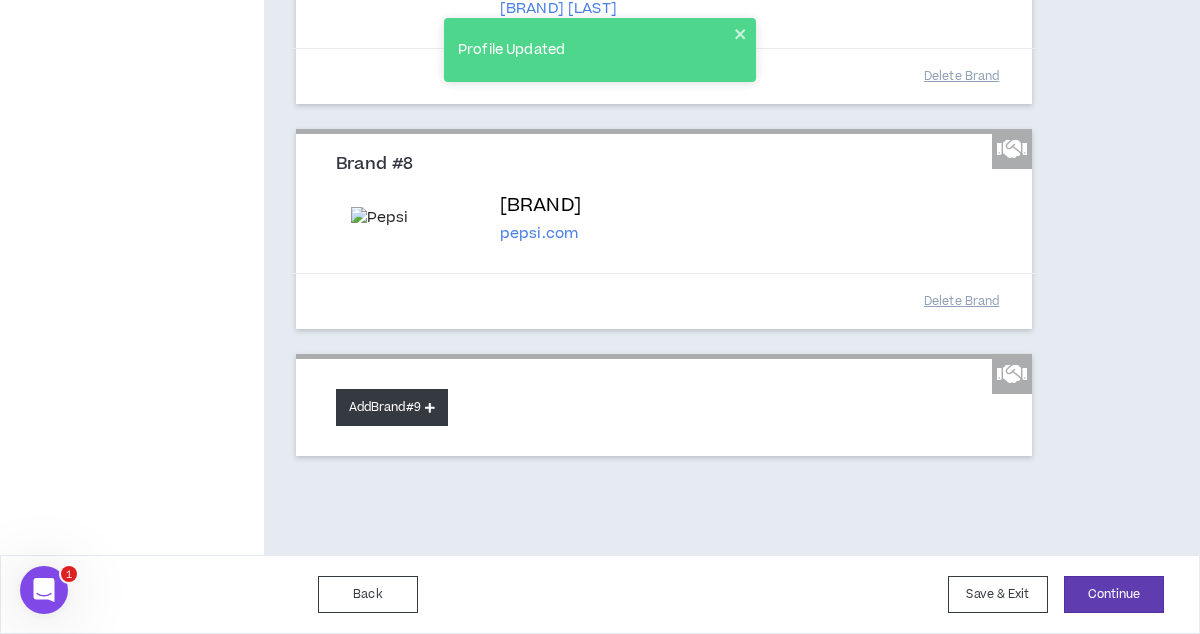 click on "Add  Brand  #9" at bounding box center [392, 407] 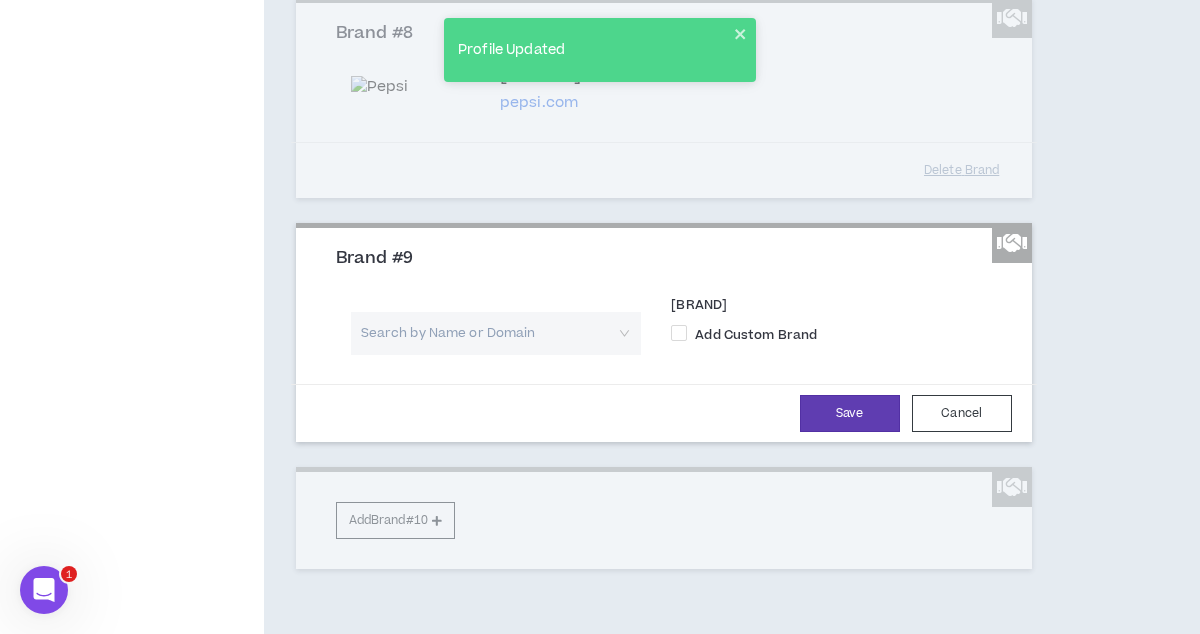 click at bounding box center (489, 333) 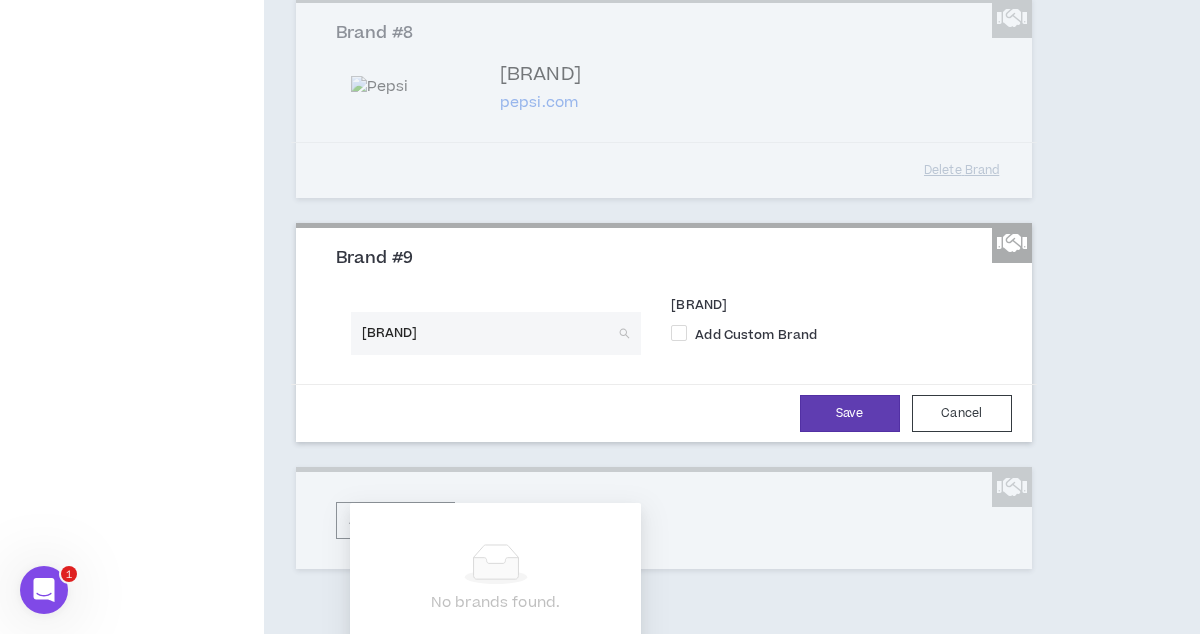 type on "taco bell" 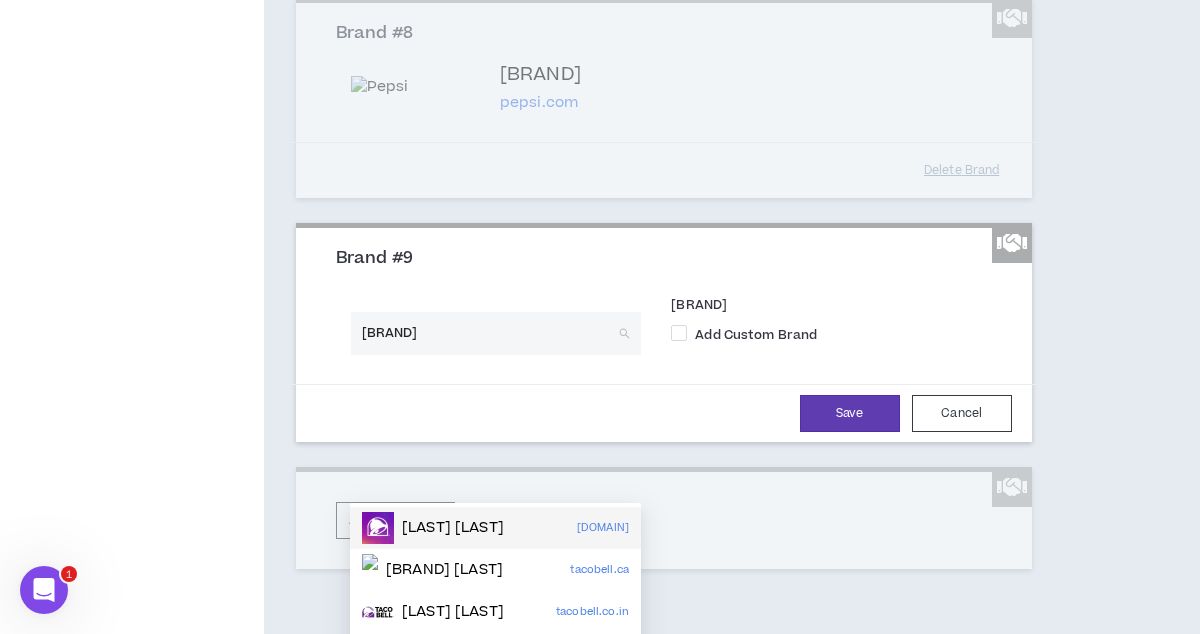 click on "Taco Bell tacobell.com" at bounding box center [495, 528] 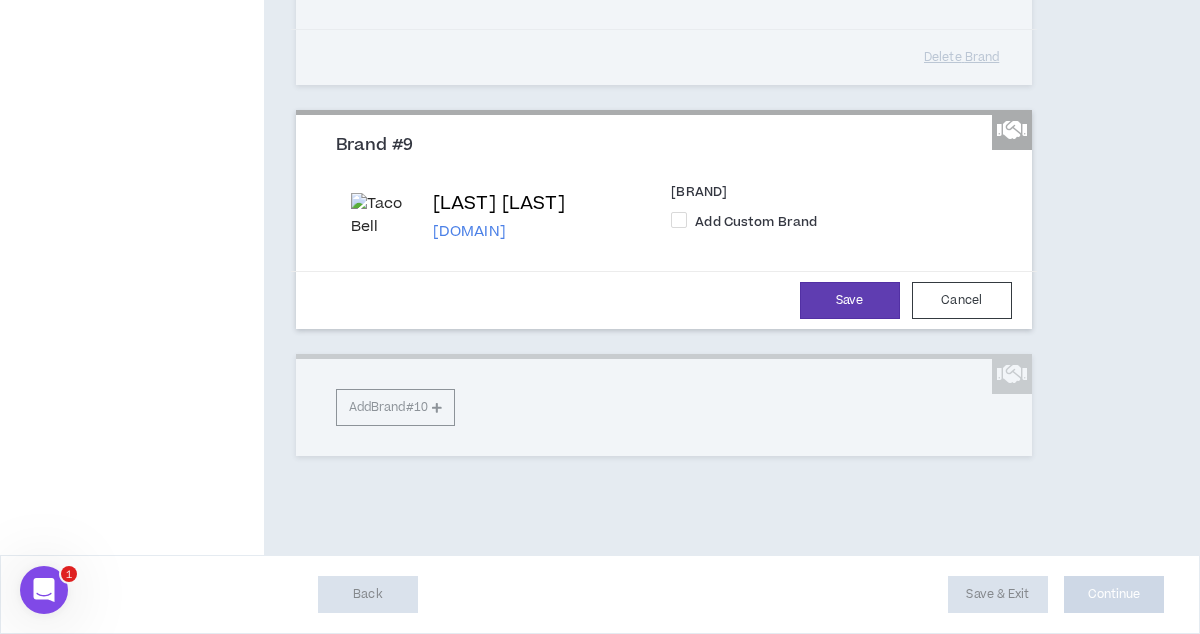 scroll, scrollTop: 2130, scrollLeft: 0, axis: vertical 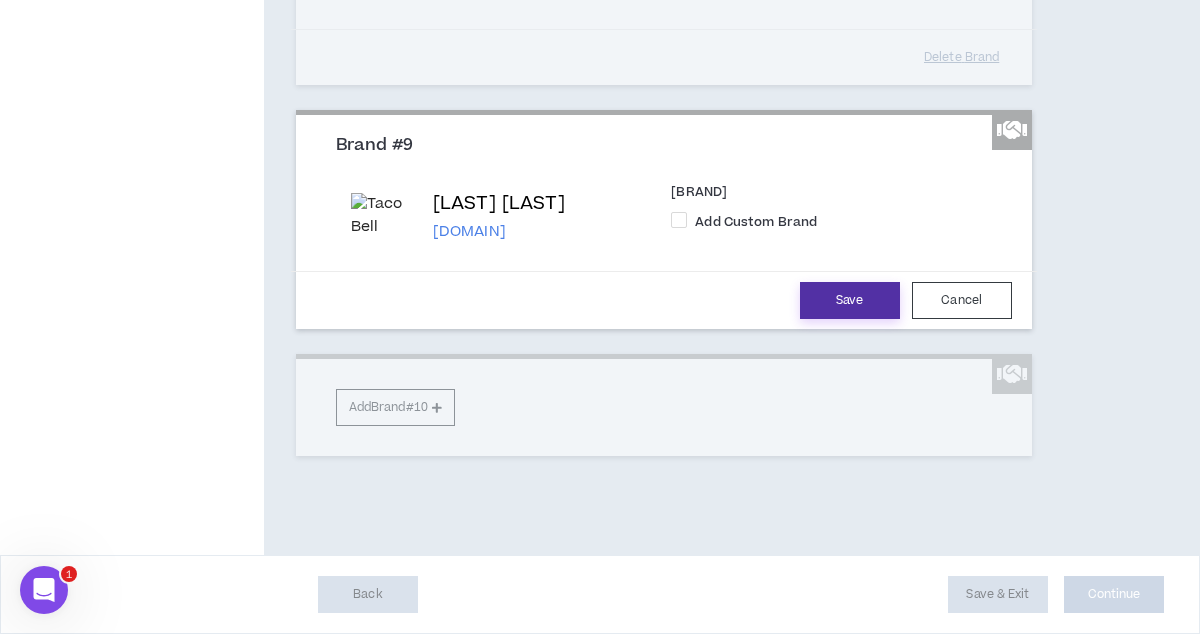 click on "Save" at bounding box center [850, 300] 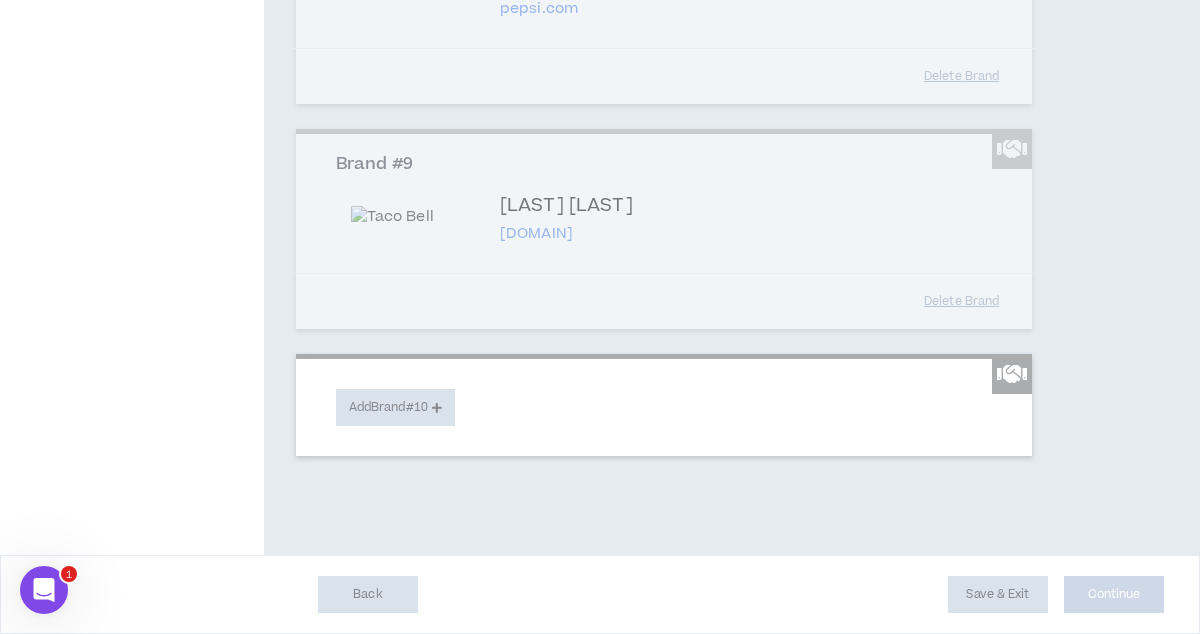 scroll, scrollTop: 2226, scrollLeft: 0, axis: vertical 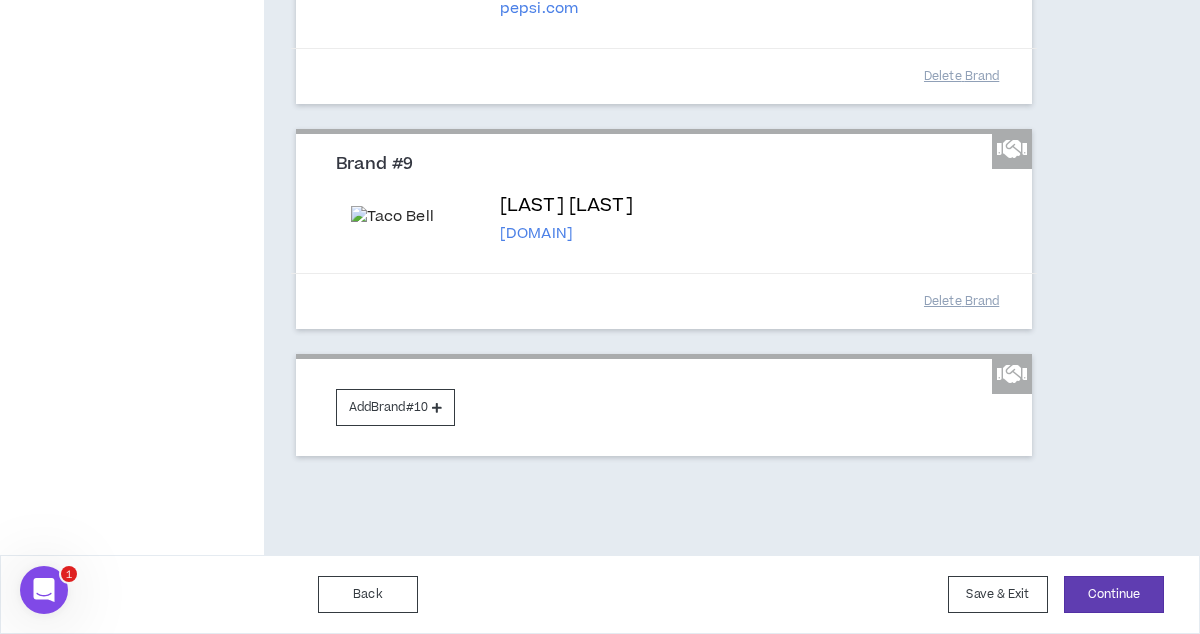 click on "Add  Brand  #10" at bounding box center (664, 405) 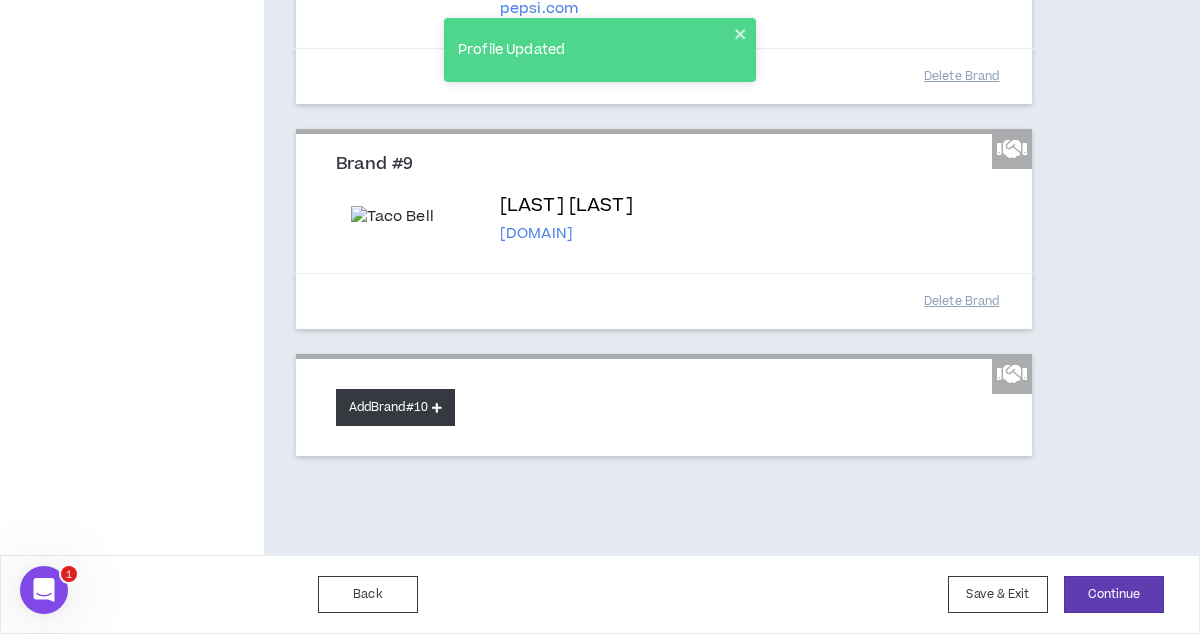 click on "Add  Brand  #10" at bounding box center (395, 407) 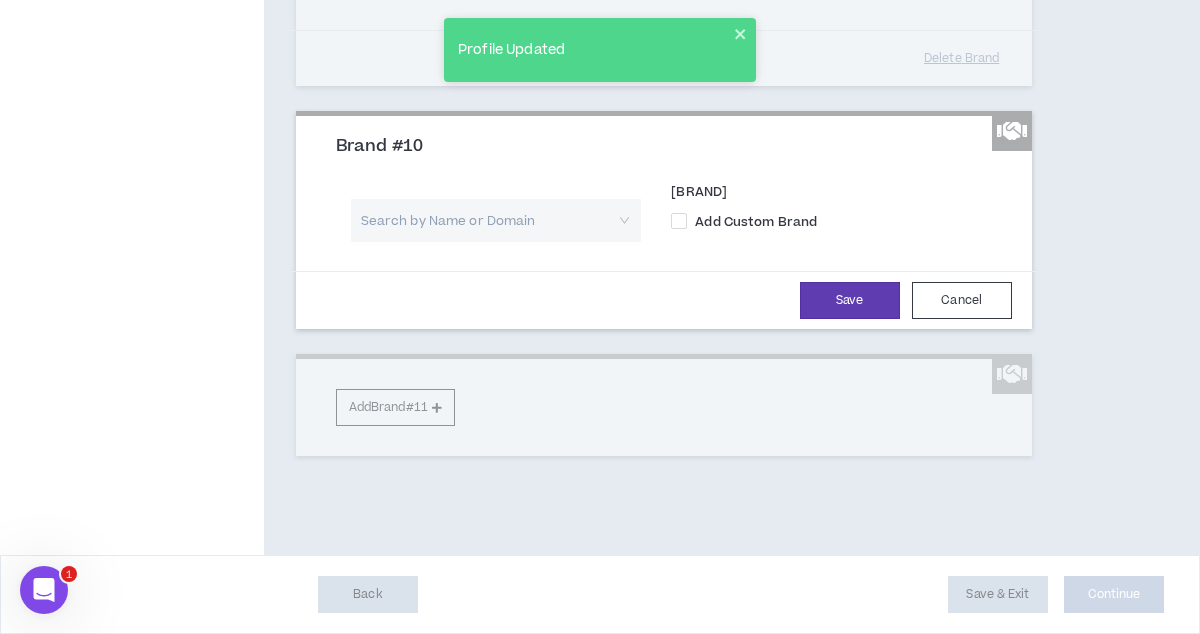 scroll, scrollTop: 2470, scrollLeft: 0, axis: vertical 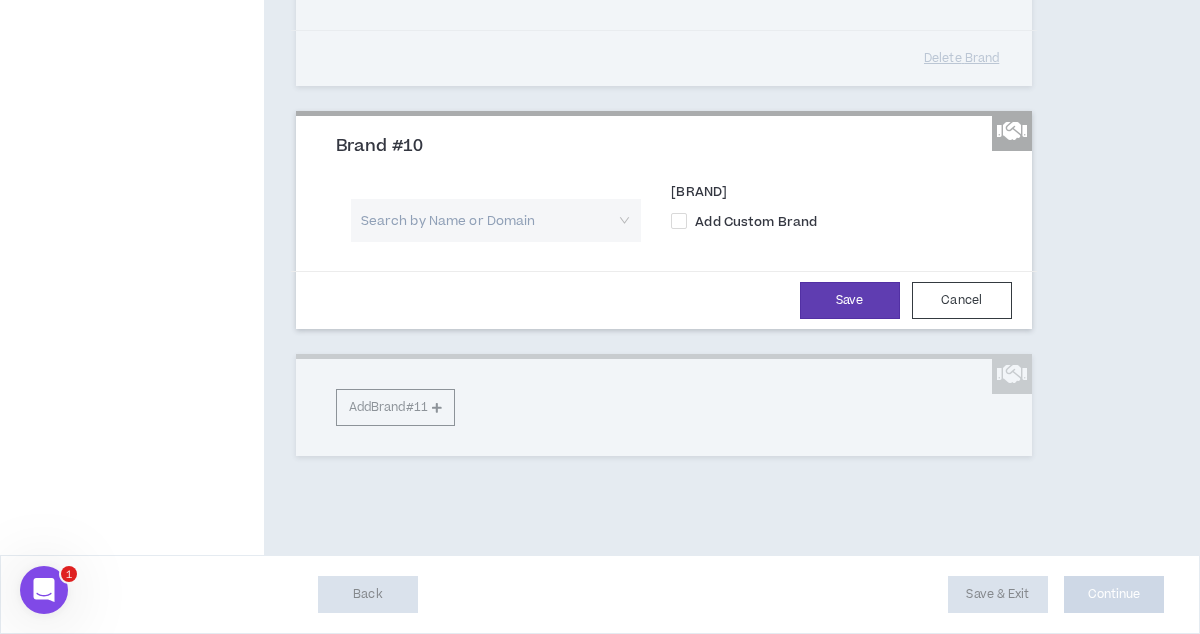 click on "Brand #1 McDonald's mcdonalds.com Don’t see your brand listed? Add Custom Brand Delete   Brand Brand #2 Budweiser budweiser.com Don’t see your brand listed? Add Custom Brand Delete   Brand Brand #3 AT&T att.com Don’t see your brand listed? Add Custom Brand Delete   Brand Brand #4 Popeyes Louisiana Kitchen popeyes.com Don’t see your brand listed? Add Custom Brand Delete   Brand Brand #5 Burger King bk.com Don’t see your brand listed? Add Custom Brand Delete   Brand Brand #6 Southwest Airlines southwest.com Don’t see your brand listed? Add Custom Brand Delete   Brand Brand #7 Toyota USA buyatoyota.com Don’t see your brand listed? Add Custom Brand Delete   Brand Brand #8 Pepsi pepsi.com Don’t see your brand listed? Add Custom Brand Delete   Brand Brand #9 Taco Bell tacobell.com Don’t see your brand listed? Add Custom Brand Delete   Brand Brand #10 Search by Name or Domain Don’t see your brand listed? Add Custom Brand Save Cancel Add  Brand  #11" at bounding box center (664, -735) 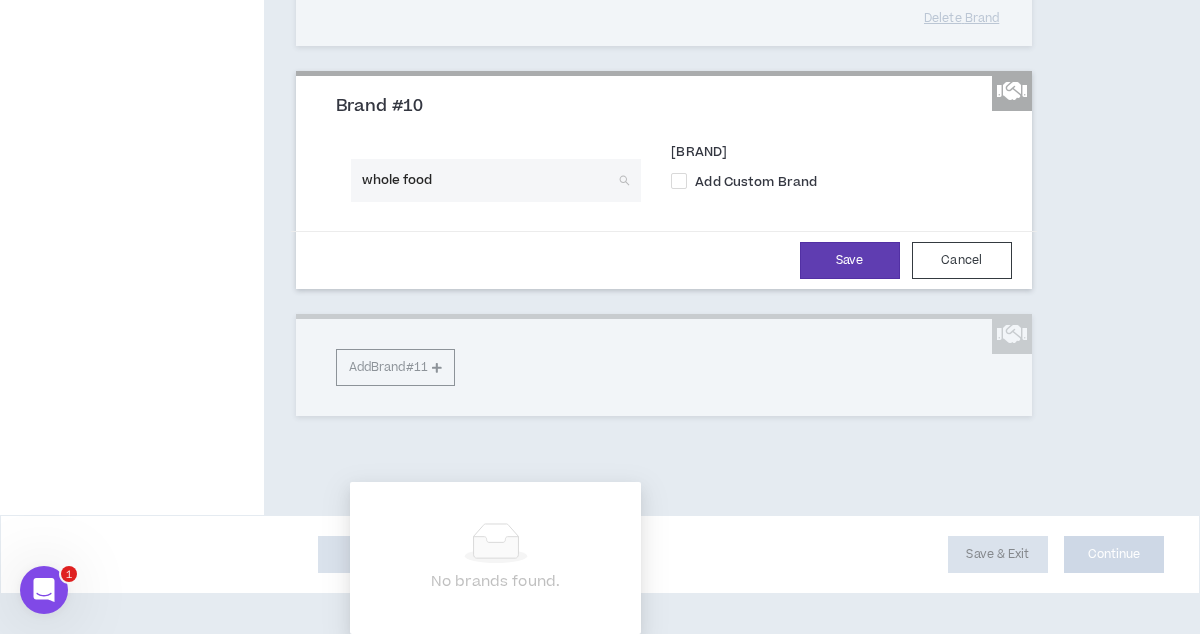 type on "whole foods" 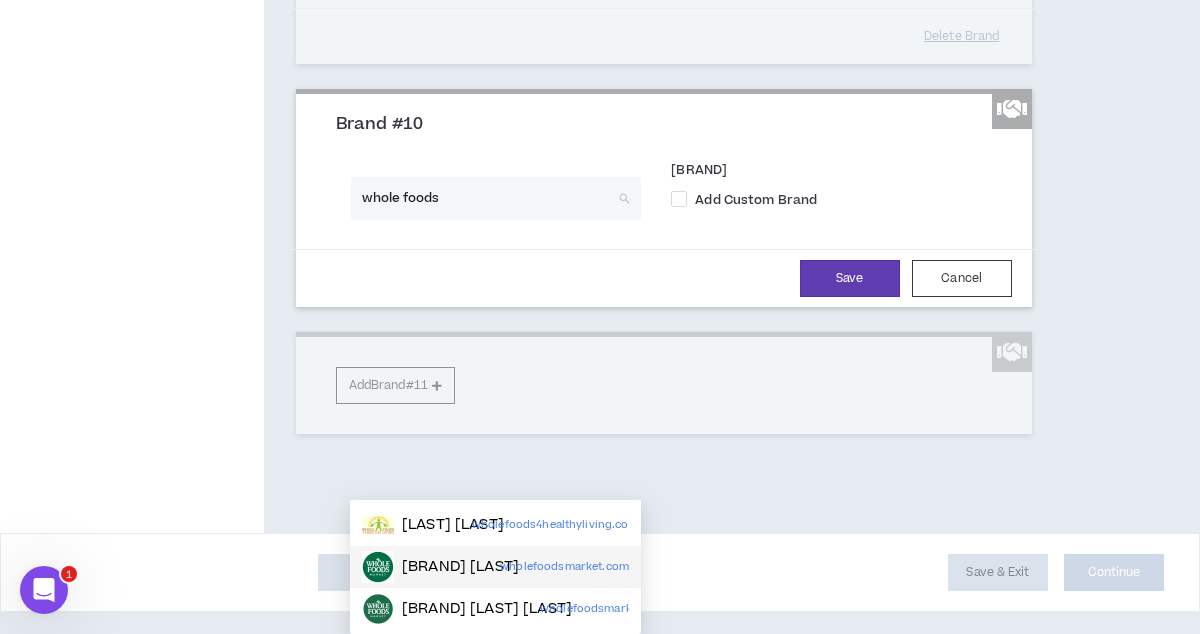 click on "Whole Foods Market" at bounding box center (460, 567) 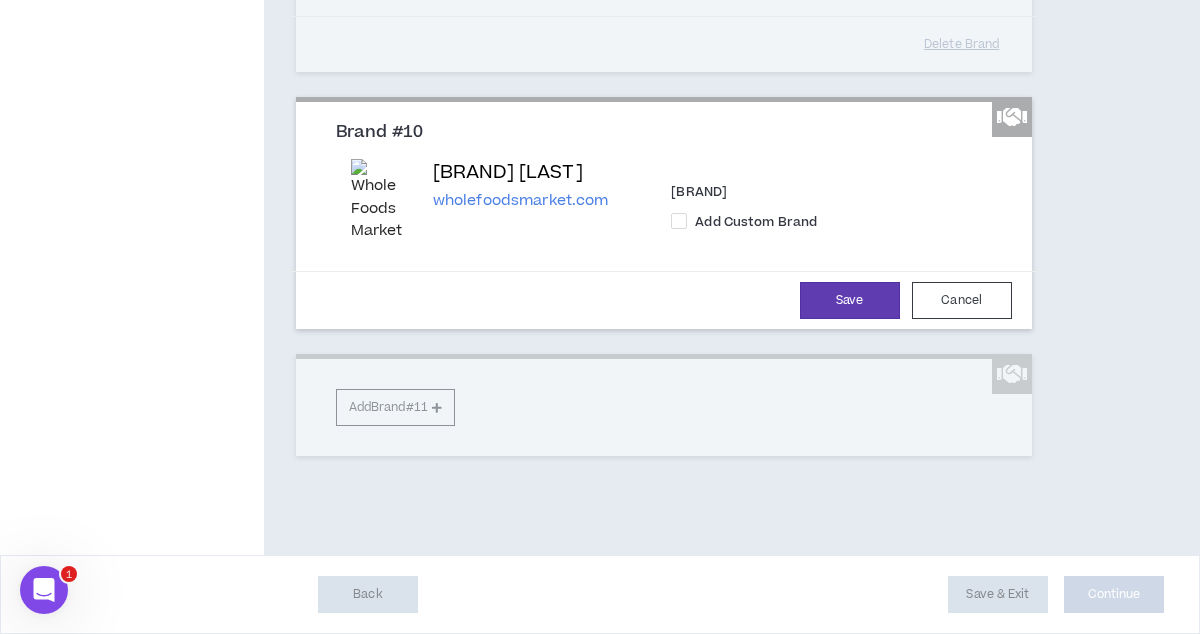 click on "Save Cancel" at bounding box center [664, 300] 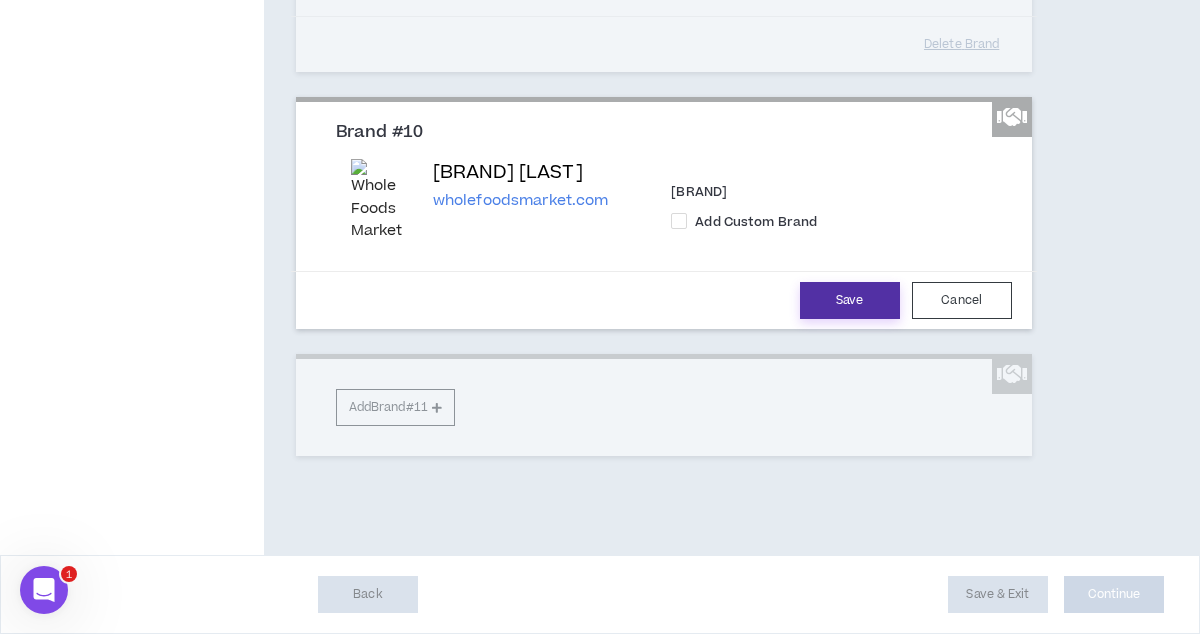 click on "Save" at bounding box center (850, 300) 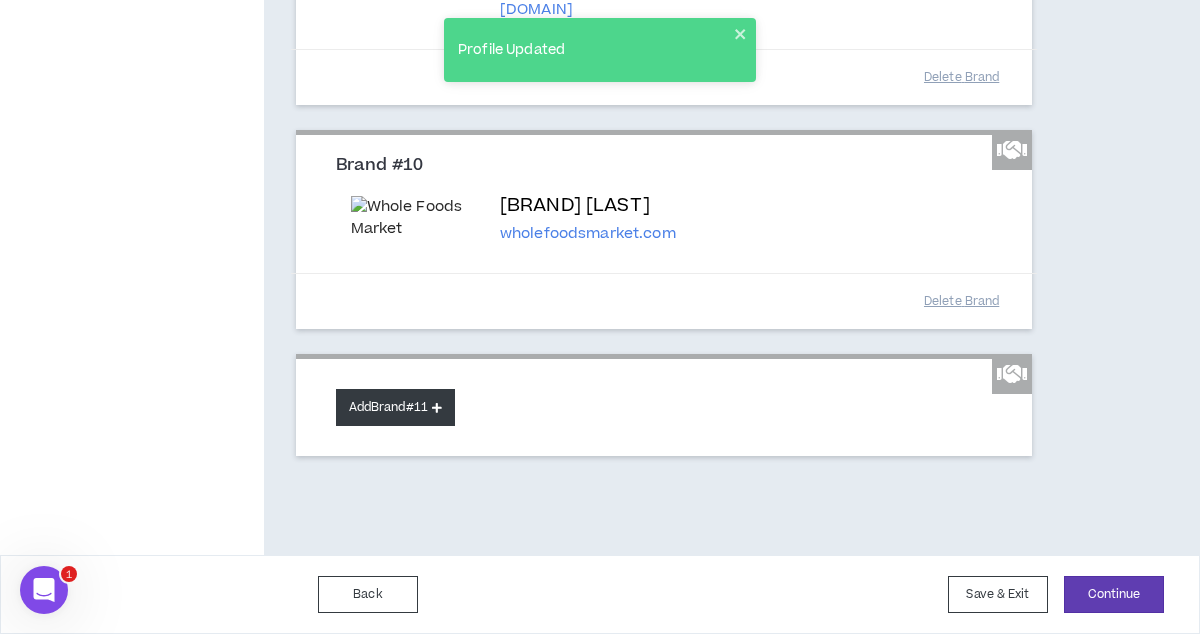 click on "Add  Brand  #11" at bounding box center (395, 407) 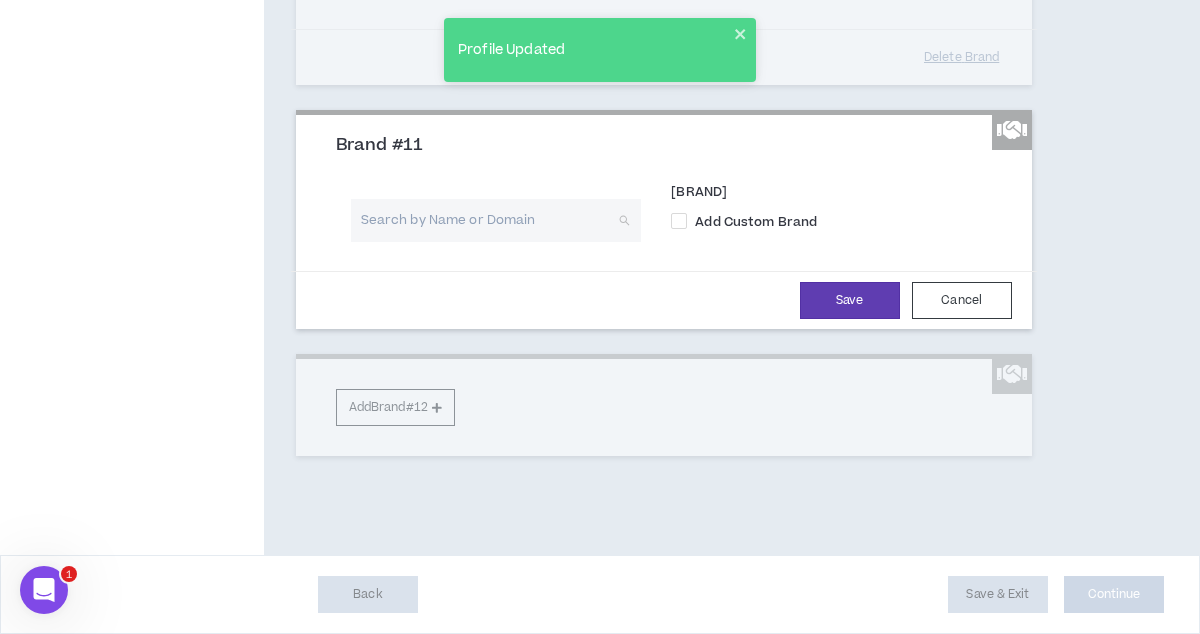 click at bounding box center [489, 220] 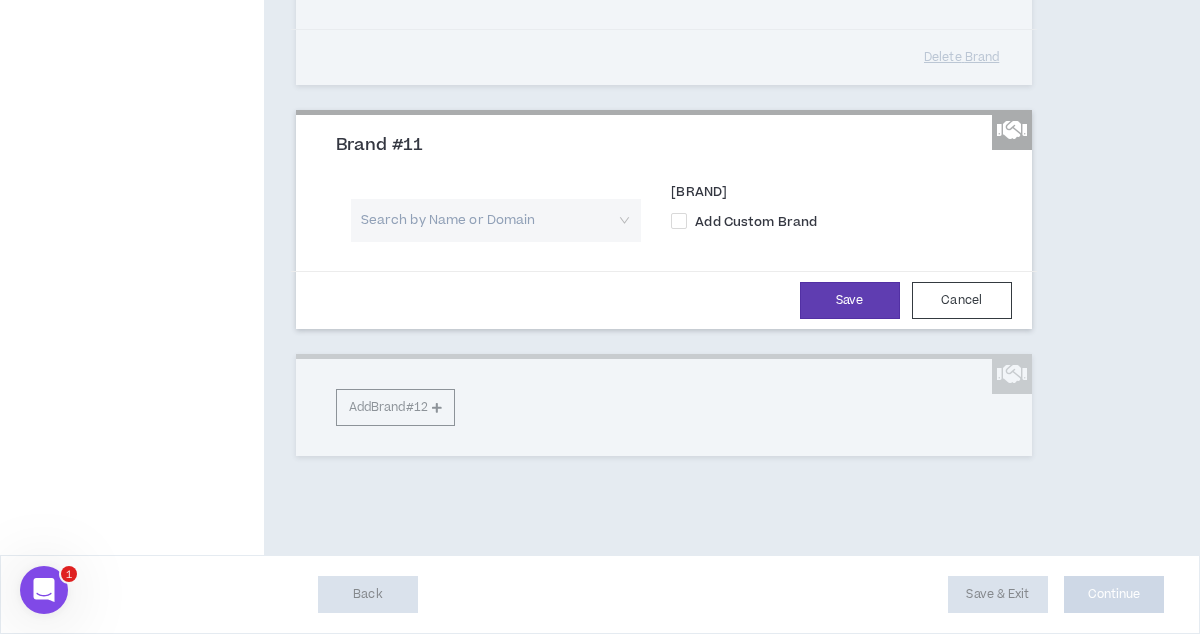 scroll, scrollTop: 2643, scrollLeft: 0, axis: vertical 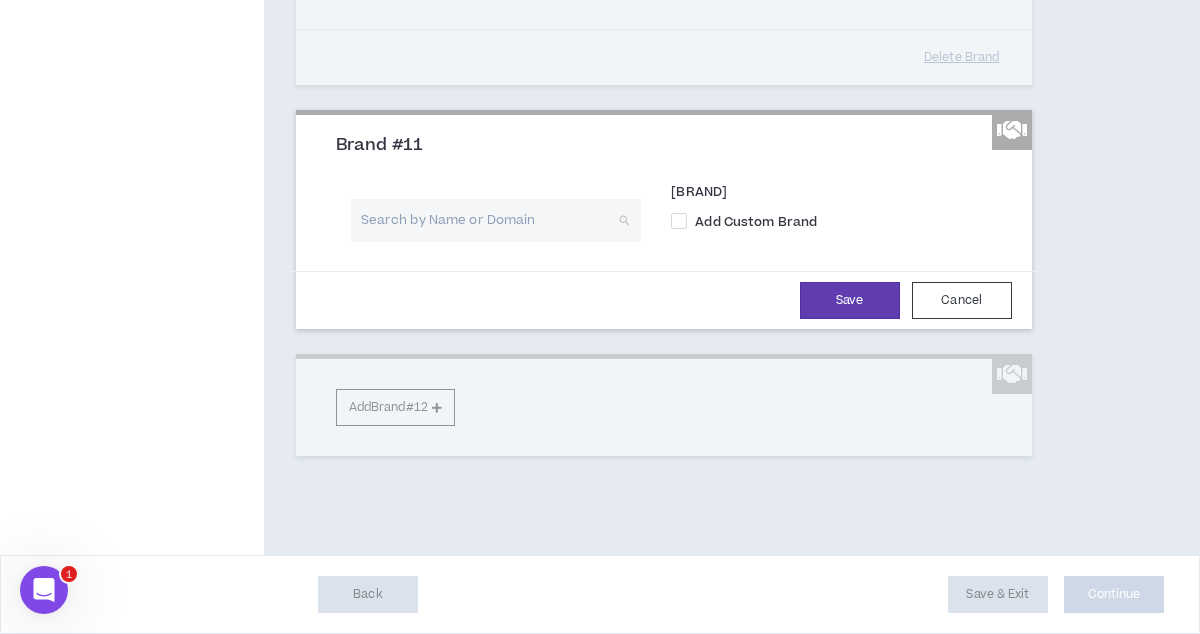 click at bounding box center [489, 220] 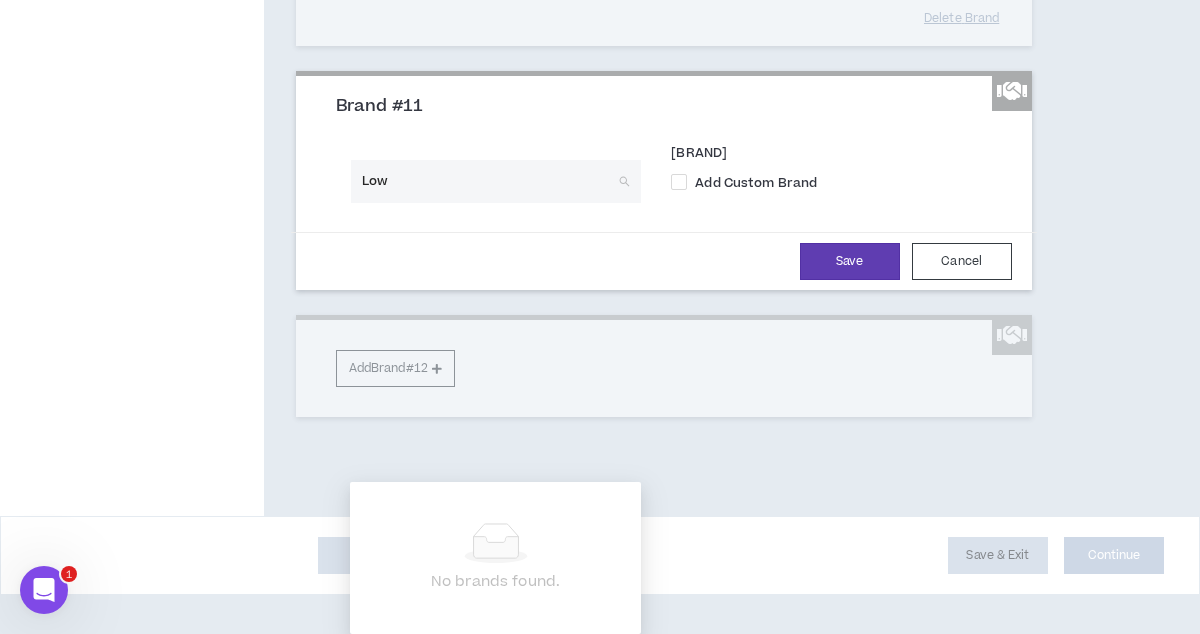 type on "Lowe" 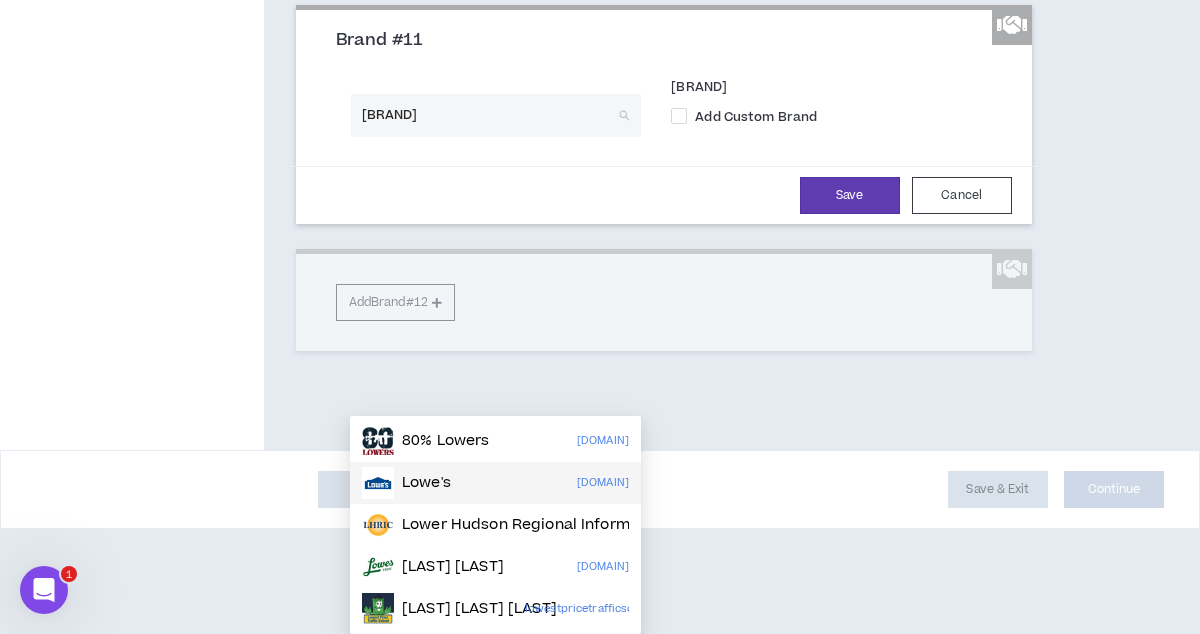 click on "Lowe's" at bounding box center (426, 483) 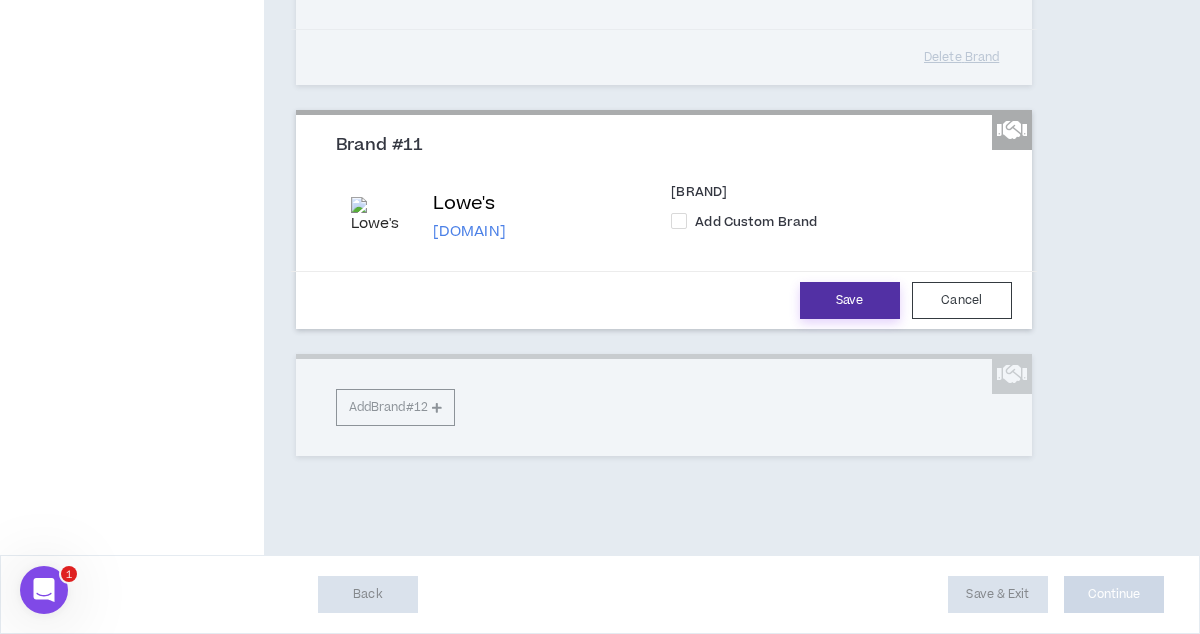 click on "Save" at bounding box center (850, 300) 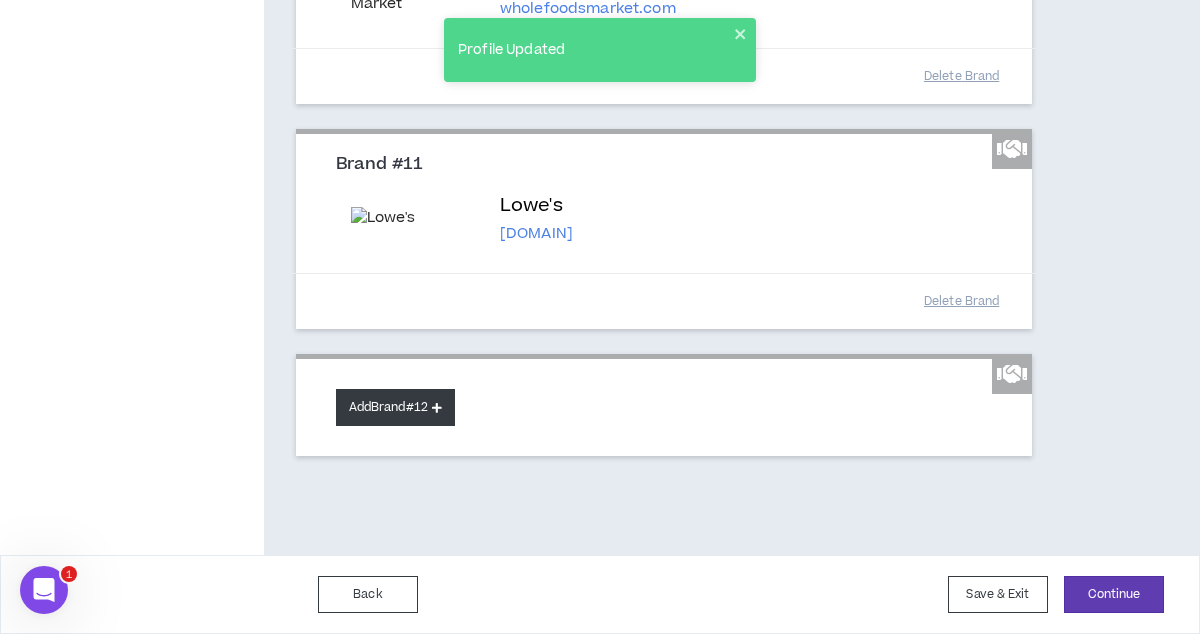 click on "Add  Brand  #12" at bounding box center [395, 407] 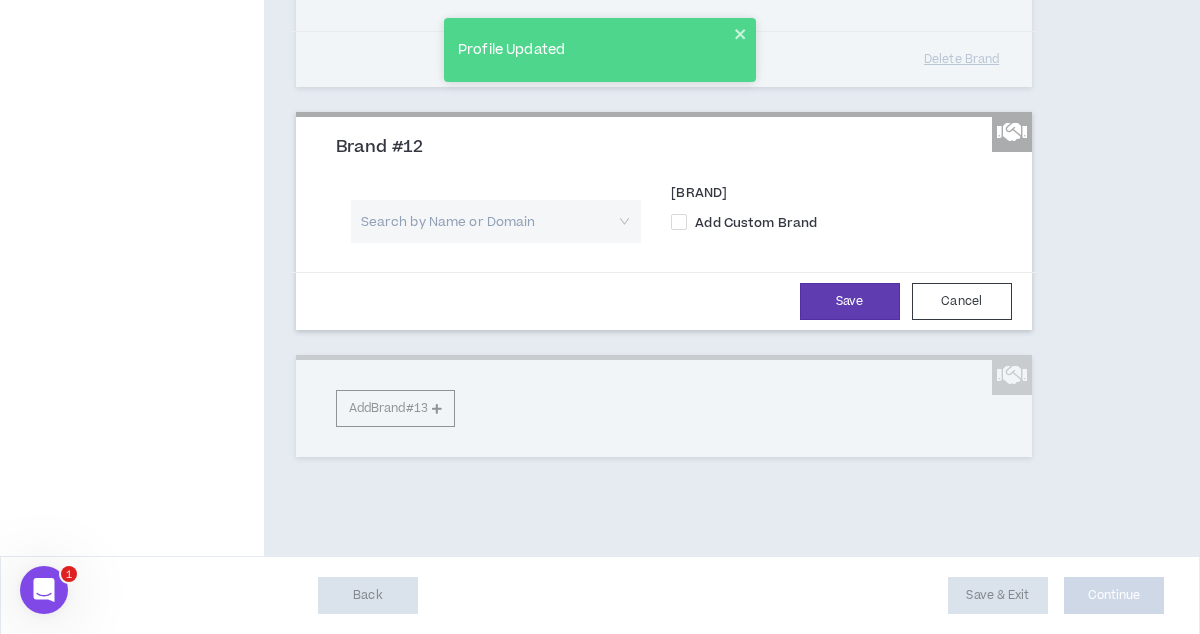 click at bounding box center (489, 221) 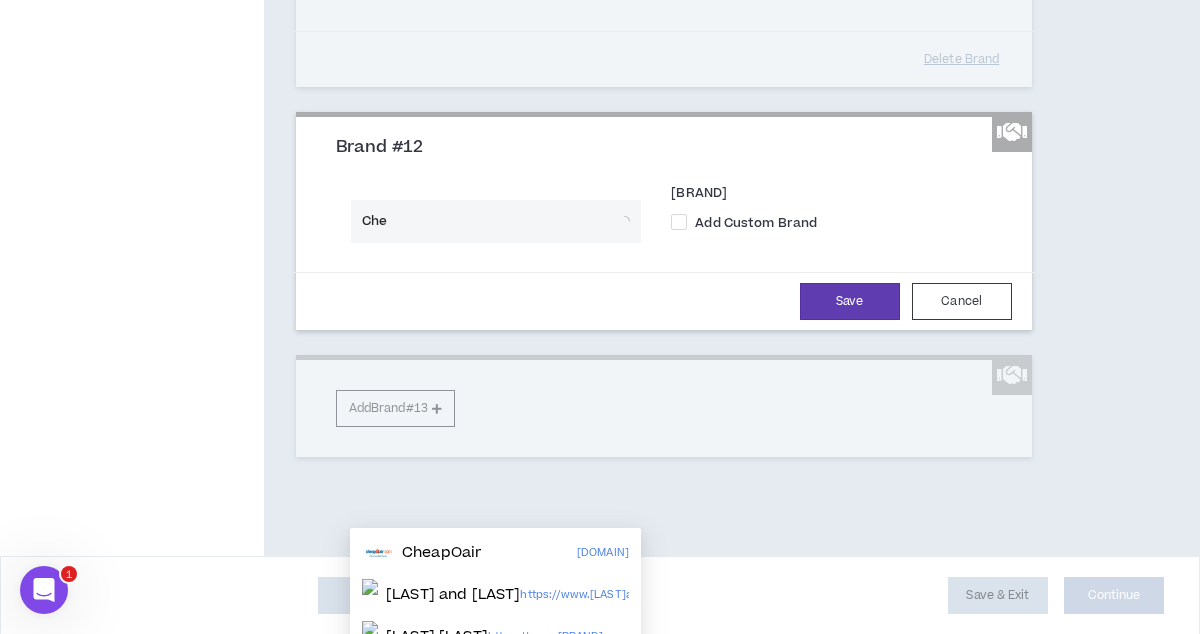 type on "Chev" 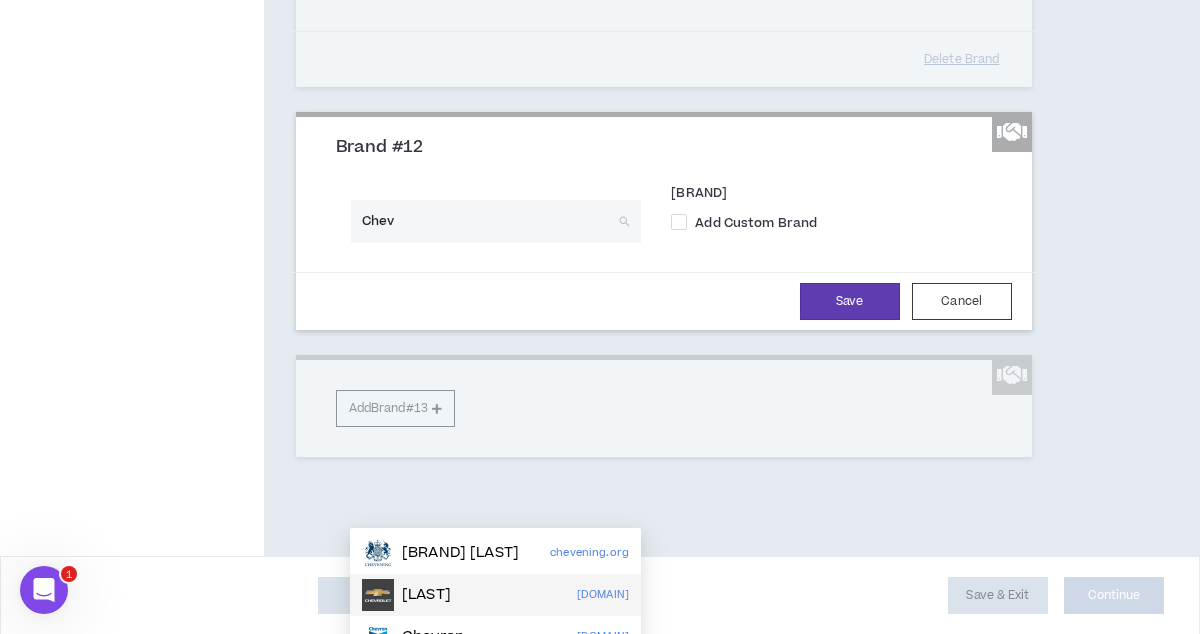 click on "Chevrolet" at bounding box center (426, 595) 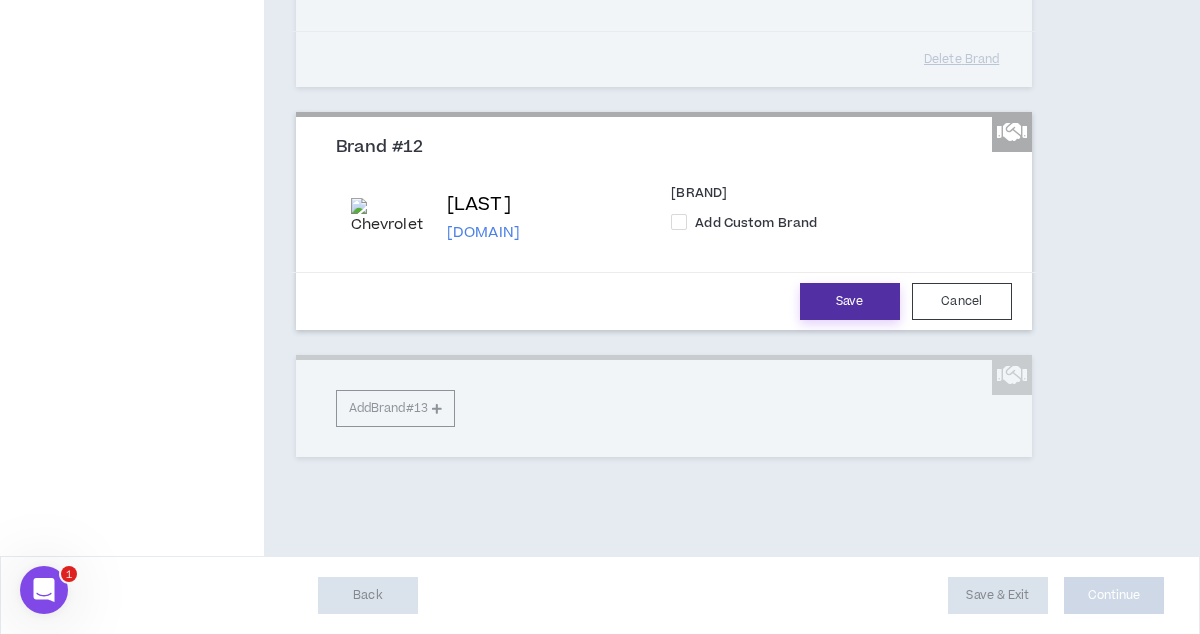 click on "Save" at bounding box center (850, 301) 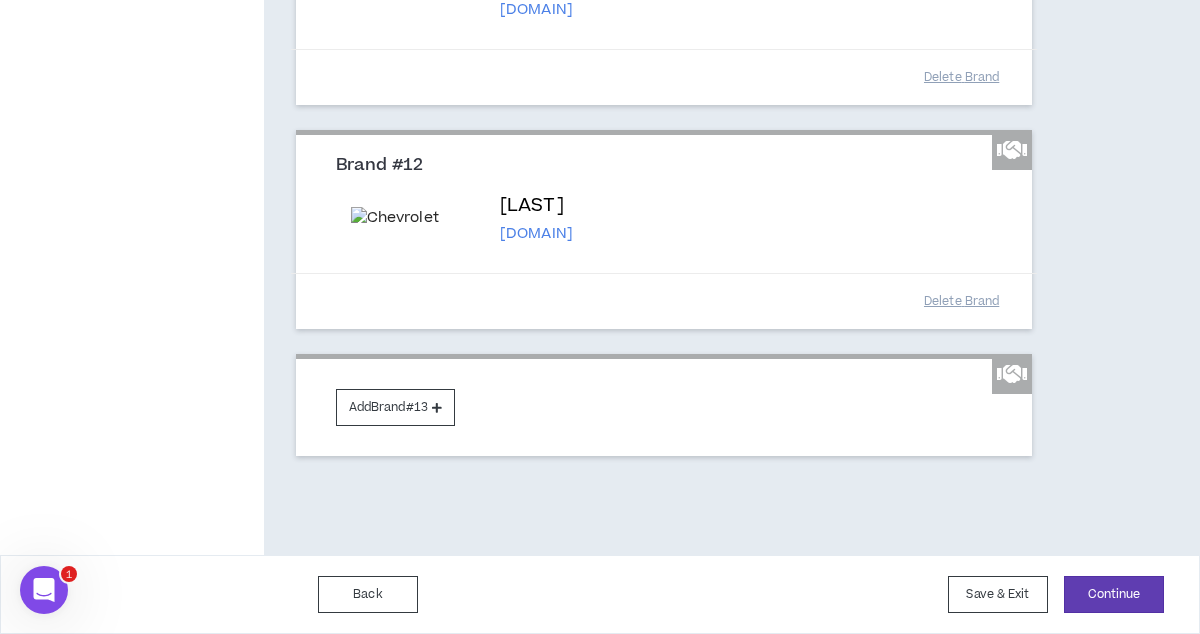 scroll, scrollTop: 2870, scrollLeft: 0, axis: vertical 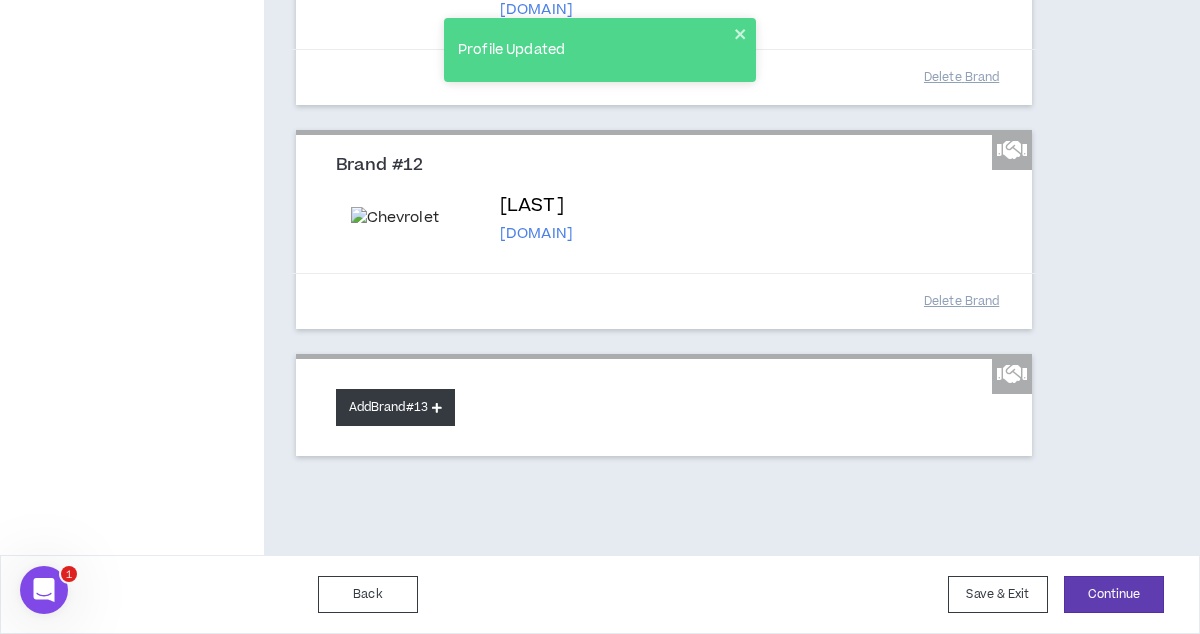 click on "Add  Brand  #13" at bounding box center (395, 407) 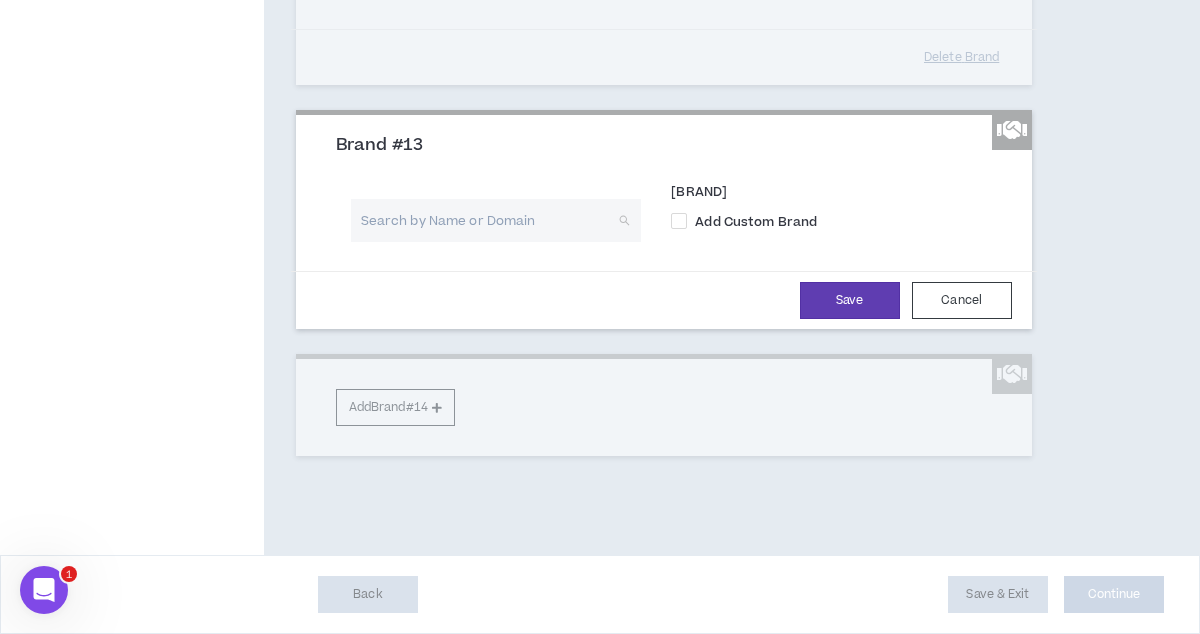 click at bounding box center [489, 220] 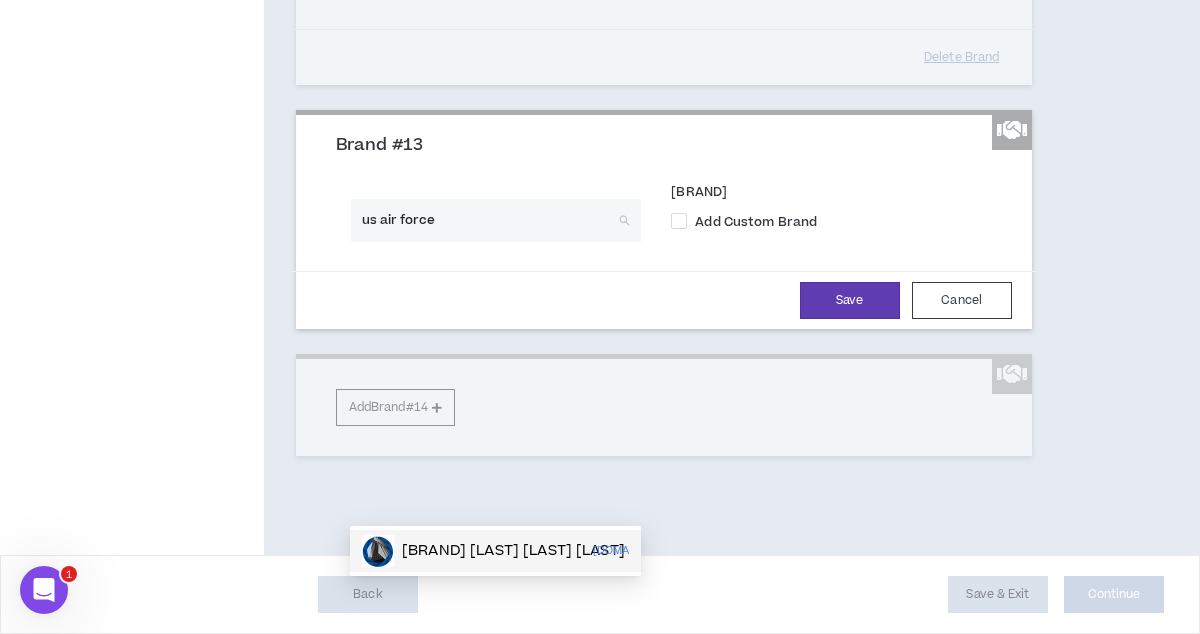 drag, startPoint x: 452, startPoint y: 506, endPoint x: 350, endPoint y: 506, distance: 102 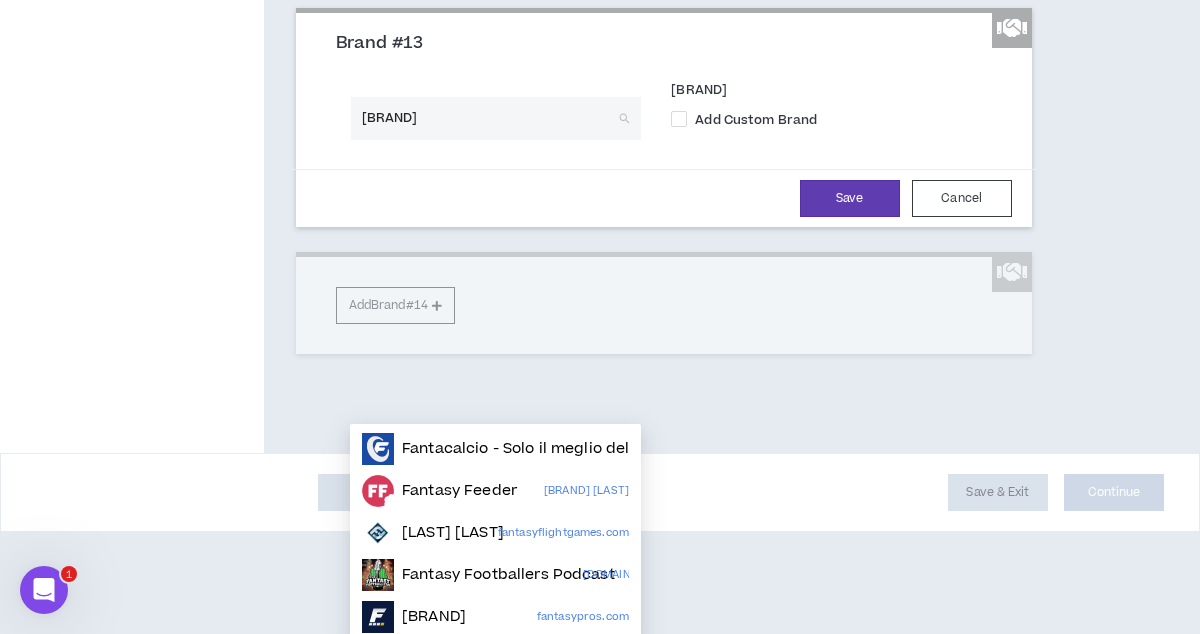 scroll, scrollTop: 2996, scrollLeft: 0, axis: vertical 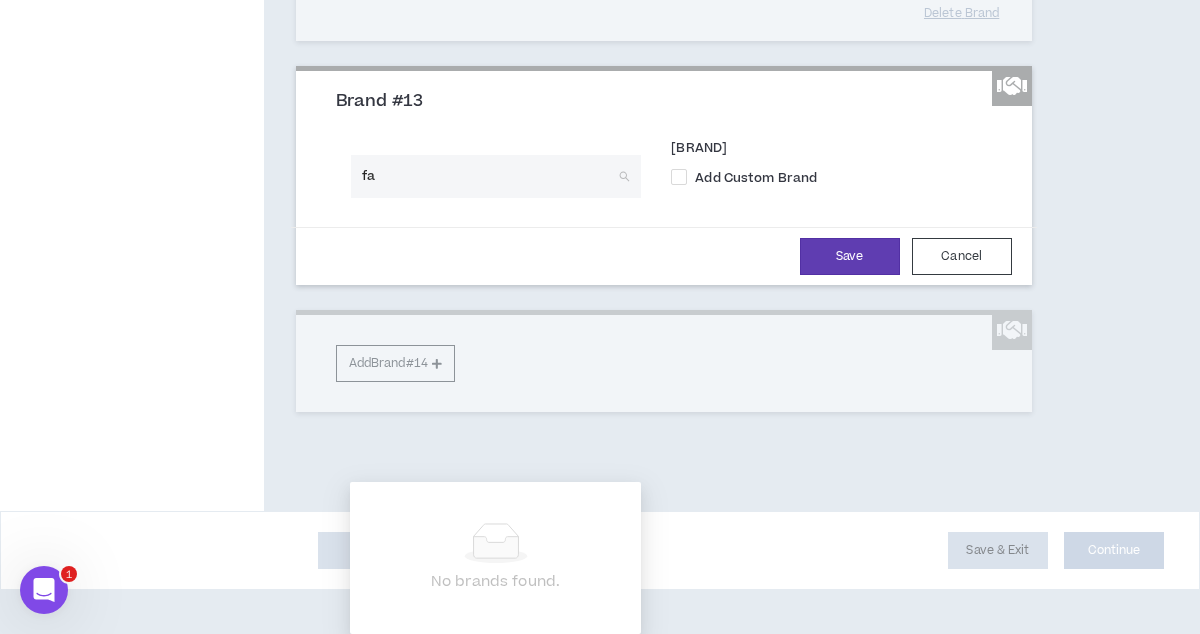 type on "f" 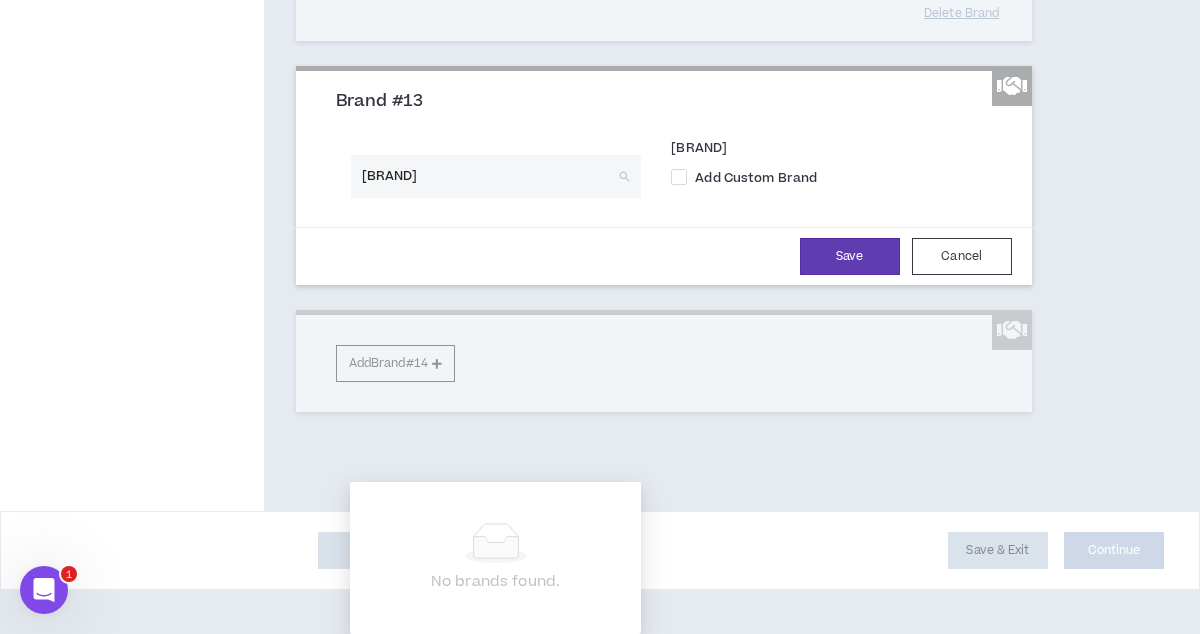 type on "walmart" 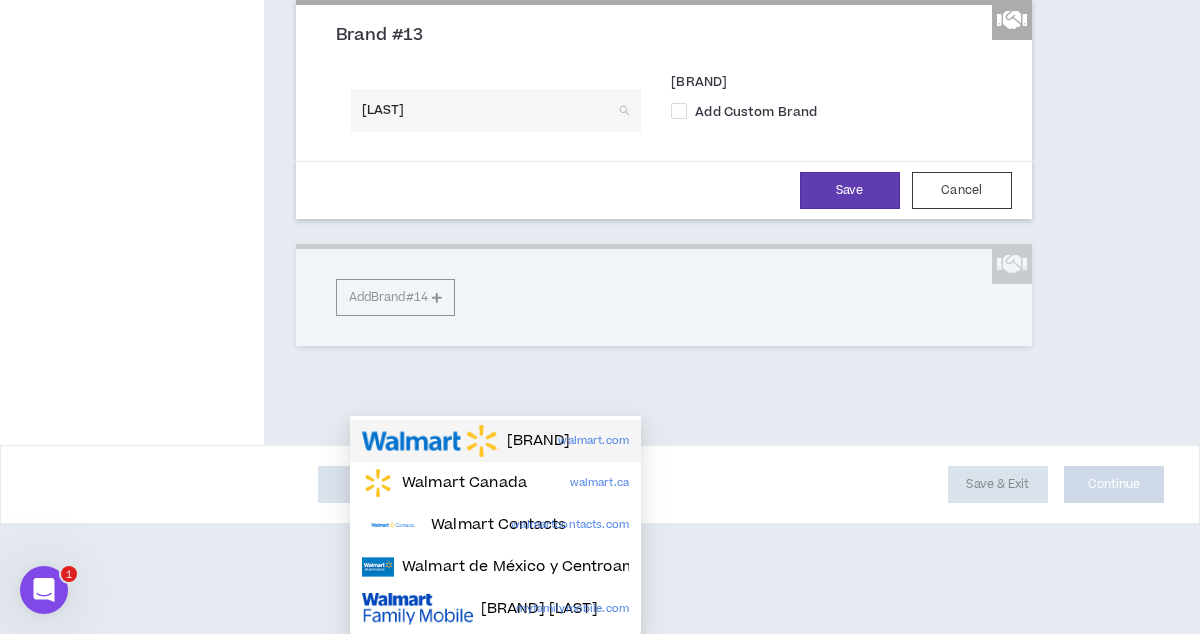 click at bounding box center (430, 441) 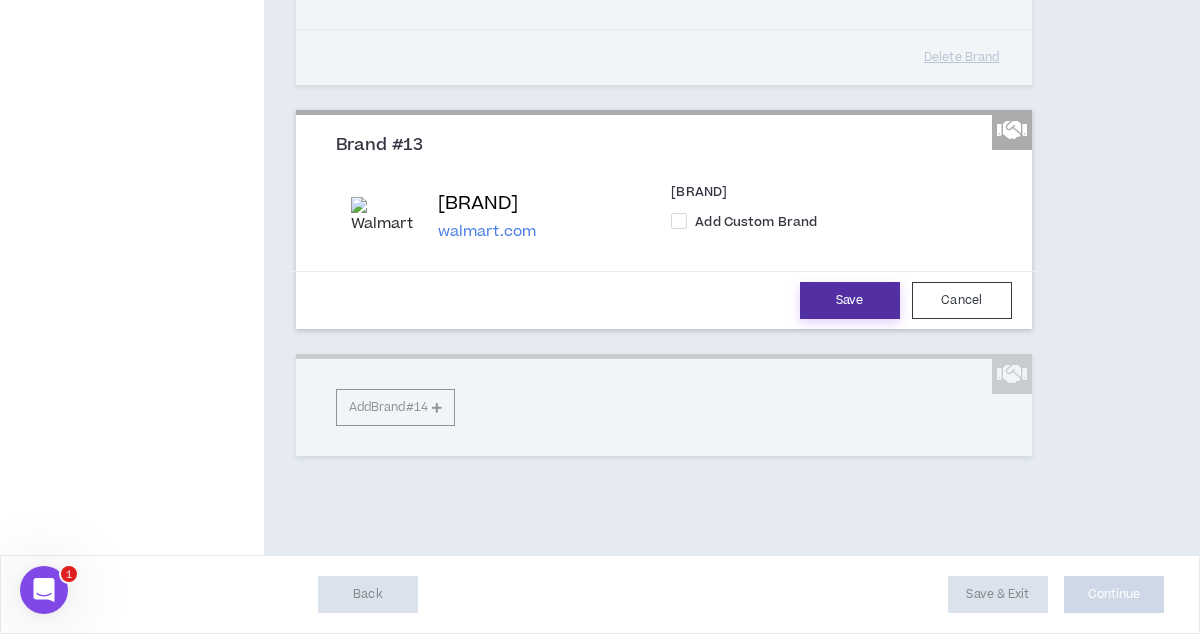 click on "Save" at bounding box center [850, 300] 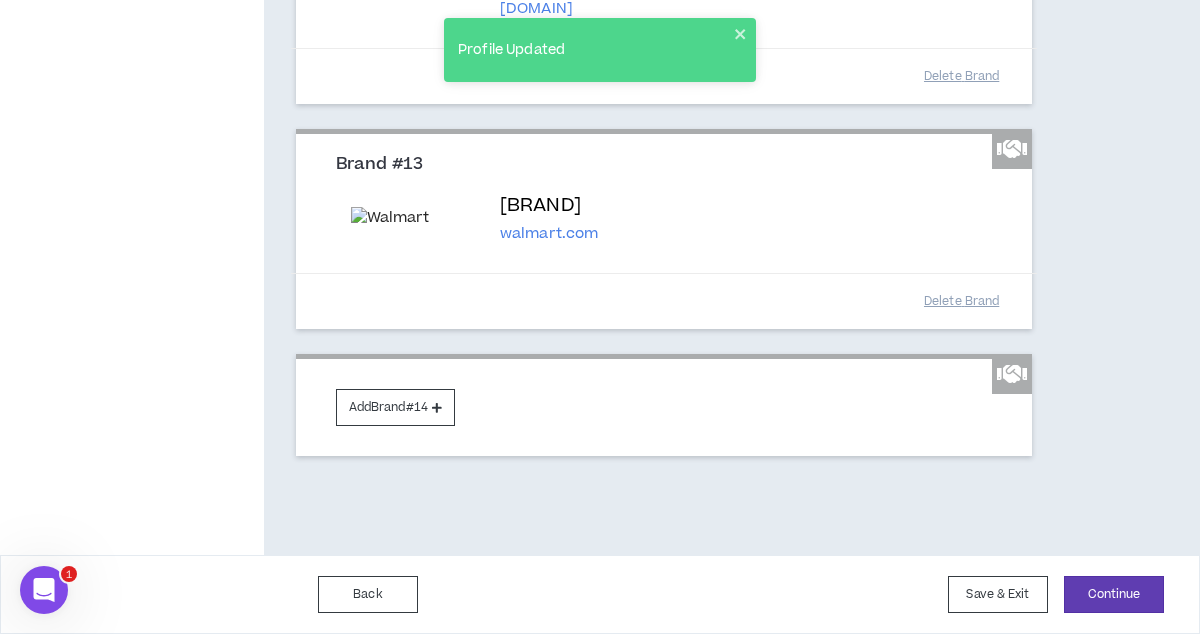 scroll, scrollTop: 3107, scrollLeft: 0, axis: vertical 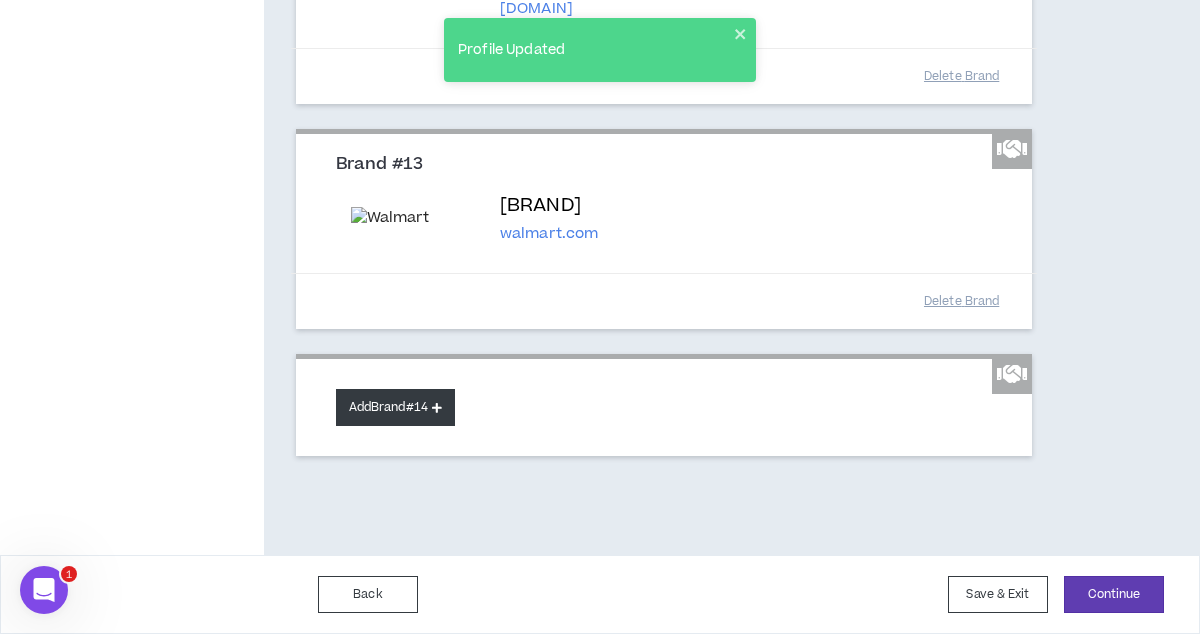 click on "Add  Brand  #14" at bounding box center [395, 407] 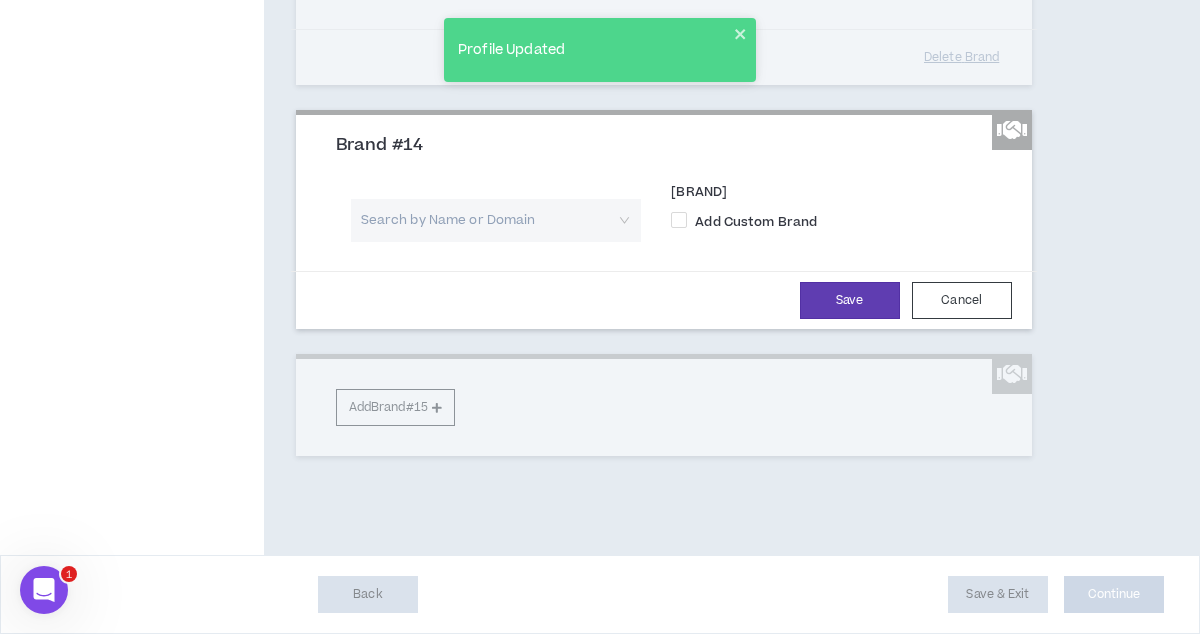 click at bounding box center [489, 220] 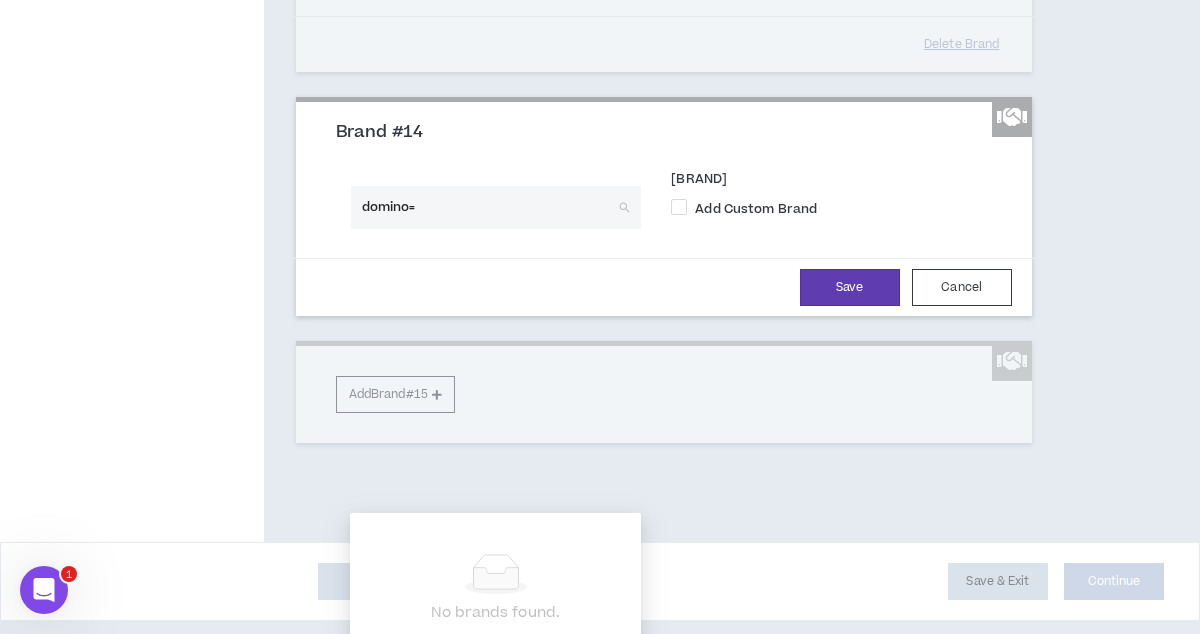 type on "domino" 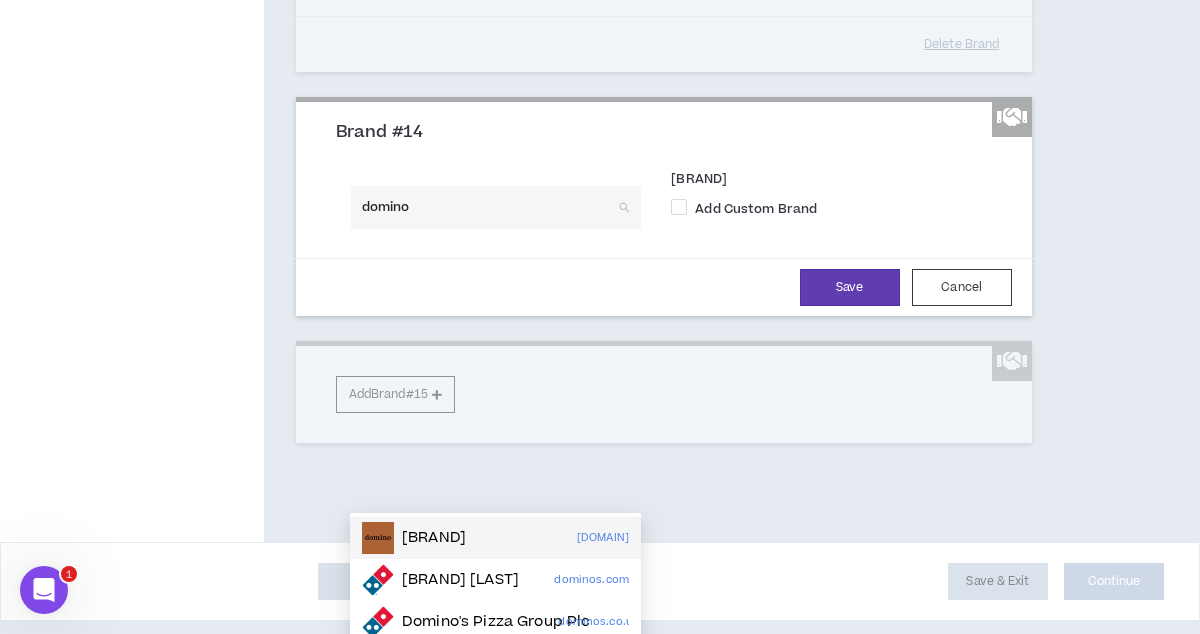 click on "Domino" at bounding box center [434, 538] 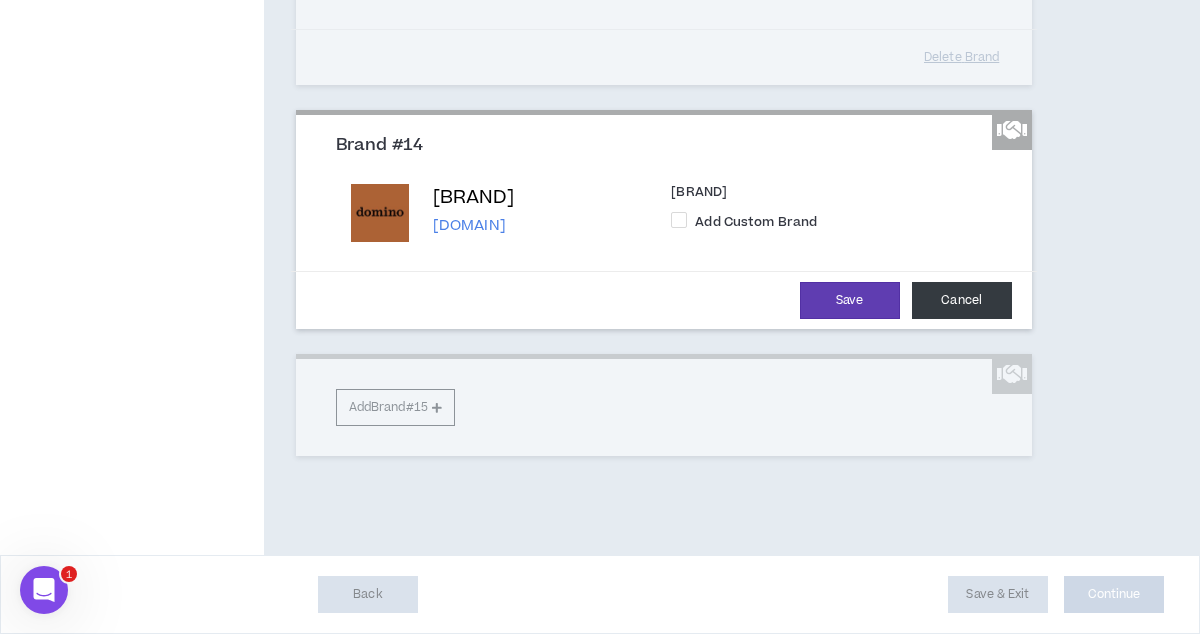 click on "Cancel" at bounding box center [962, 300] 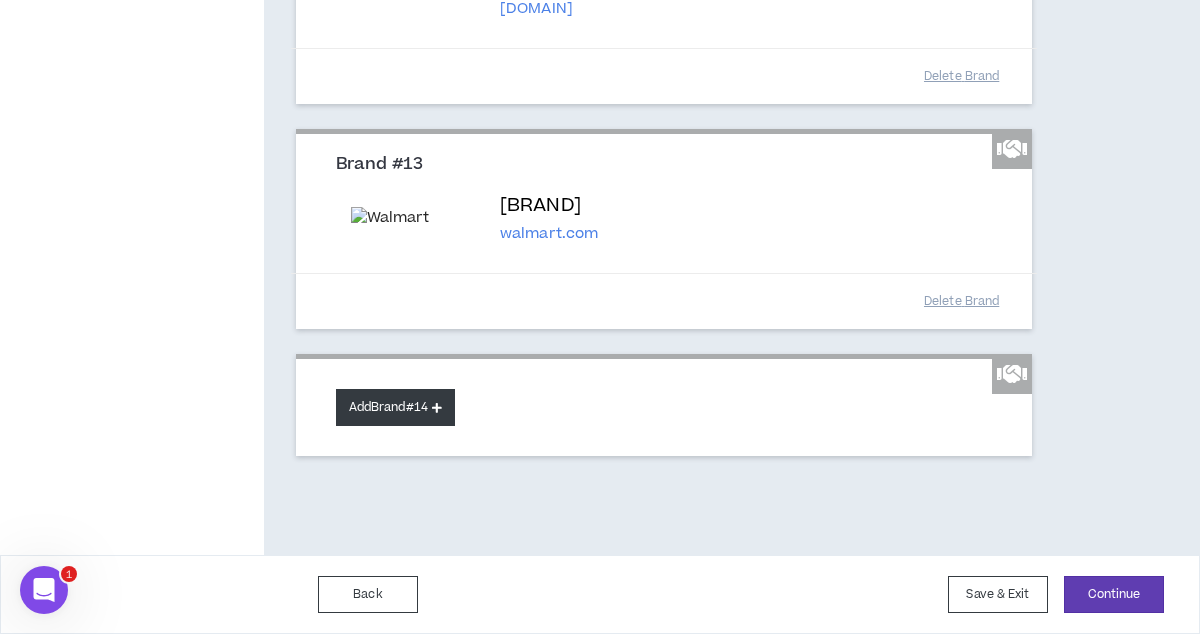 click on "Add  Brand  #14" at bounding box center [395, 407] 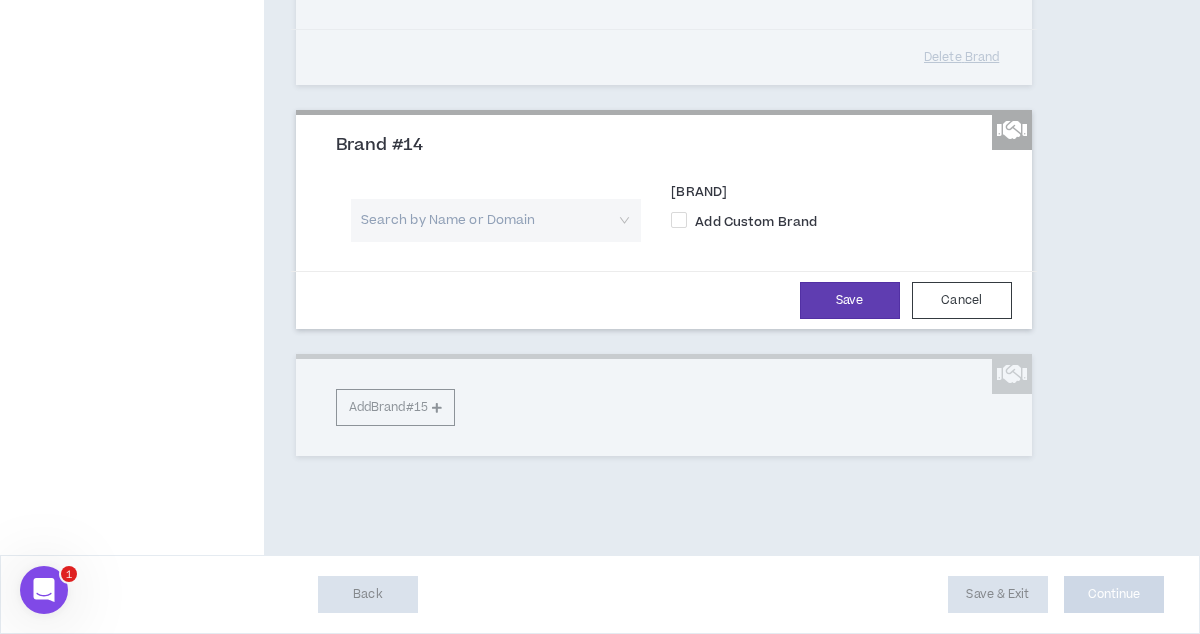 click at bounding box center [489, 220] 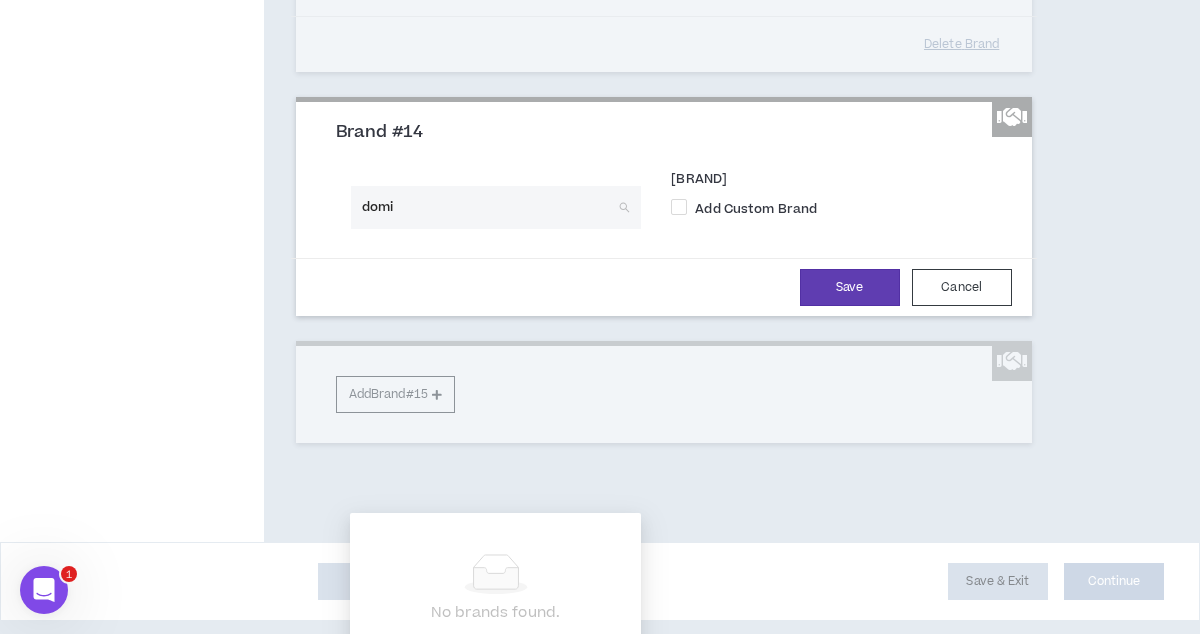 type on "domin" 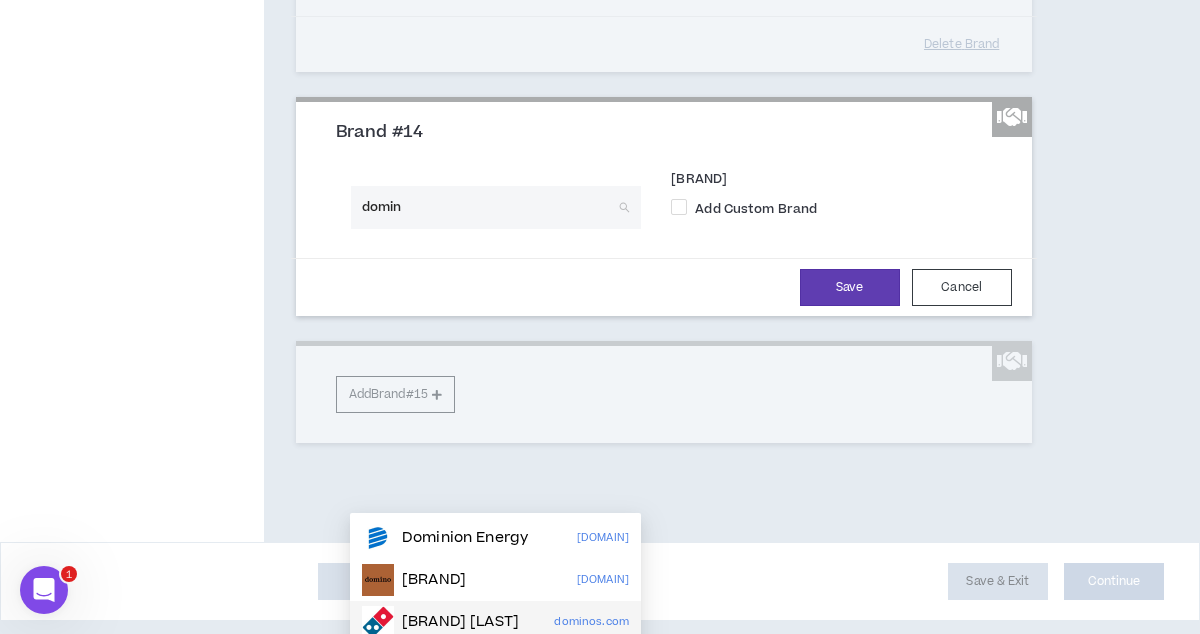 click on "Domino's Pizza" at bounding box center [460, 622] 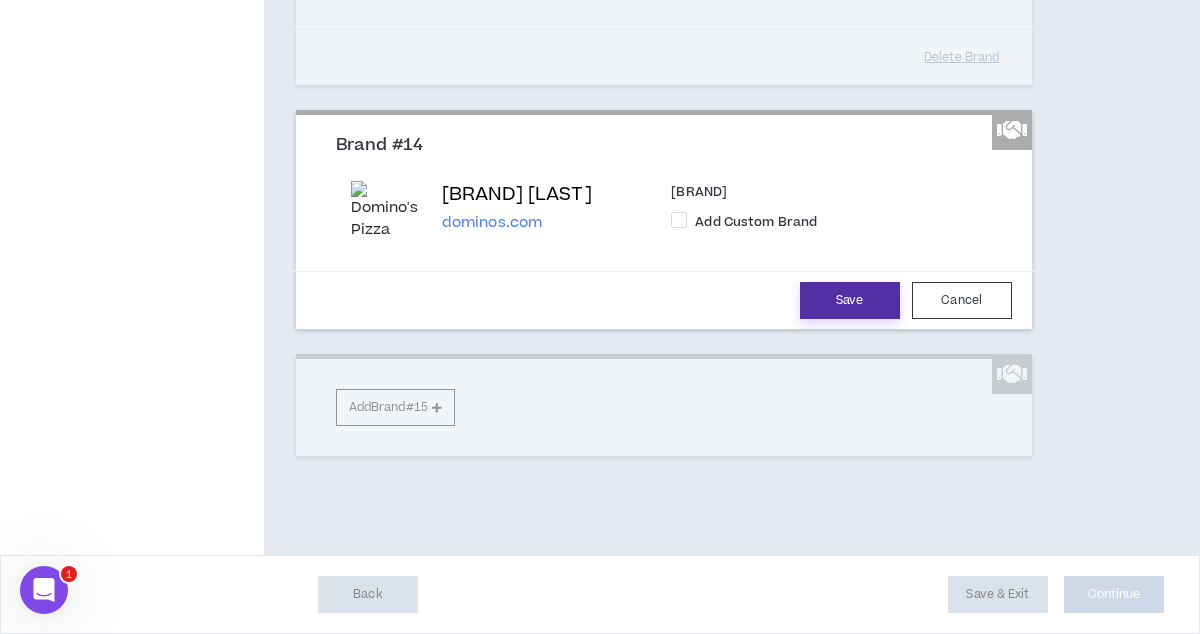 click on "Save" at bounding box center [850, 300] 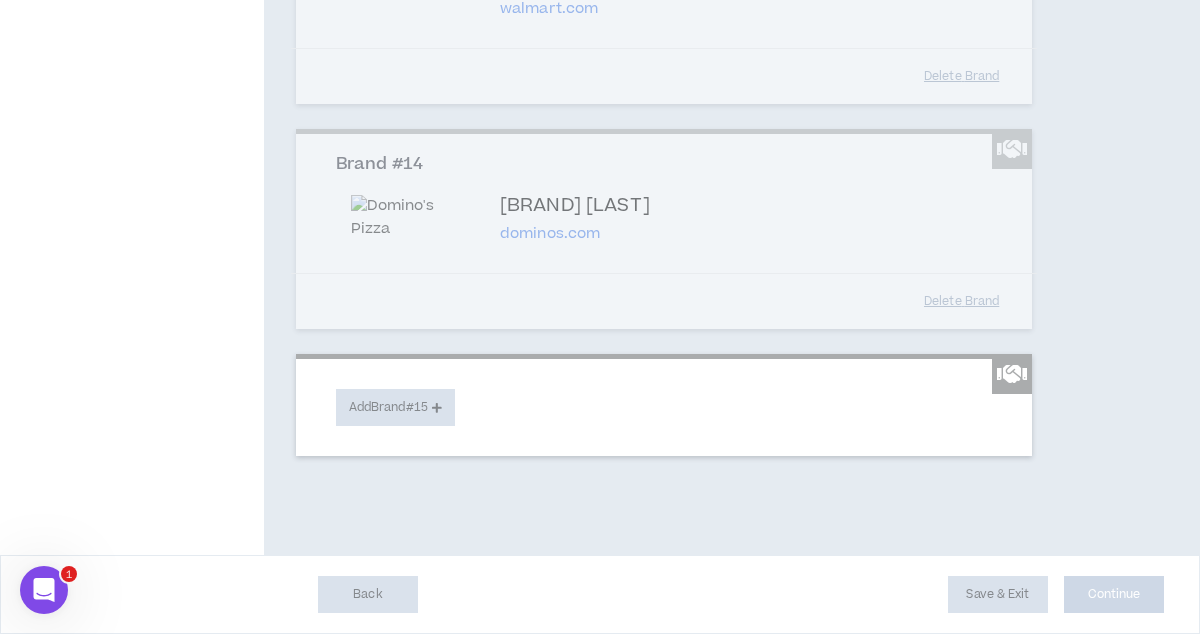 scroll, scrollTop: 3355, scrollLeft: 0, axis: vertical 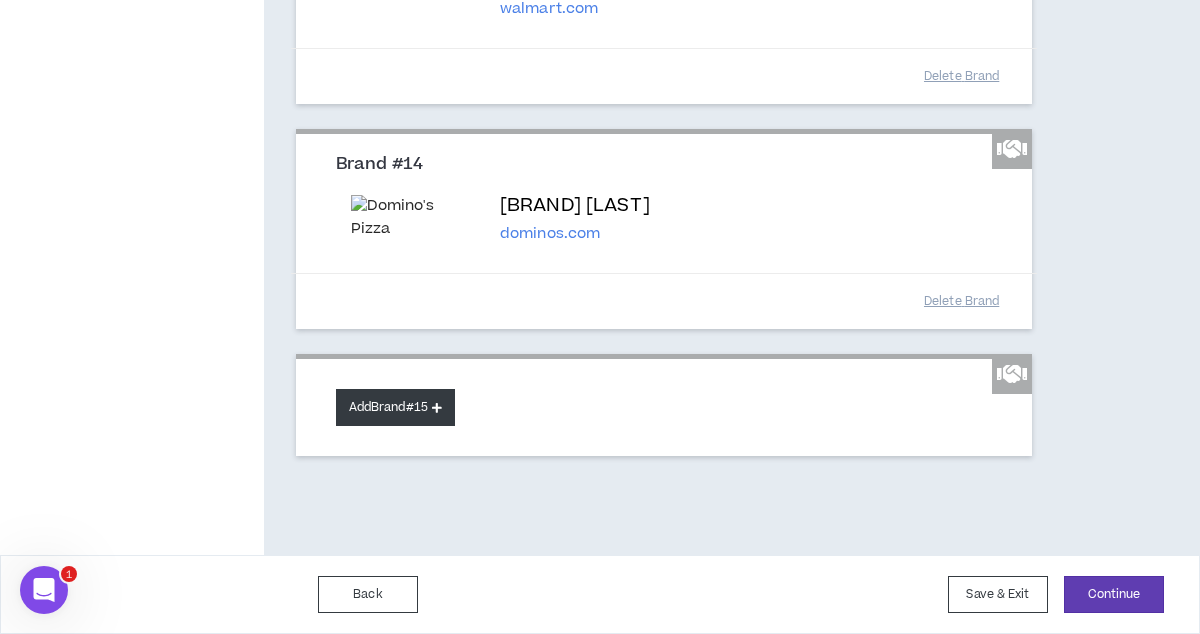 click on "Add  Brand  #15" at bounding box center [395, 407] 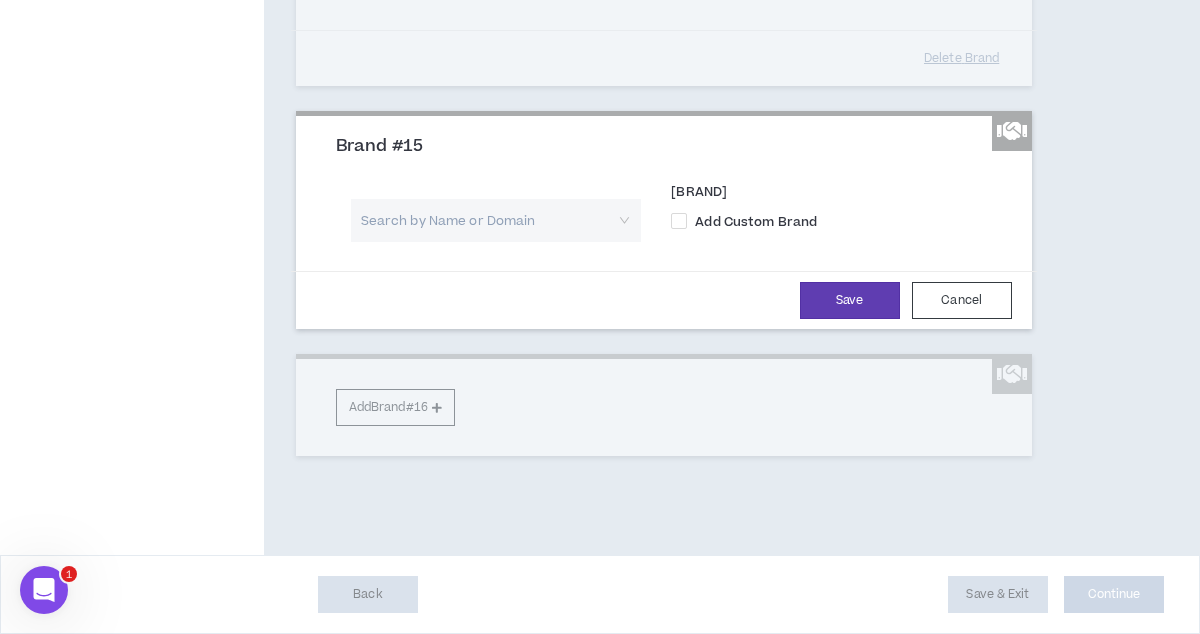 click on "Search by Name or Domain" at bounding box center (496, 227) 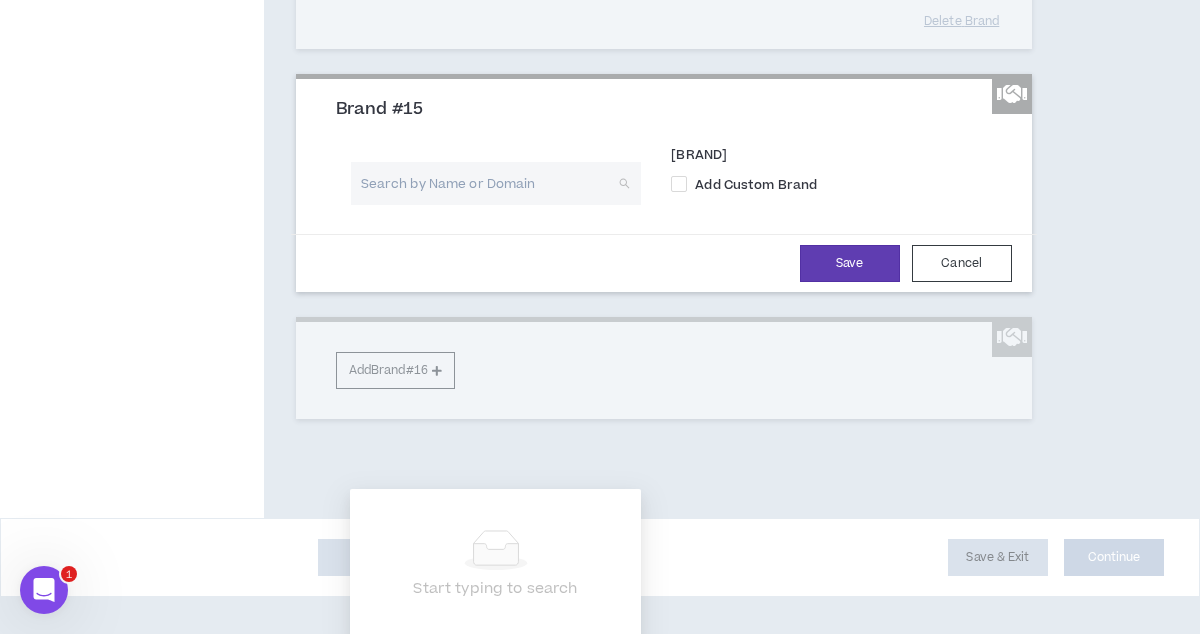 click at bounding box center (489, 183) 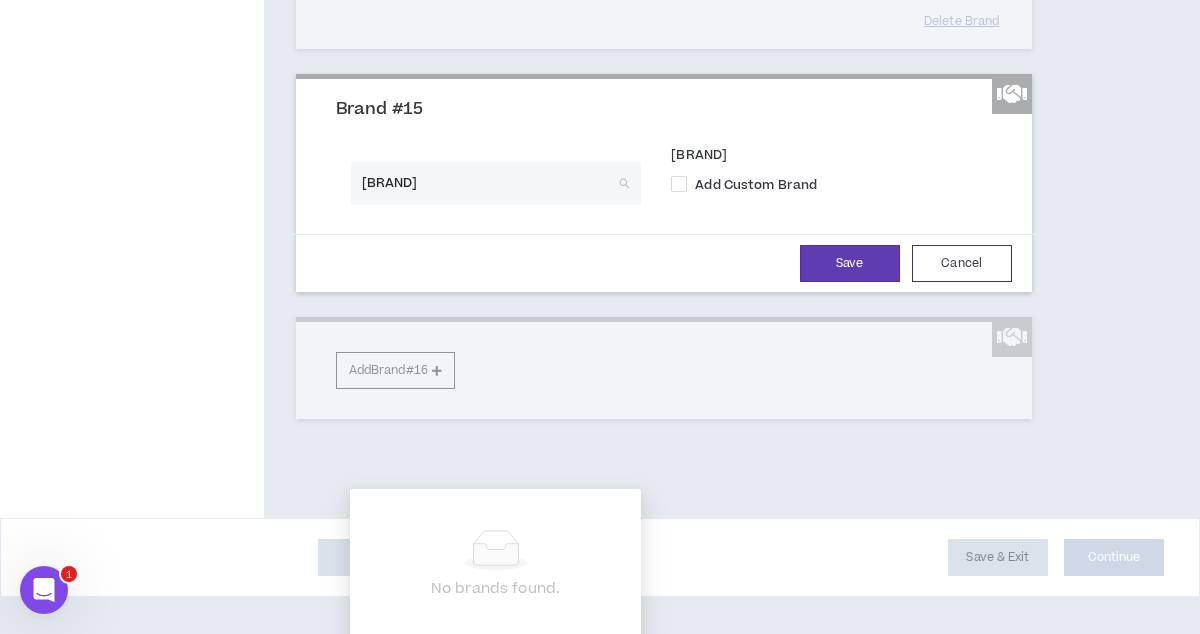 type on "chrys" 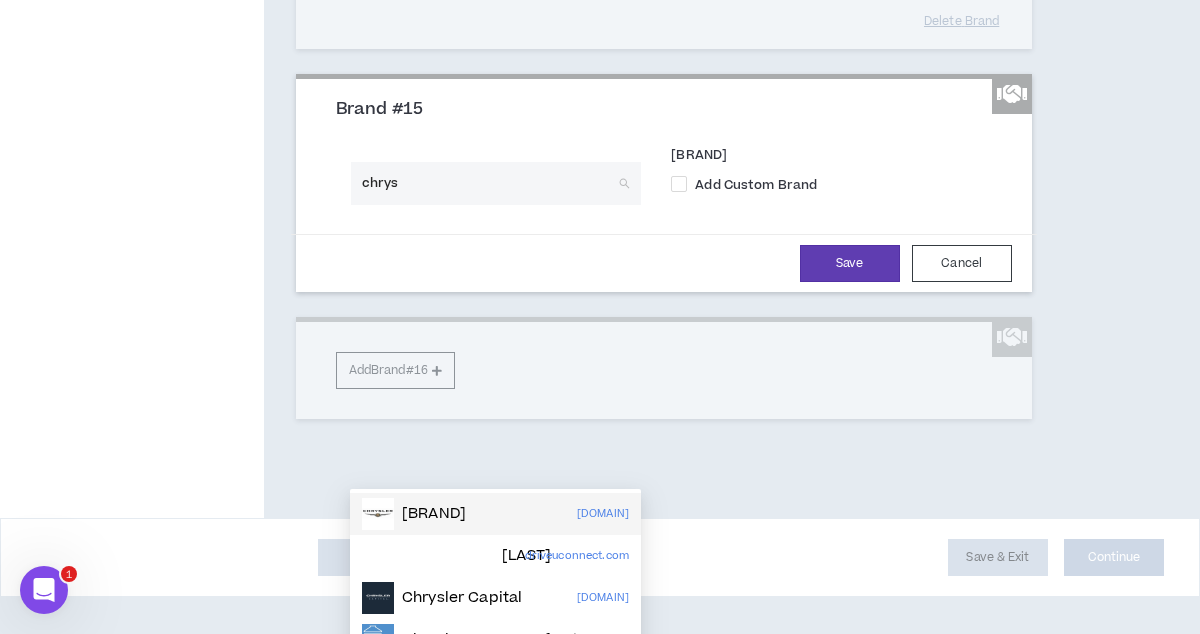 click on "Chrysler" at bounding box center [434, 514] 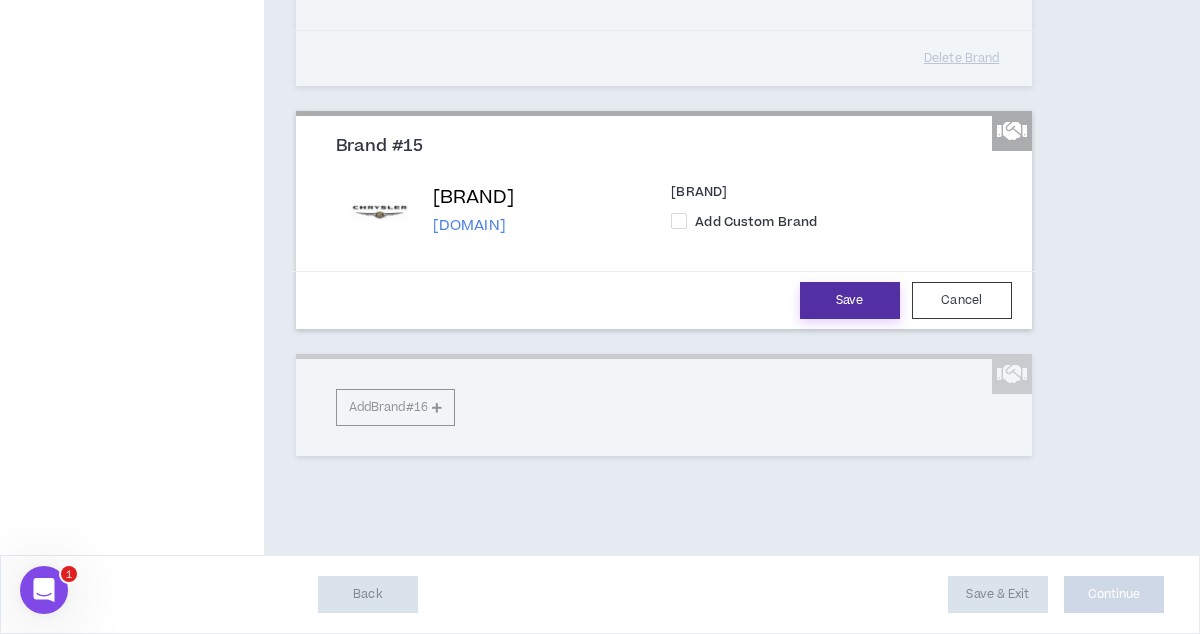 click on "Save" at bounding box center [850, 300] 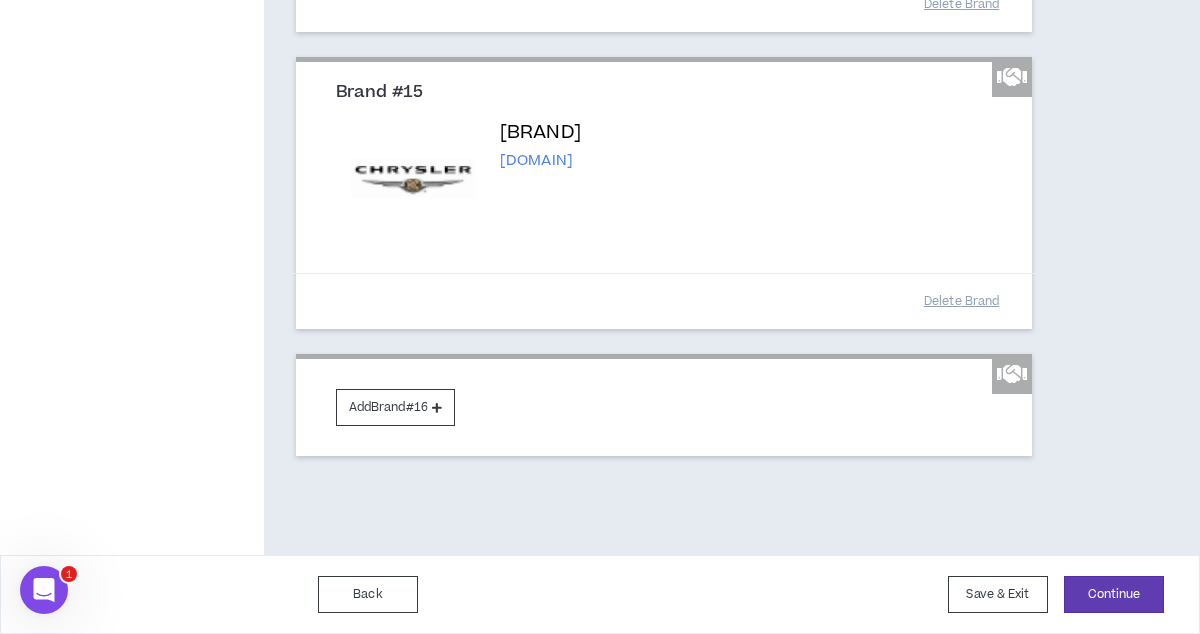 scroll, scrollTop: 3593, scrollLeft: 0, axis: vertical 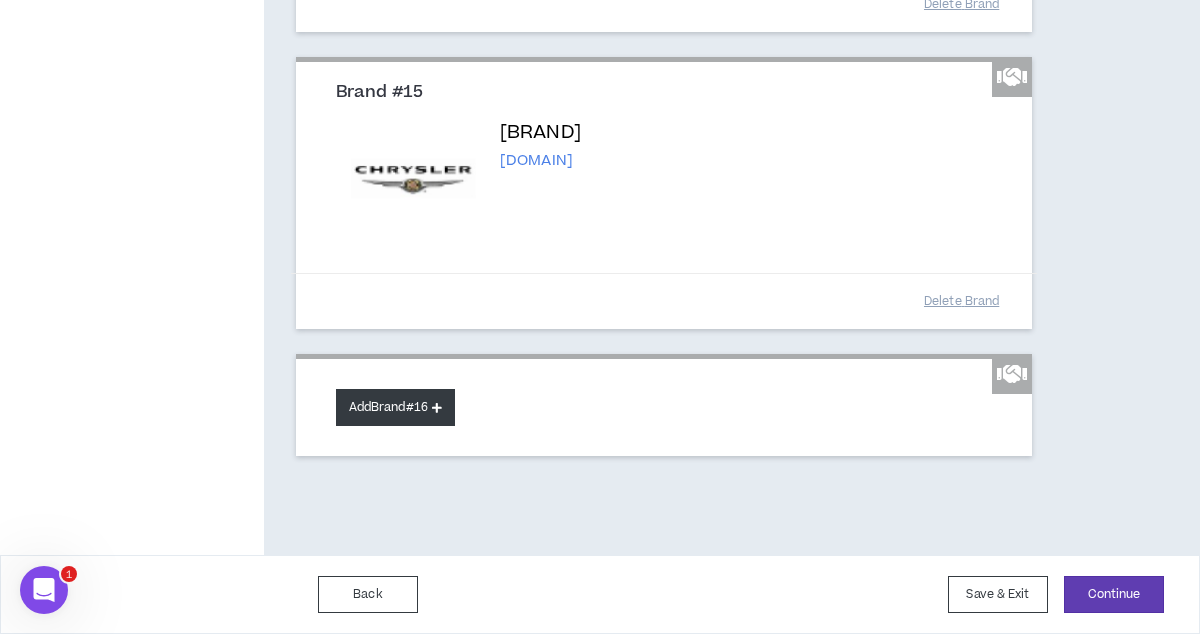 click on "Add  Brand  #16" at bounding box center [395, 407] 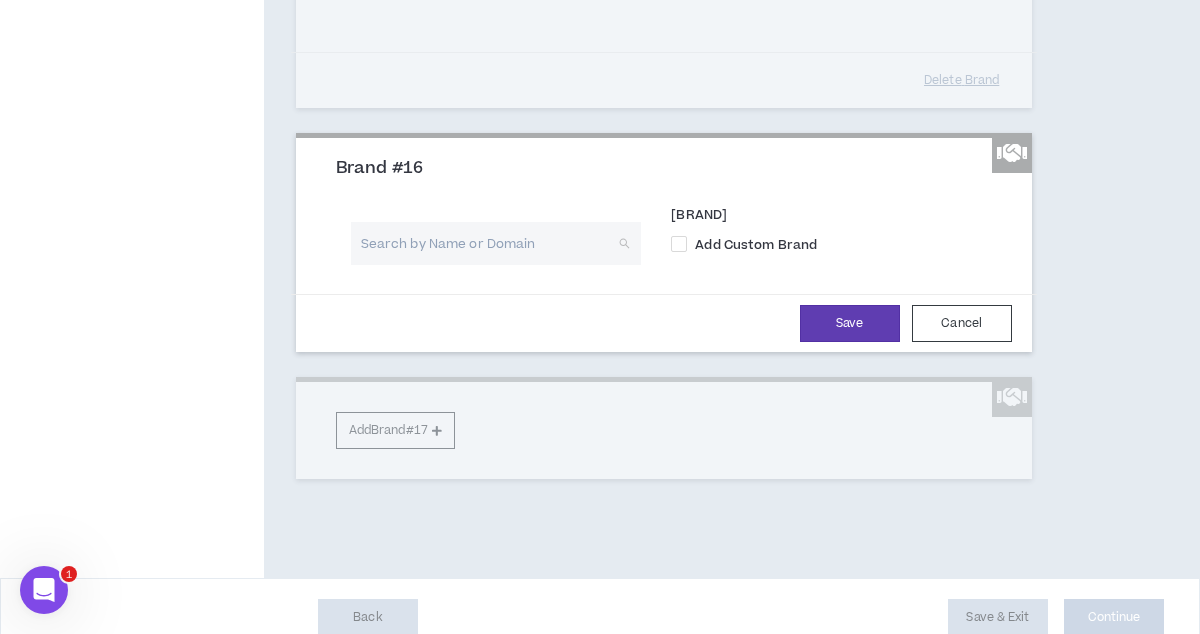 click at bounding box center (489, 243) 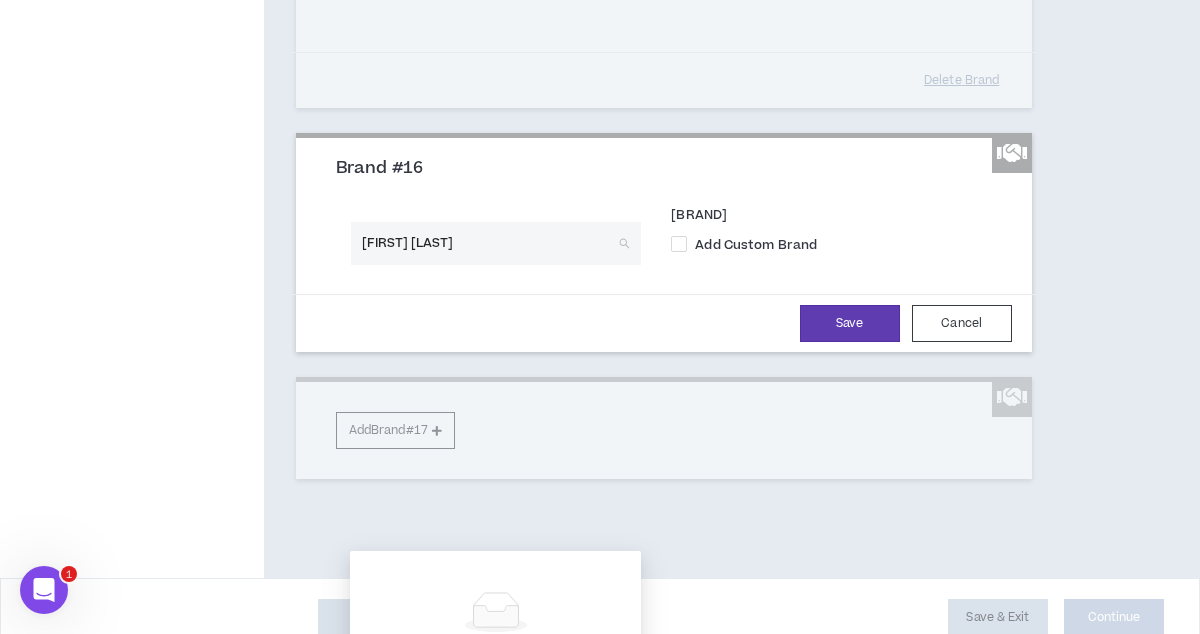 type on "estrella jal" 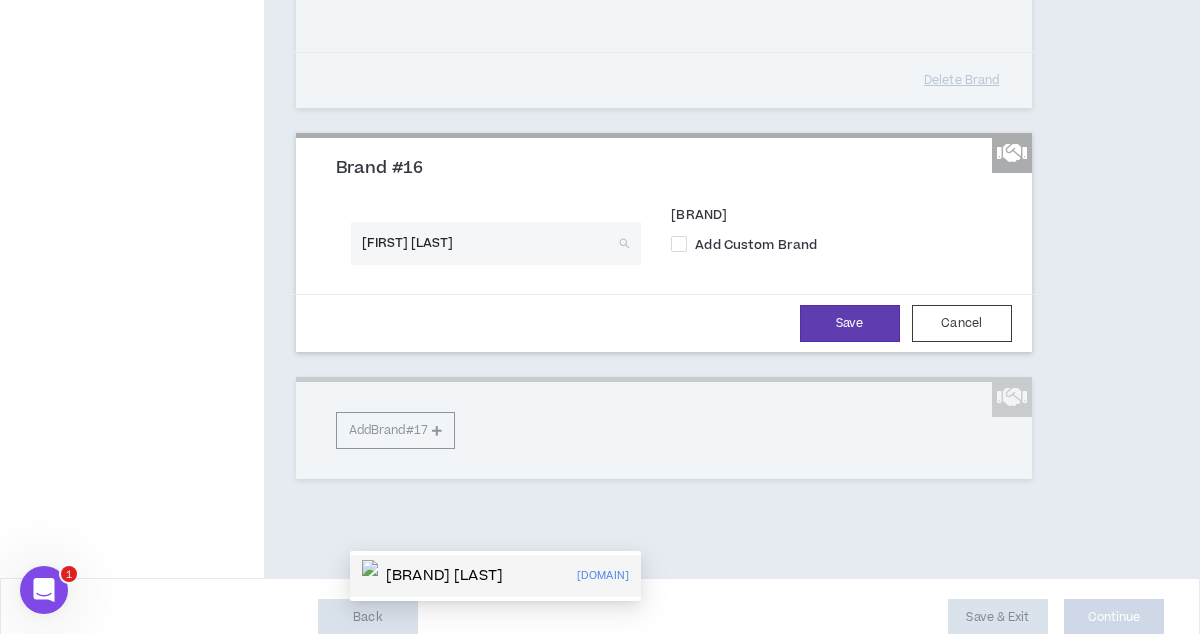 click on "Estrella Jalisco" at bounding box center (444, 576) 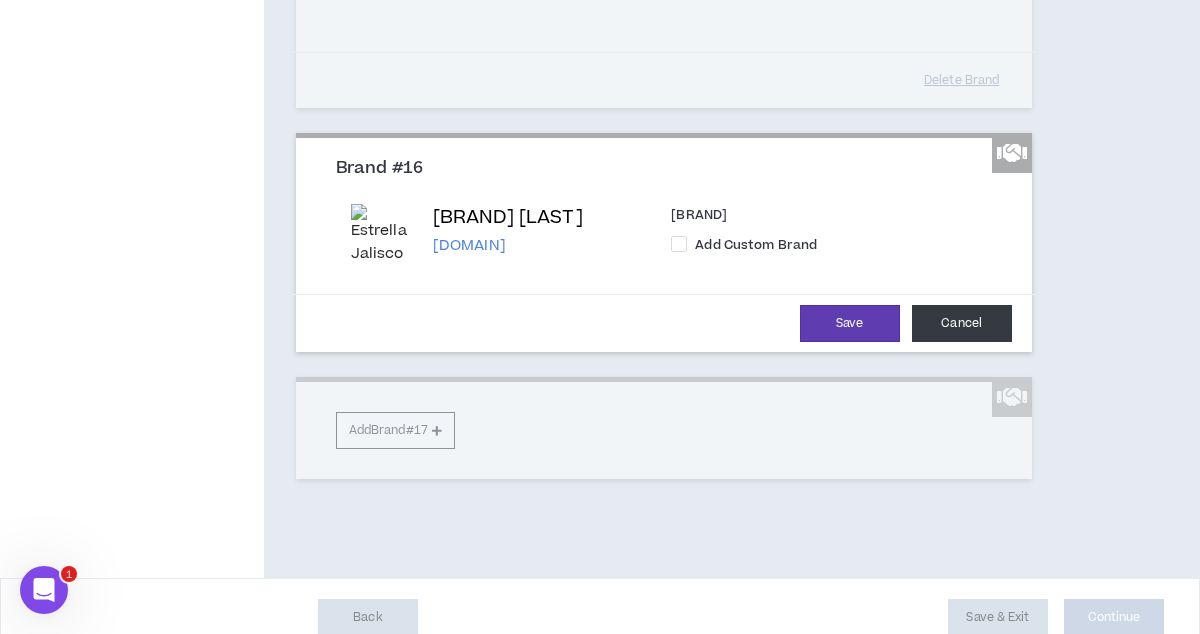 click on "Cancel" at bounding box center [962, 323] 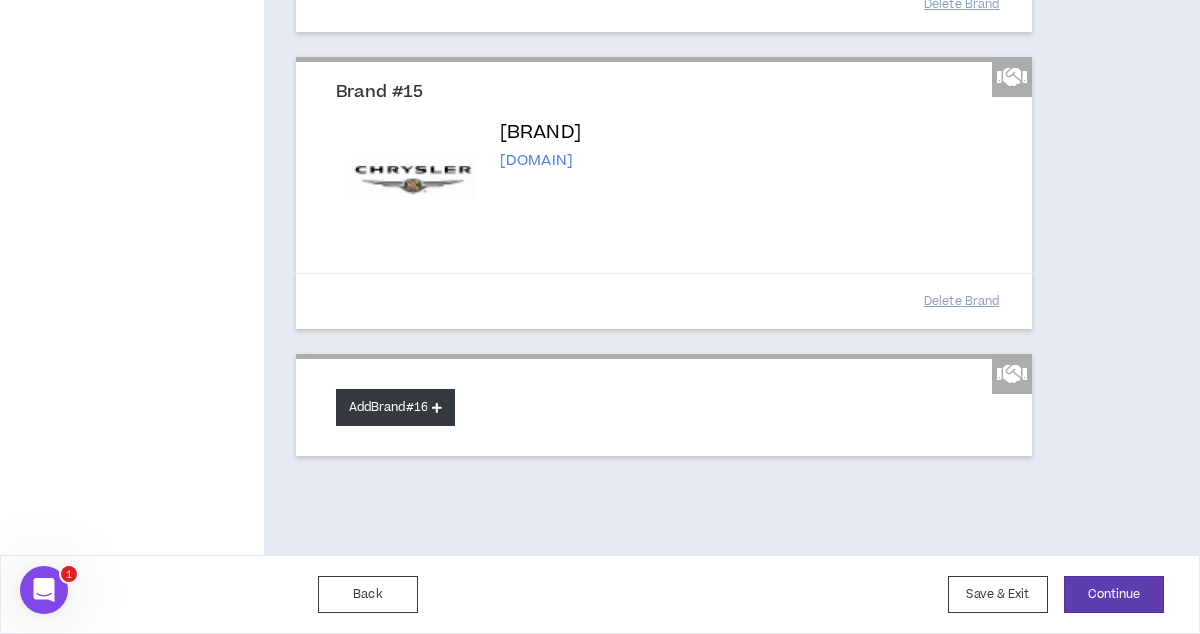click on "Add  Brand  #16" at bounding box center [395, 407] 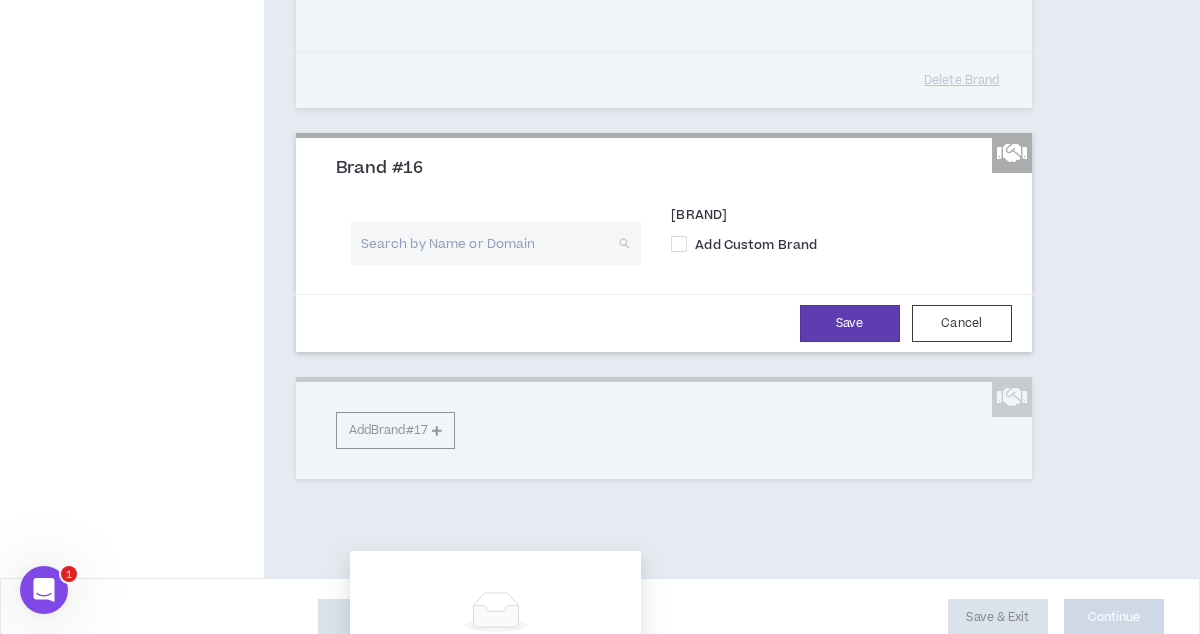 click at bounding box center [489, 243] 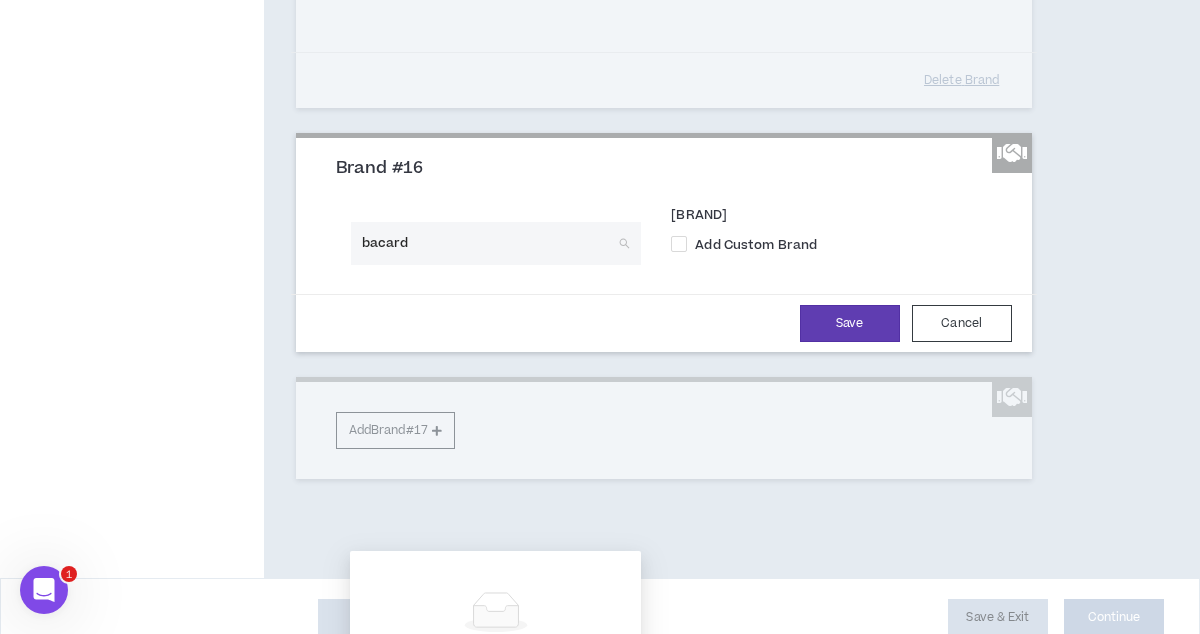 type on "bacardi" 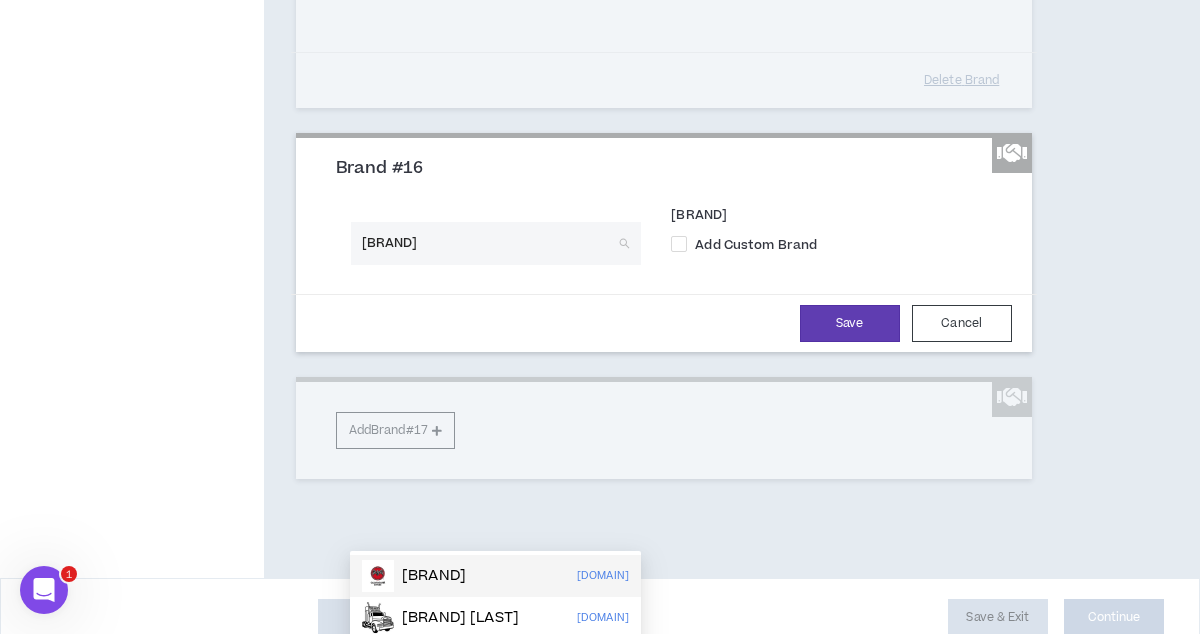 click on "Bacardi" at bounding box center [434, 576] 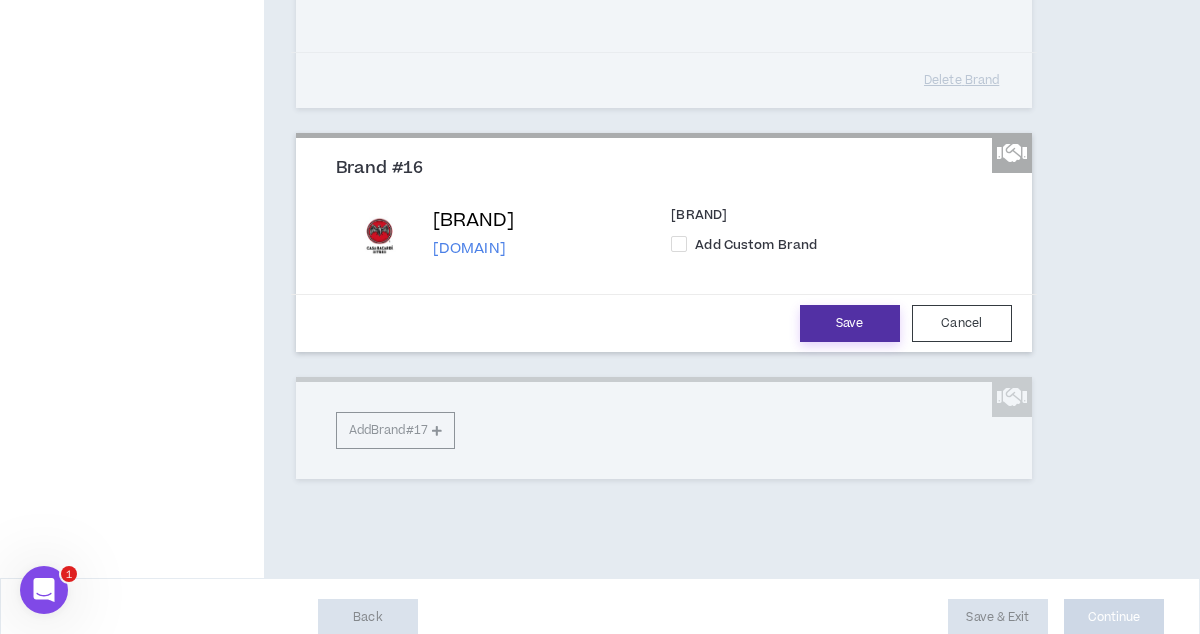 click on "Save" at bounding box center [850, 323] 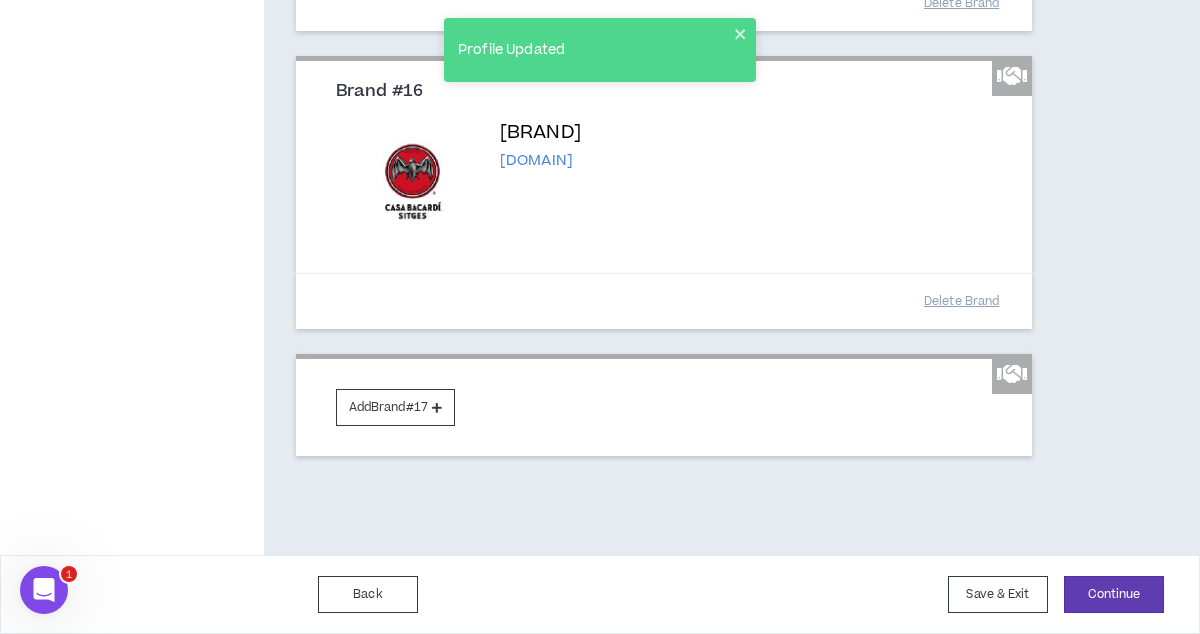 scroll, scrollTop: 3853, scrollLeft: 0, axis: vertical 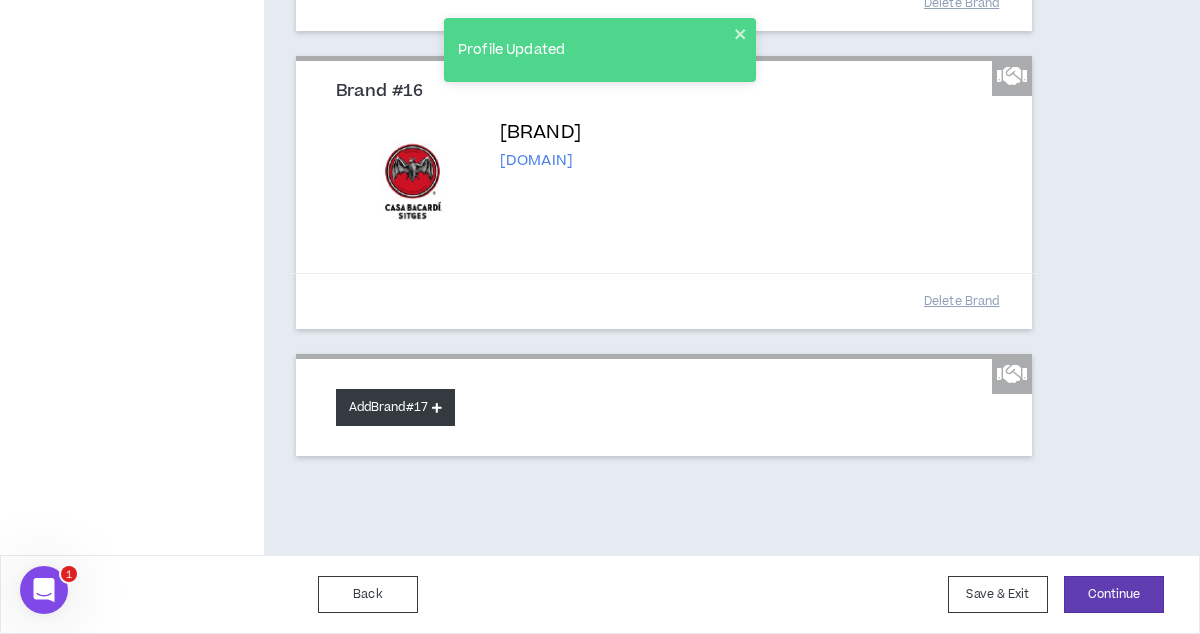click on "Add  Brand  #17" at bounding box center [395, 407] 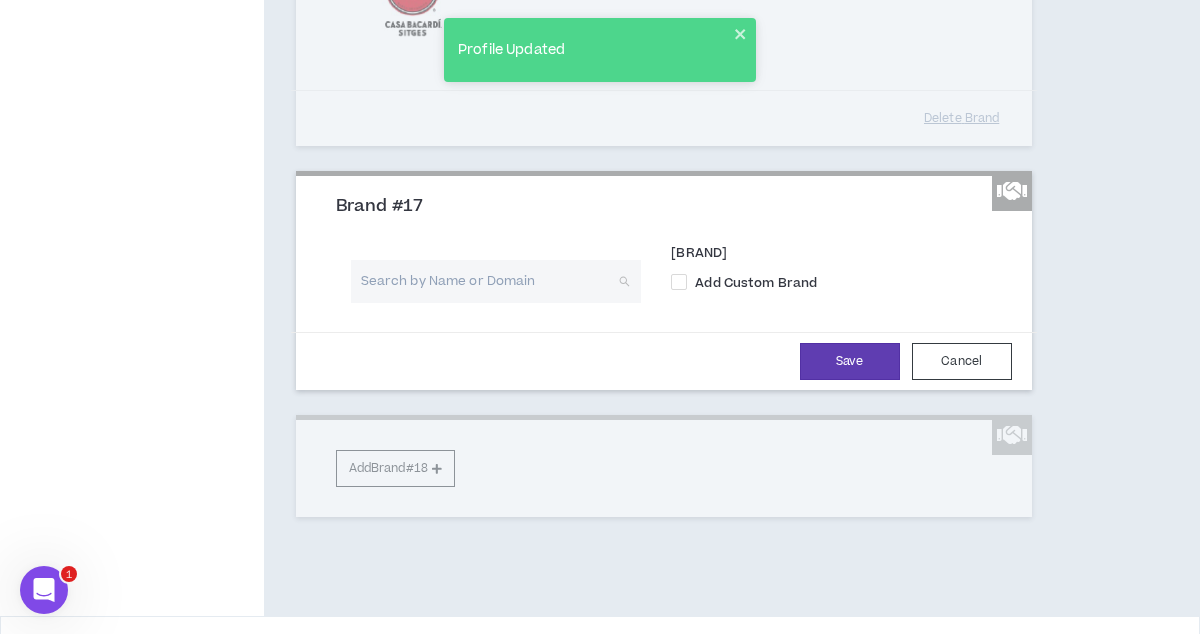 click at bounding box center [489, 281] 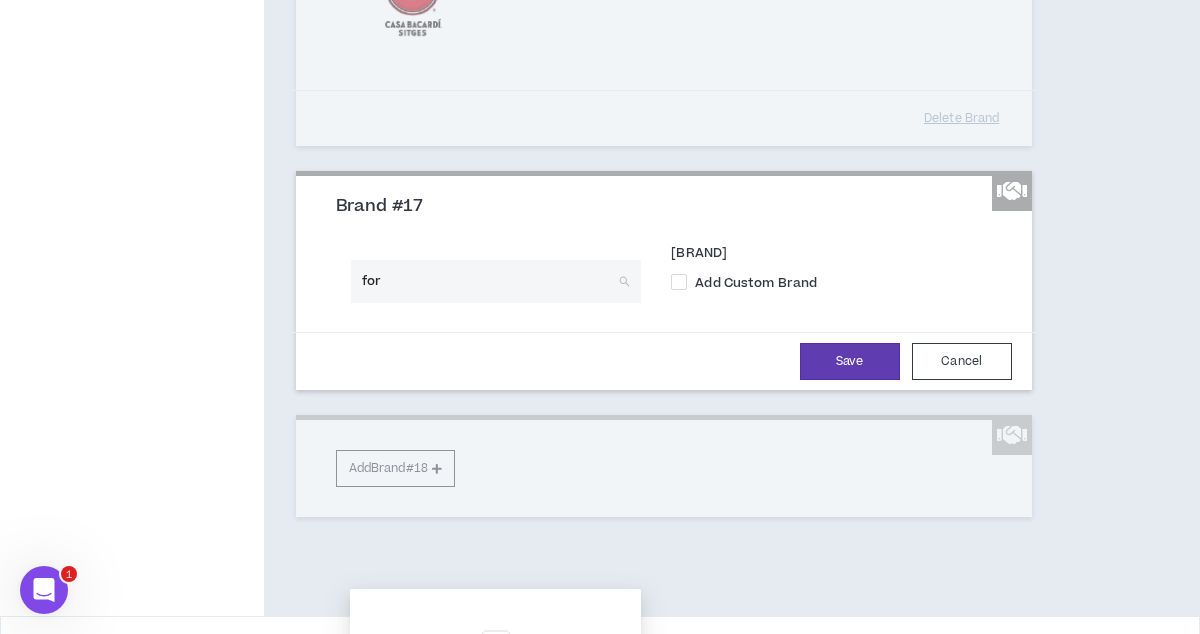 type on "ford" 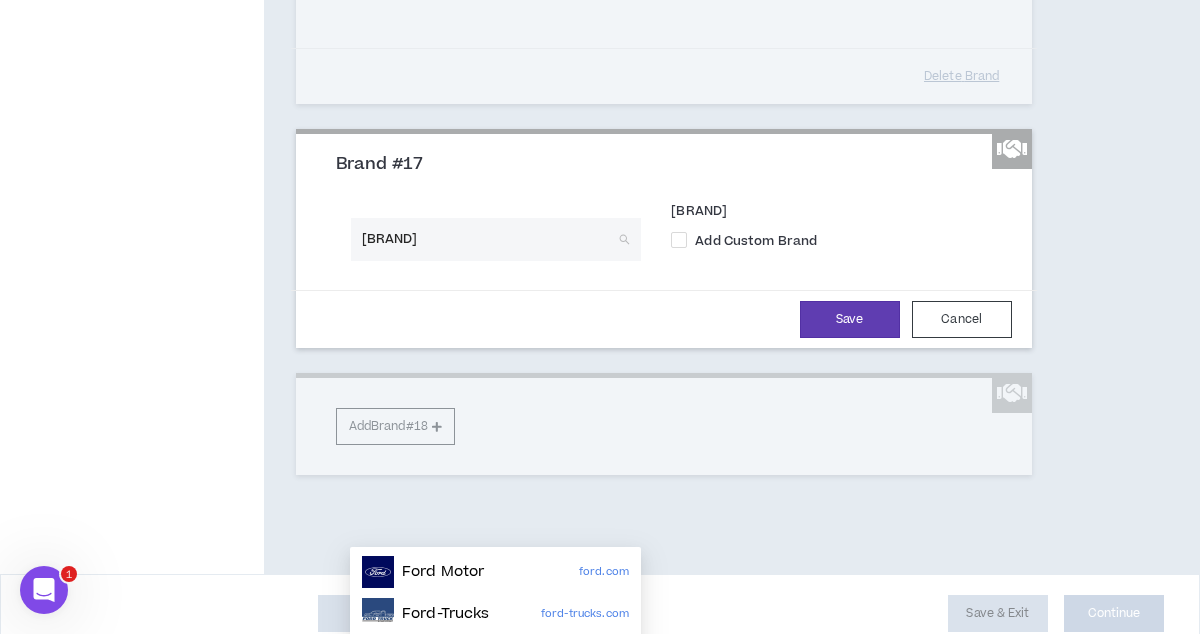 scroll, scrollTop: 3905, scrollLeft: 0, axis: vertical 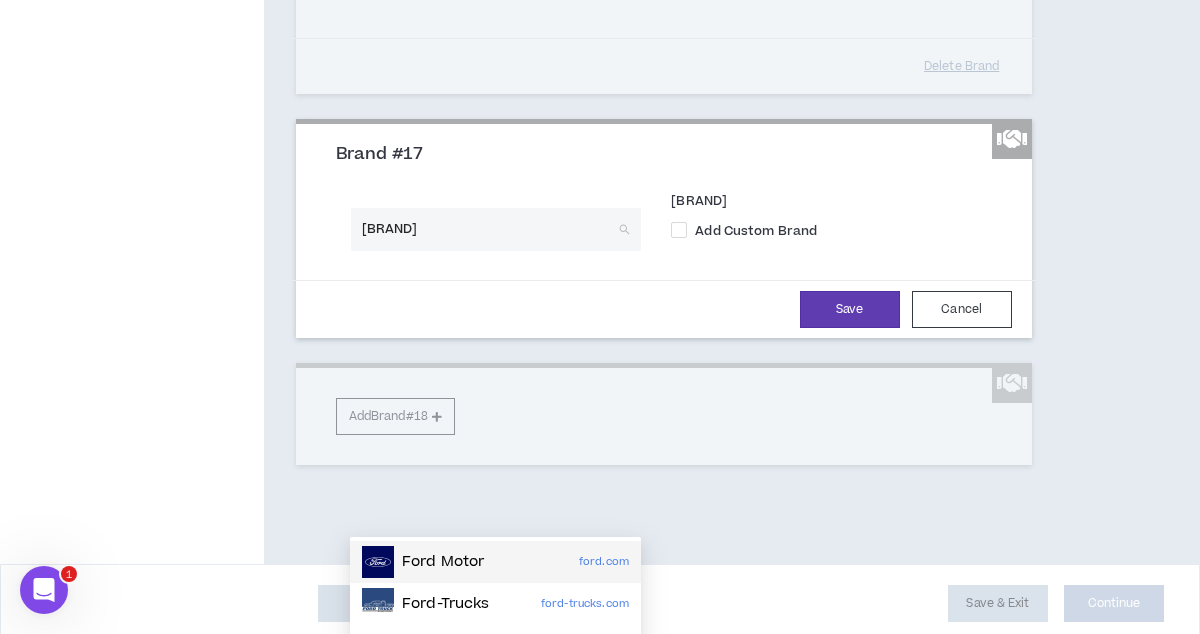 click on "Ford Motor ford.com" at bounding box center [495, 562] 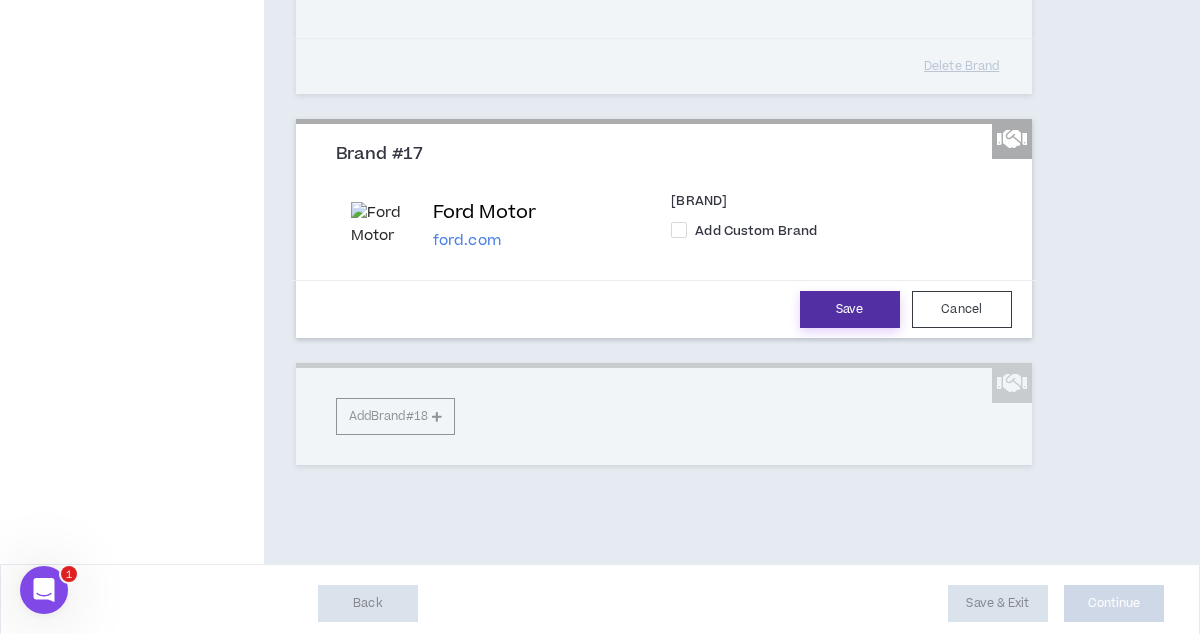click on "Save" at bounding box center [850, 309] 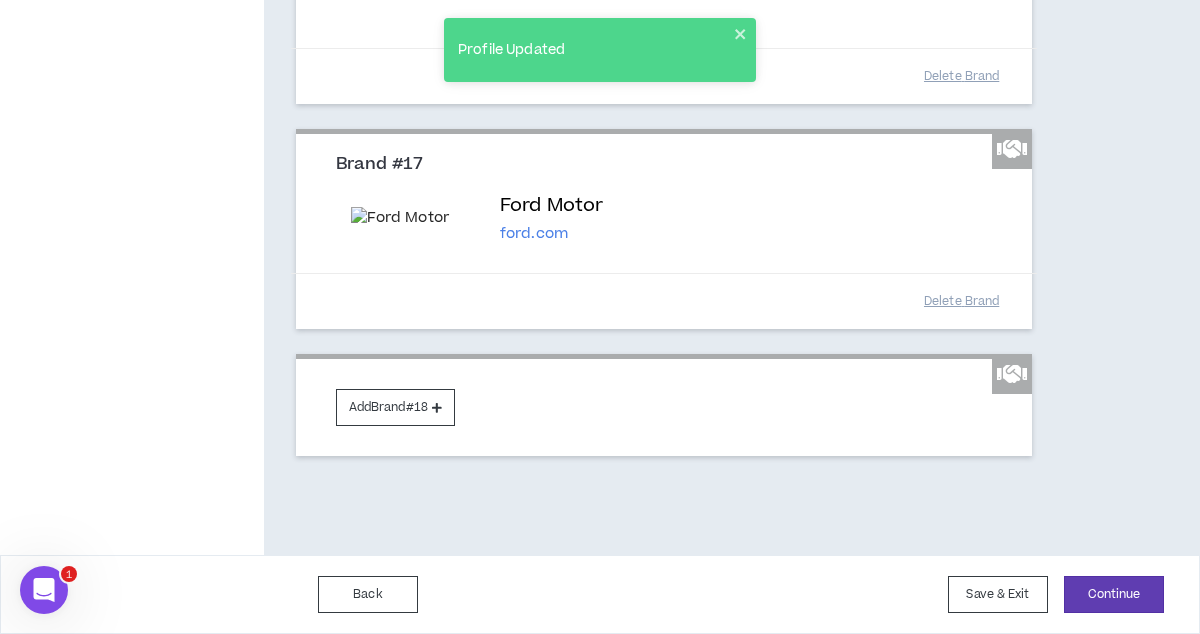 scroll, scrollTop: 4083, scrollLeft: 0, axis: vertical 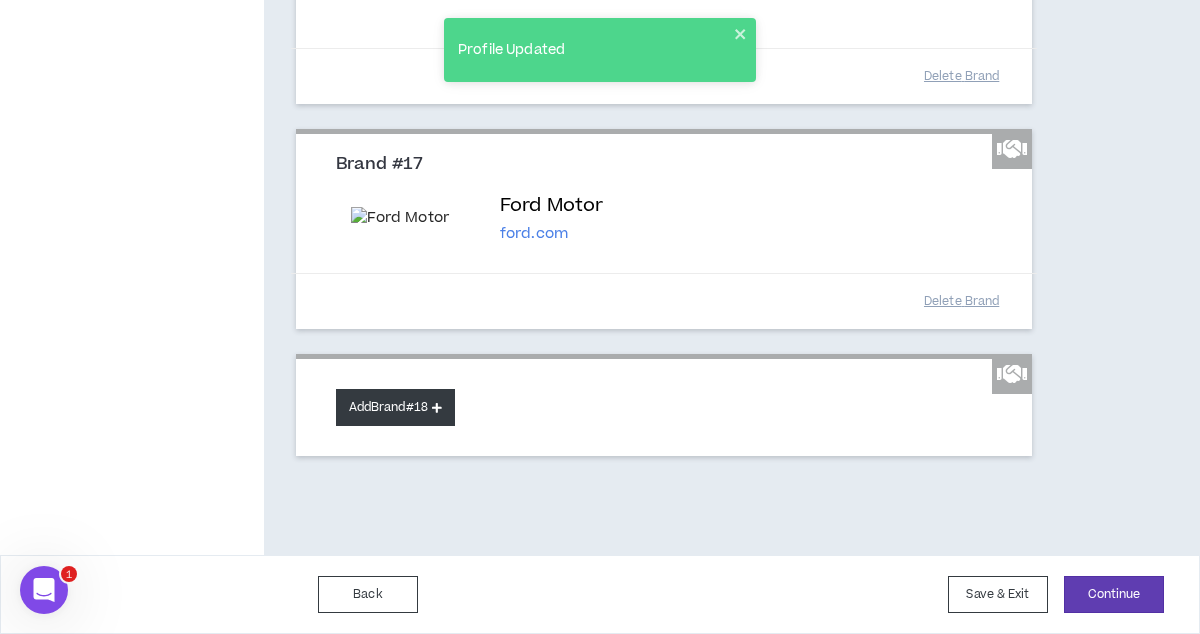 click on "Add  Brand  #18" at bounding box center [395, 407] 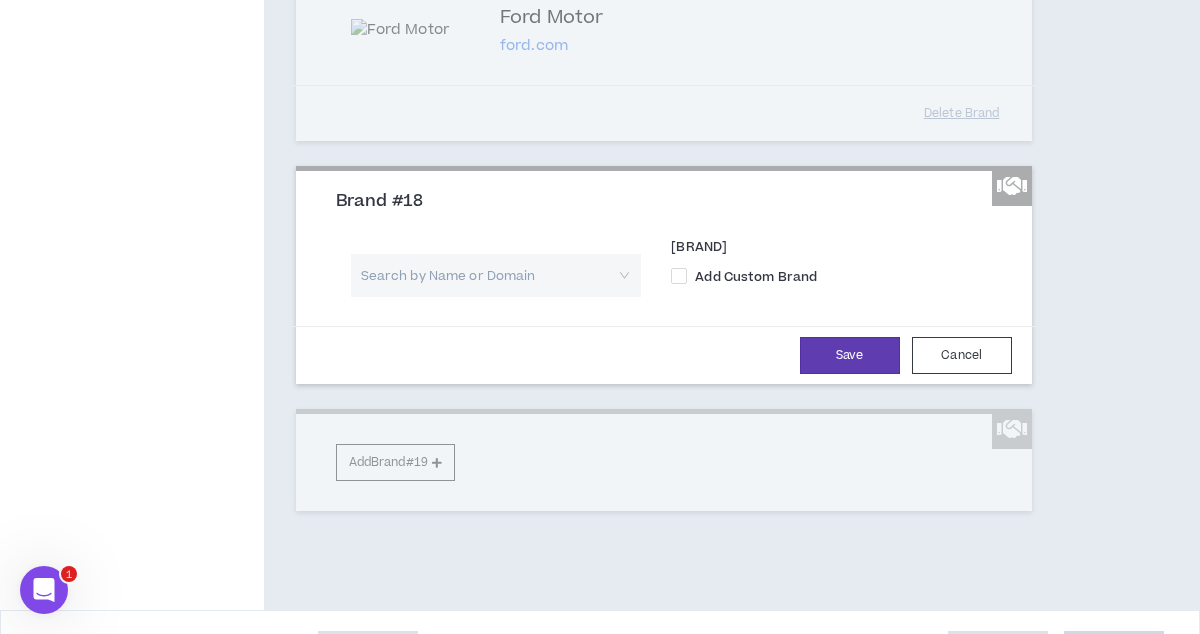 click at bounding box center [489, 275] 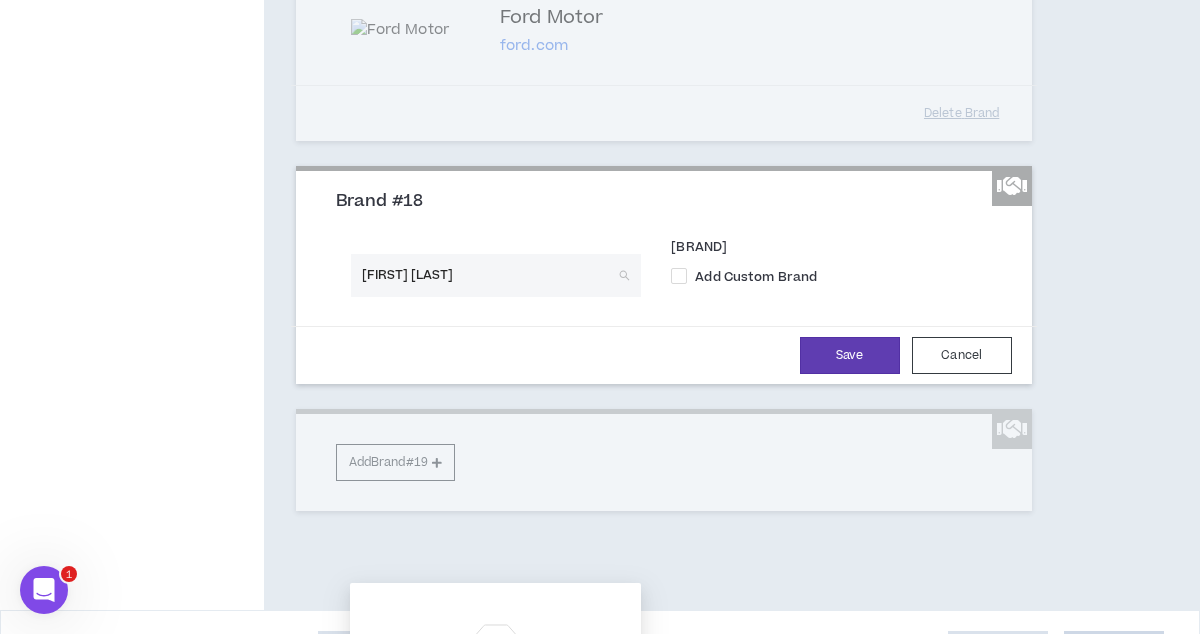 type on "jose cuervo" 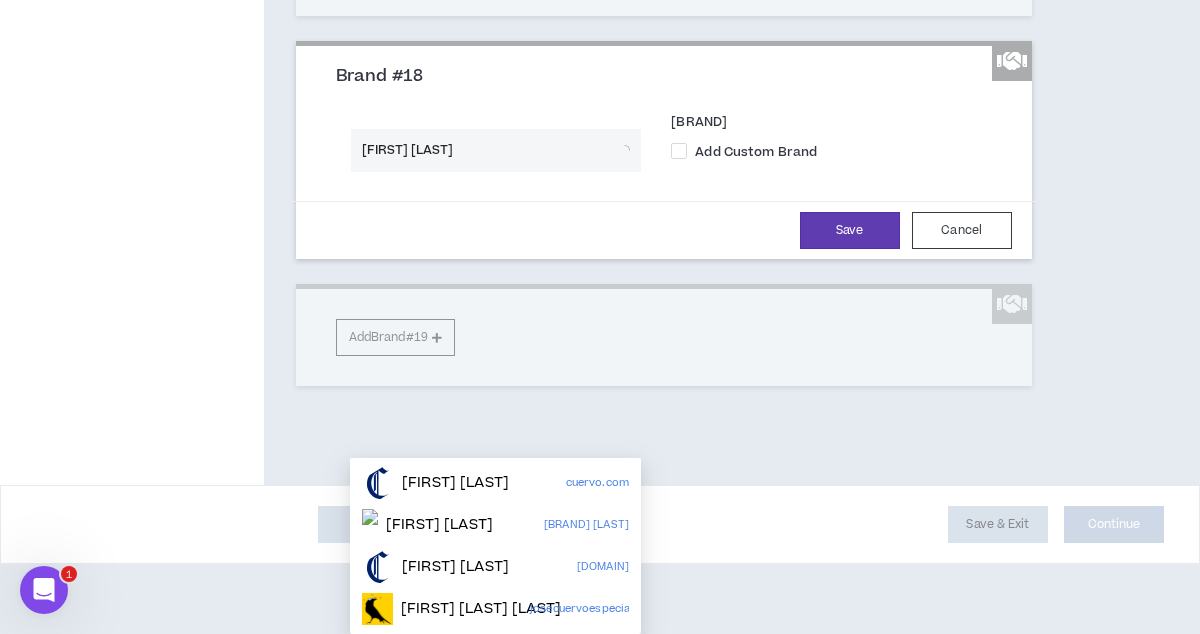 scroll, scrollTop: 4212, scrollLeft: 0, axis: vertical 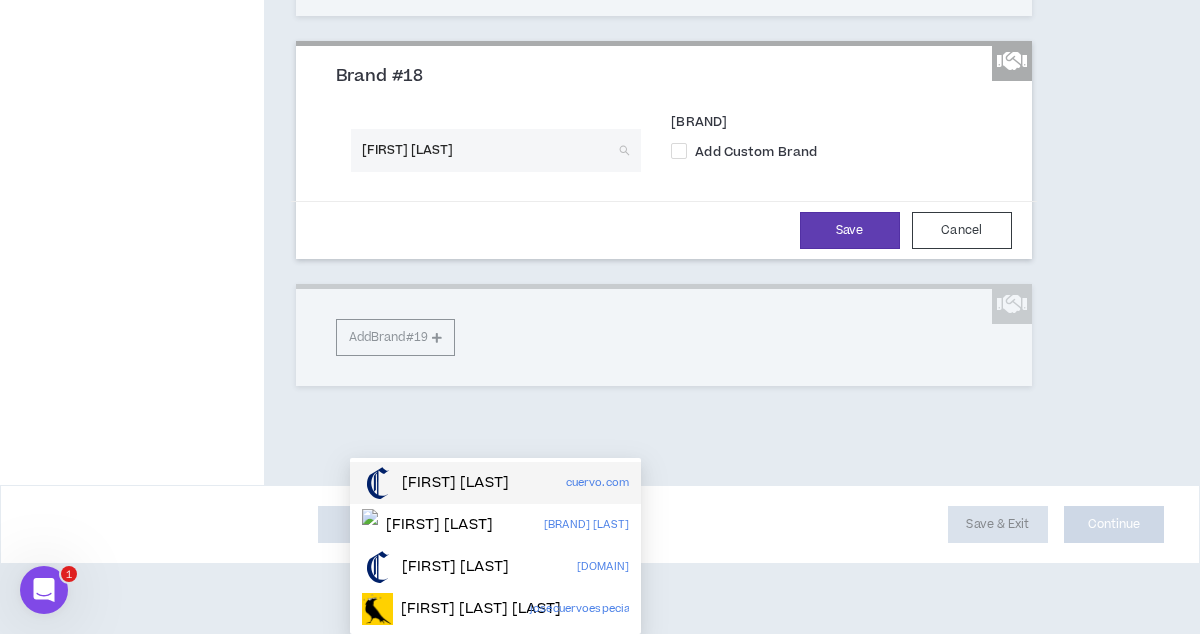 click on "Jose Cuervo" at bounding box center (455, 483) 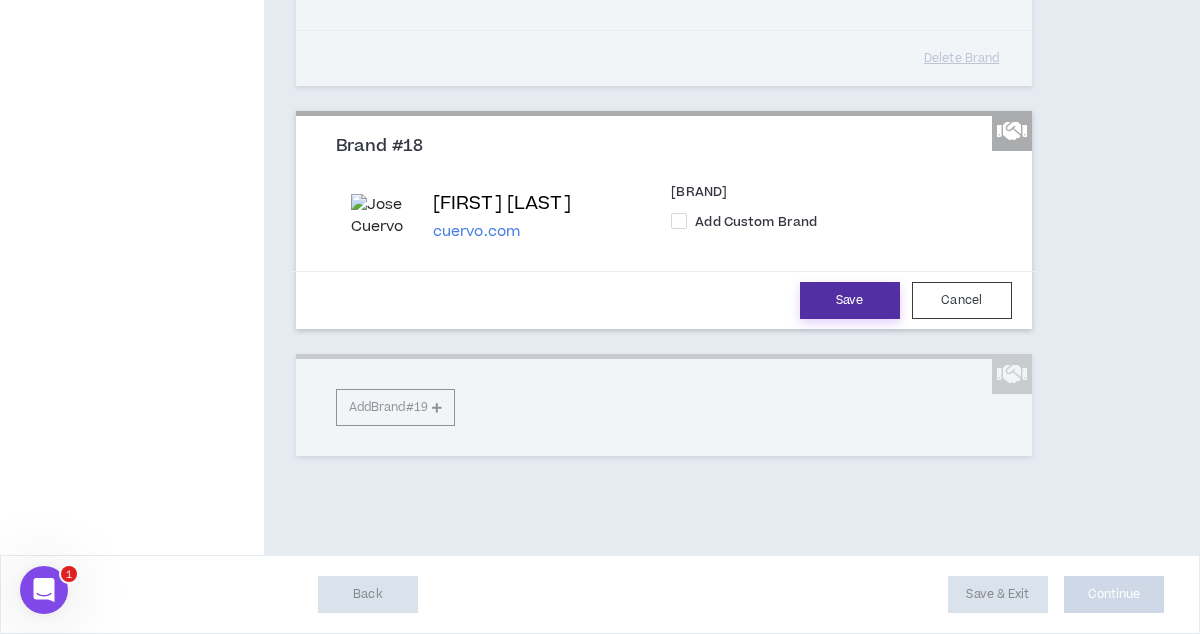 click on "Save" at bounding box center [850, 300] 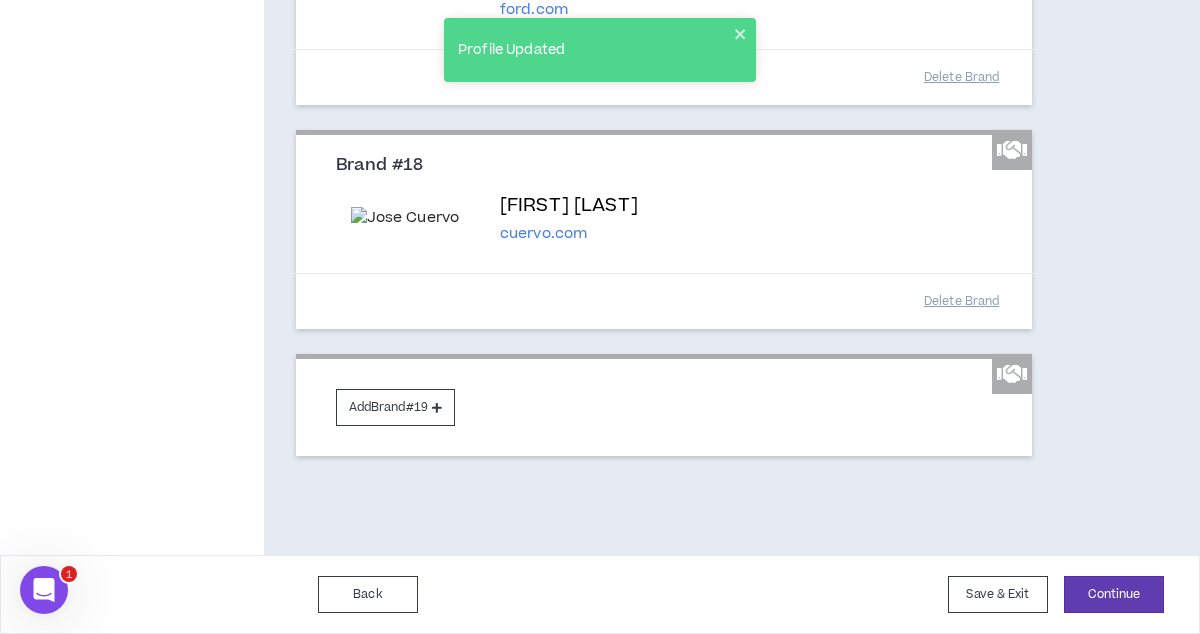 scroll, scrollTop: 4388, scrollLeft: 0, axis: vertical 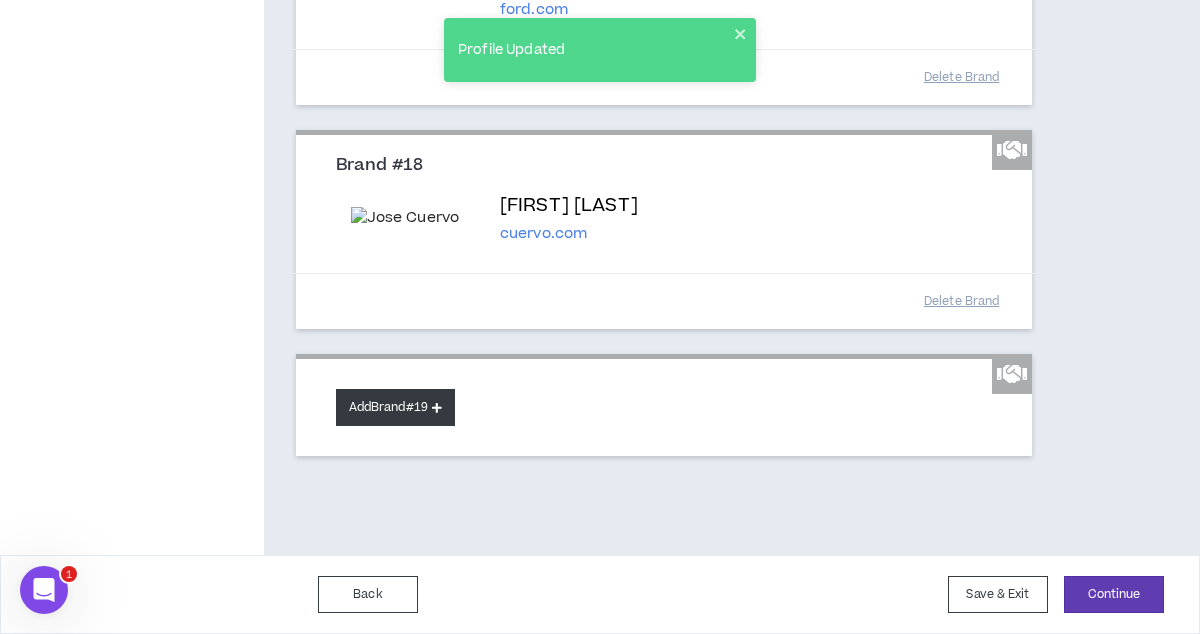 click on "Add  Brand  #19" at bounding box center [395, 407] 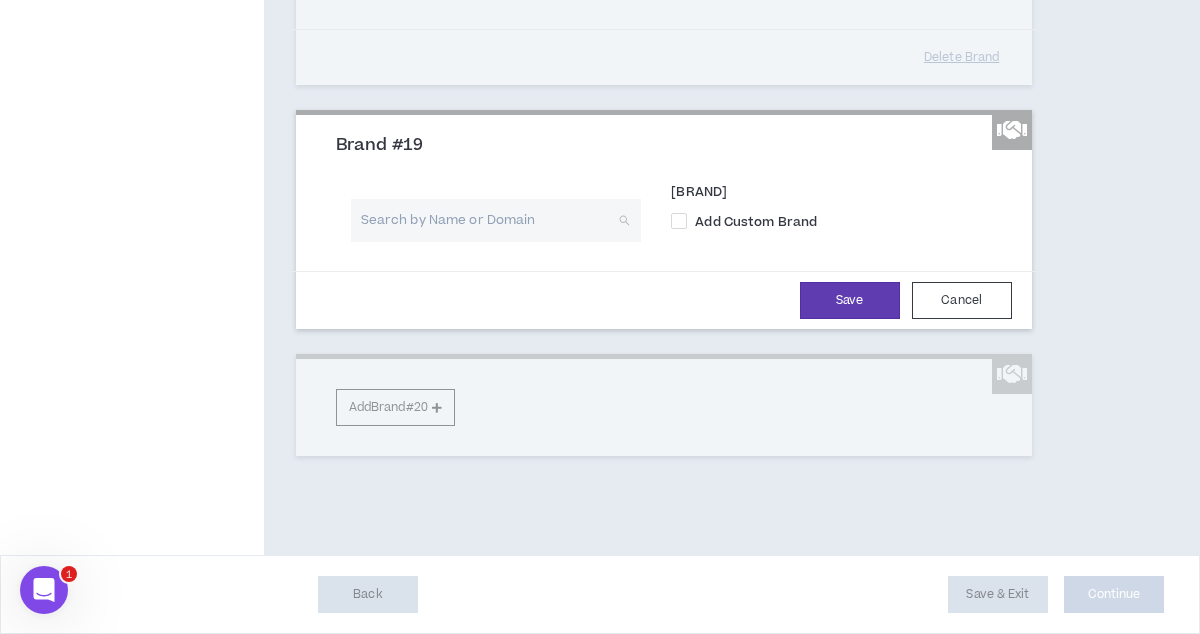 click at bounding box center [489, 220] 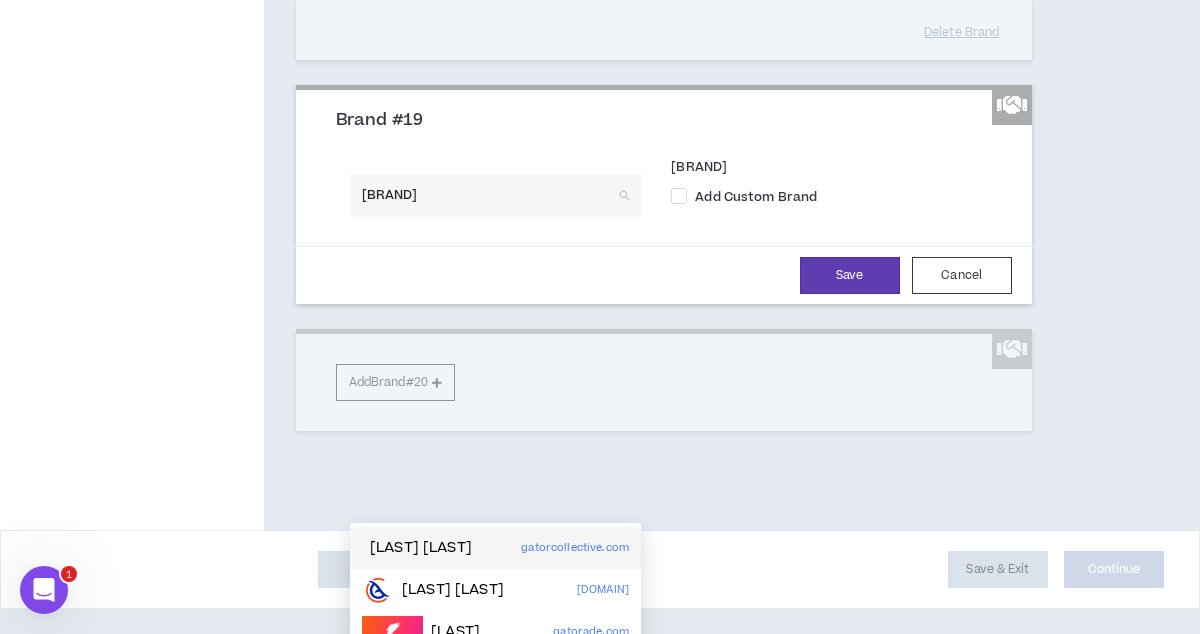 type on "gatora" 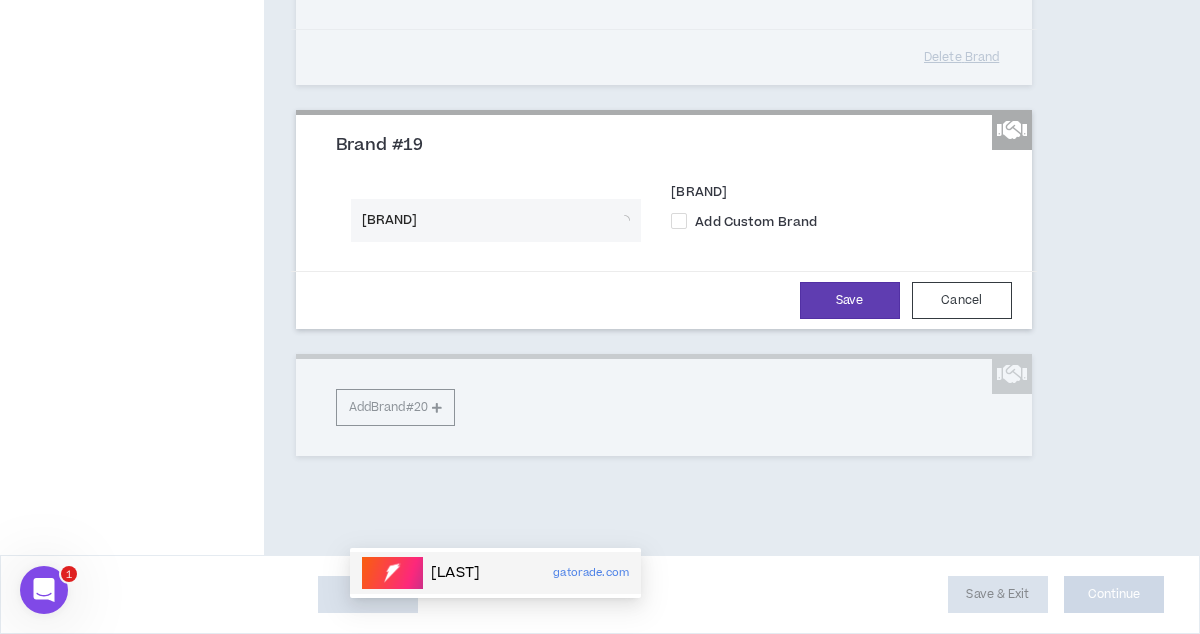 click on "Gatorade" at bounding box center [455, 573] 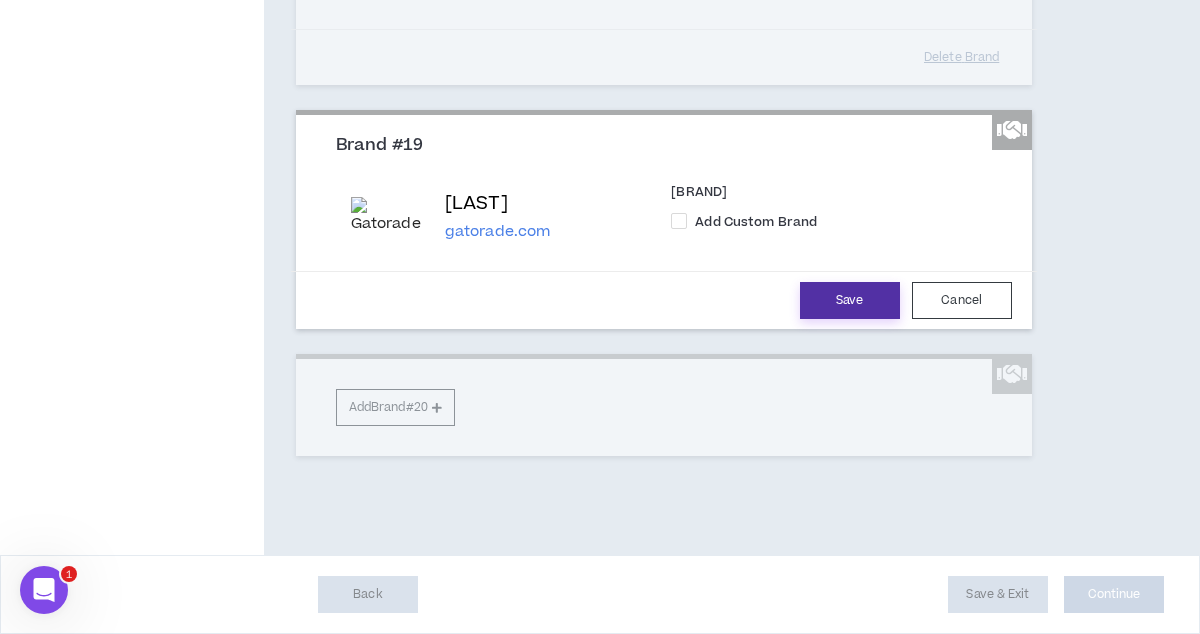 click on "Save" at bounding box center [850, 300] 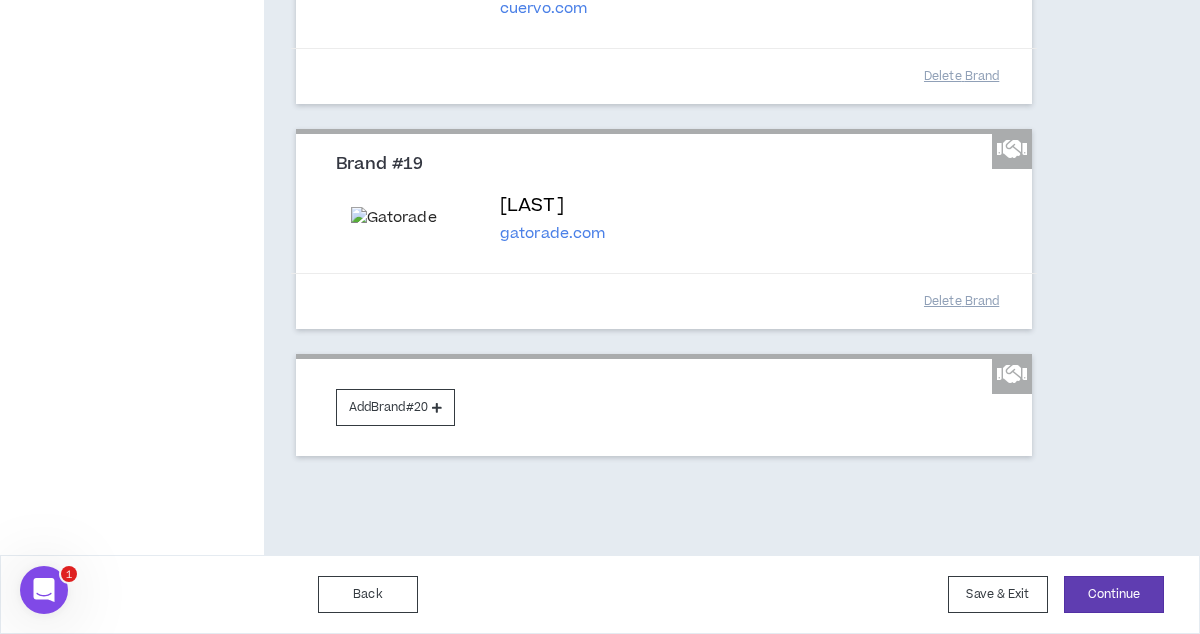scroll, scrollTop: 4650, scrollLeft: 0, axis: vertical 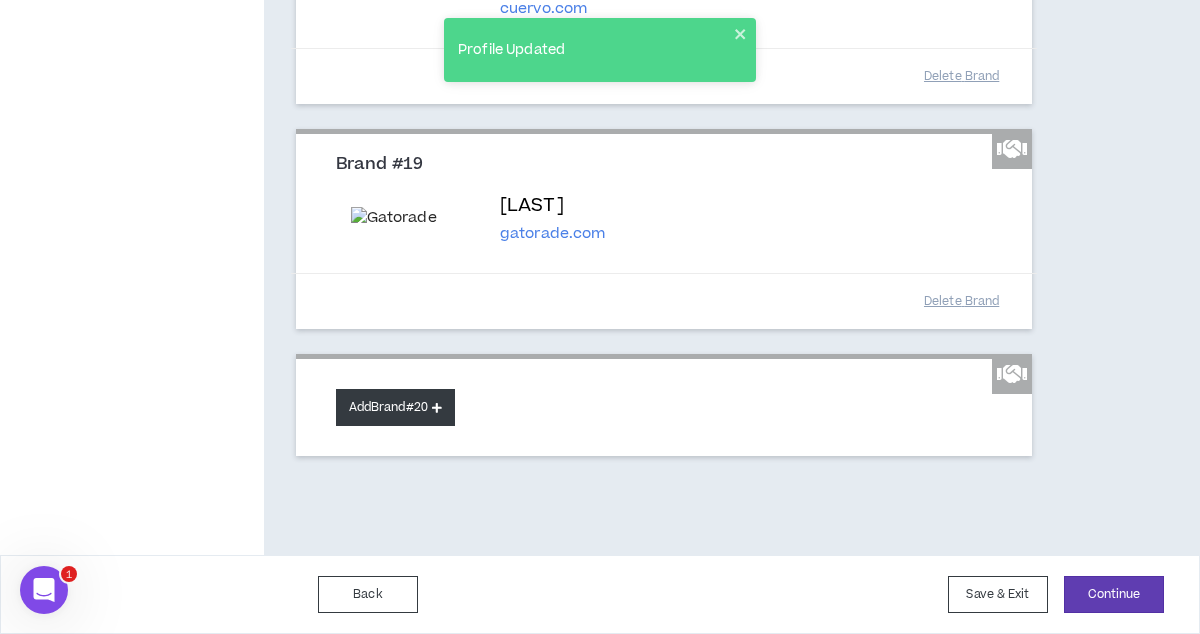 click on "Add  Brand  #20" at bounding box center [395, 407] 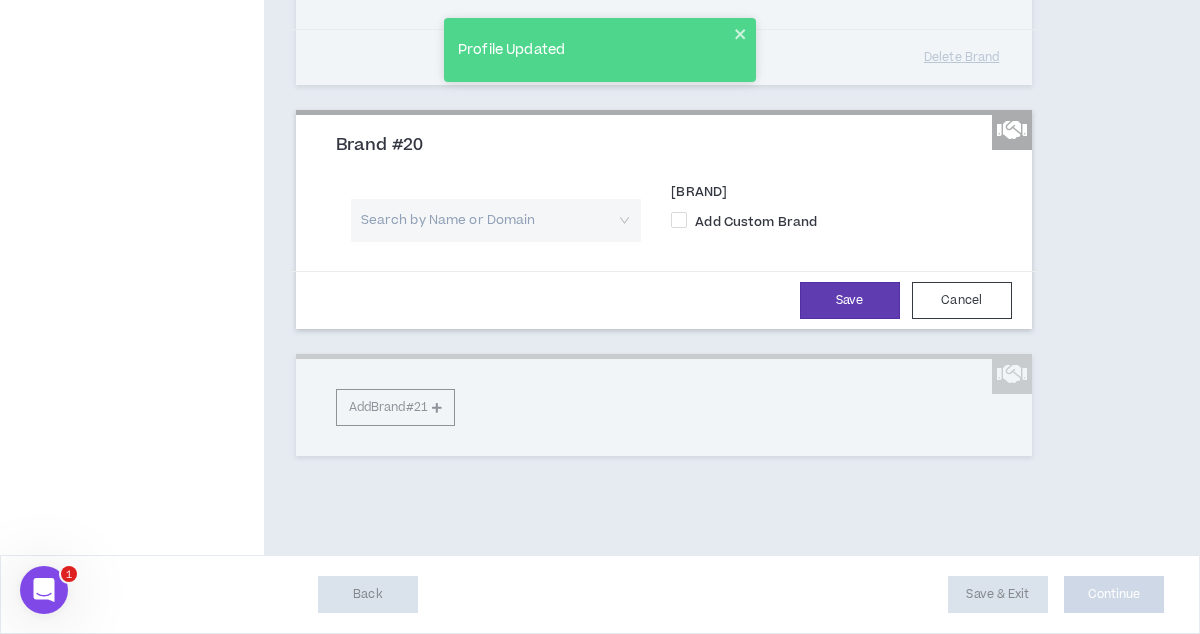 click at bounding box center (489, 220) 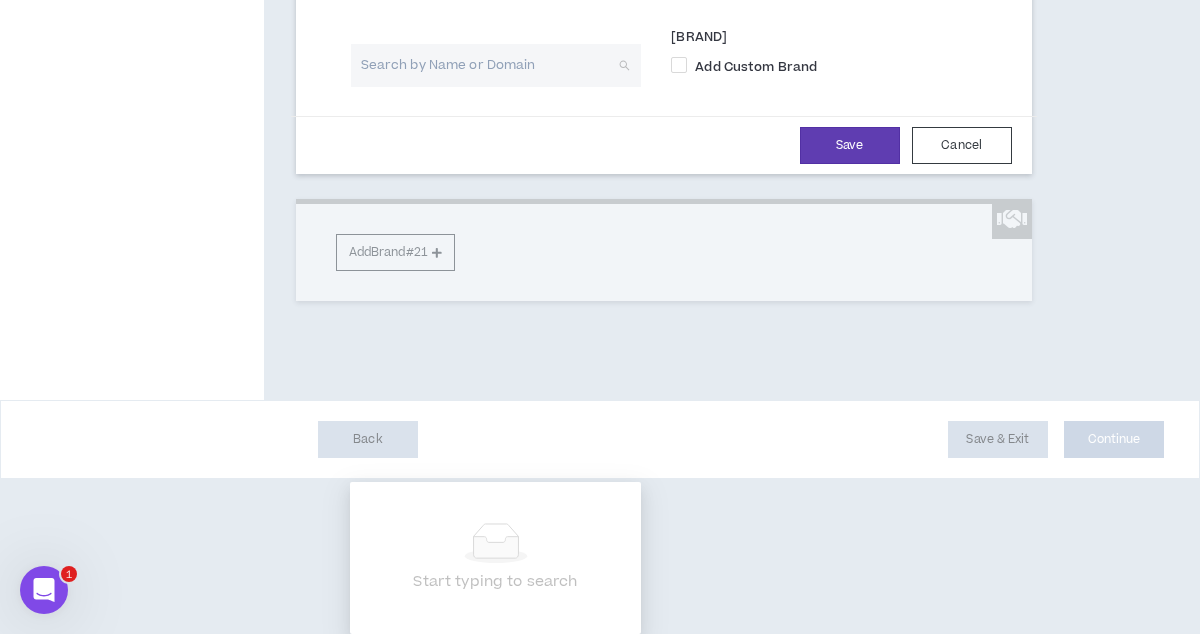 scroll, scrollTop: 4937, scrollLeft: 0, axis: vertical 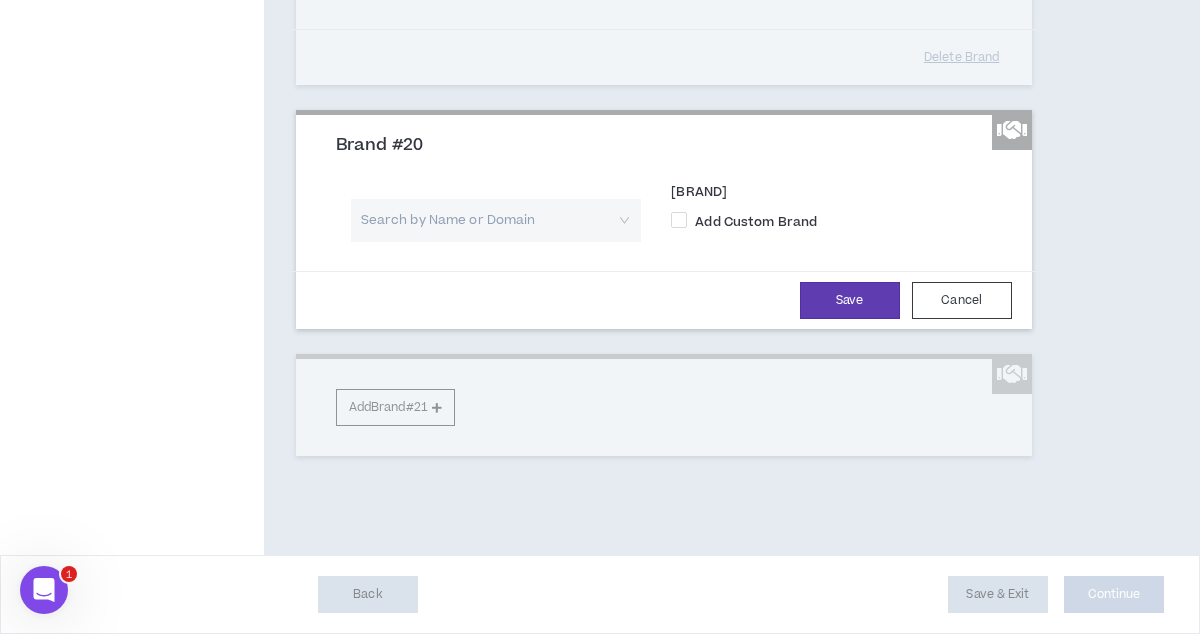 click at bounding box center (489, 220) 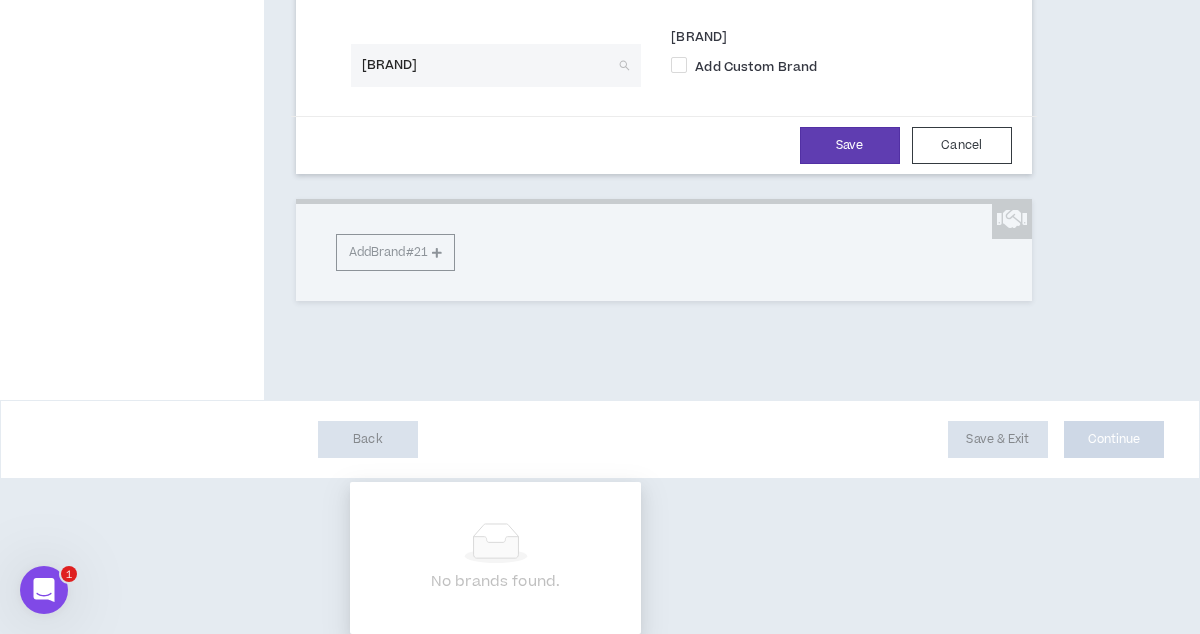 type on "chev" 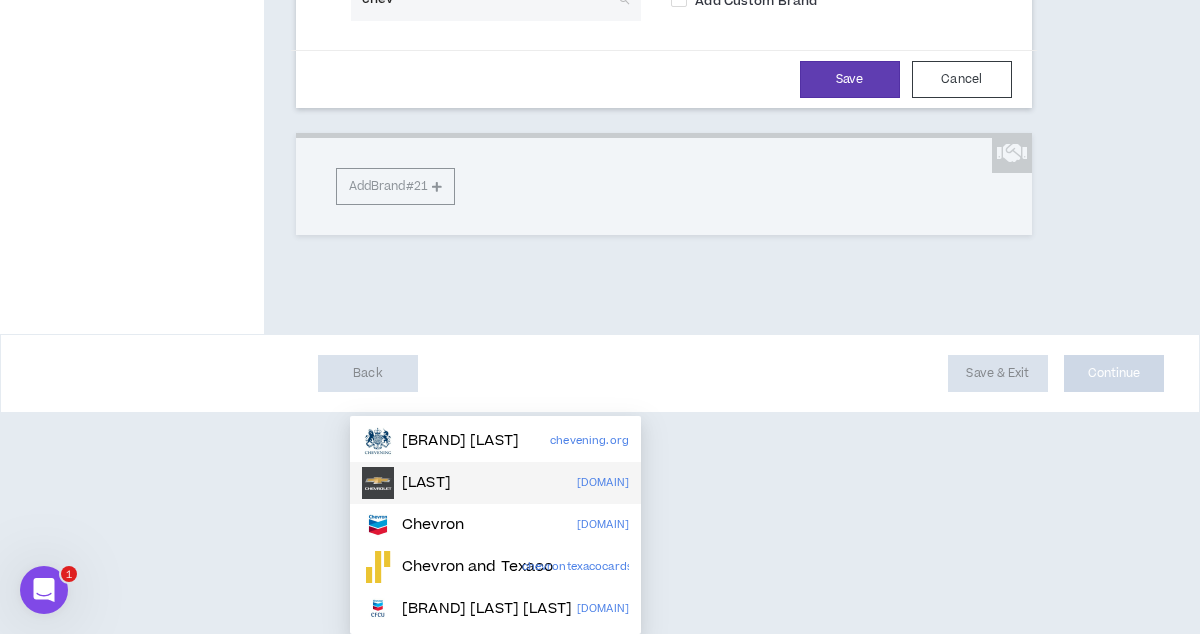 click on "Chevrolet" at bounding box center [406, 483] 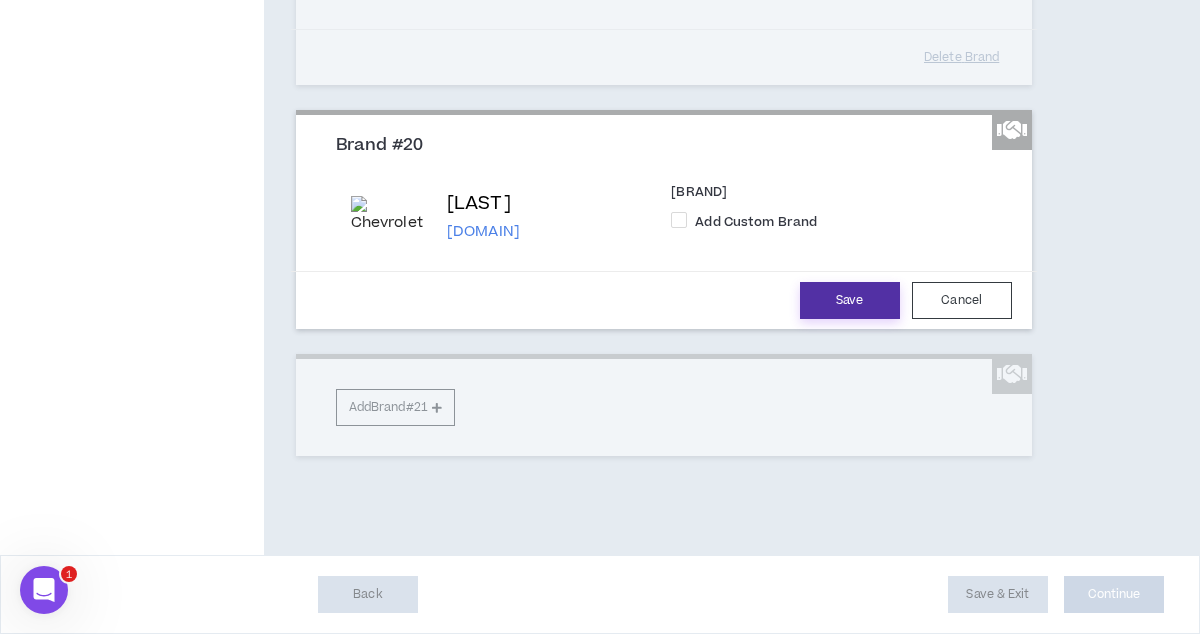 click on "Save" at bounding box center (850, 300) 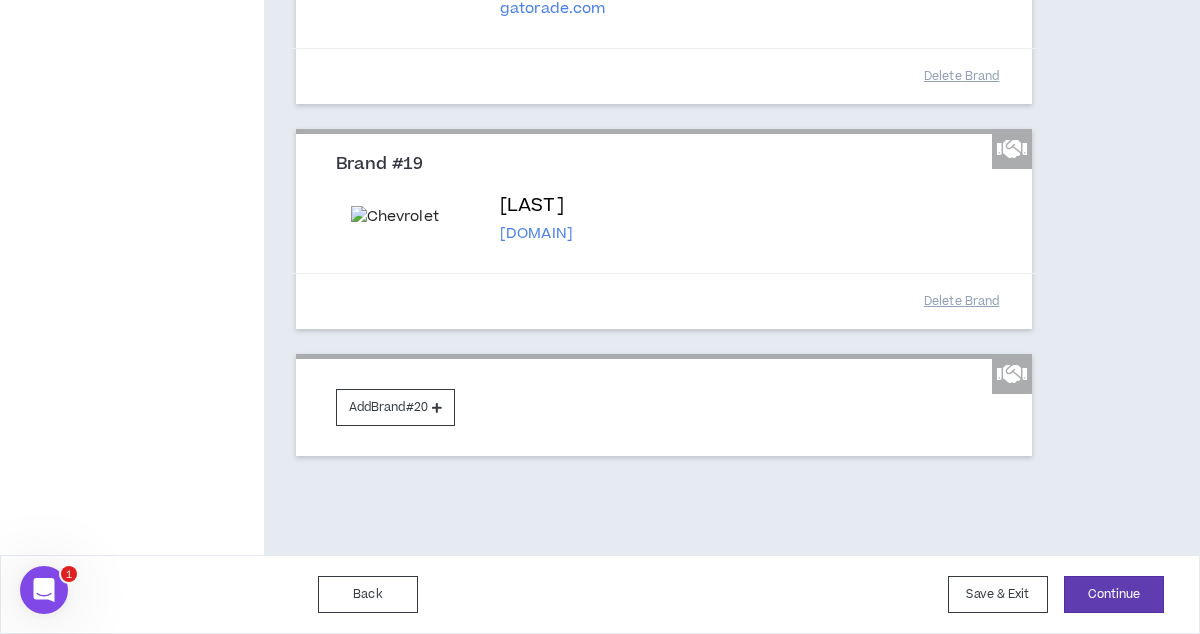 scroll, scrollTop: 4958, scrollLeft: 0, axis: vertical 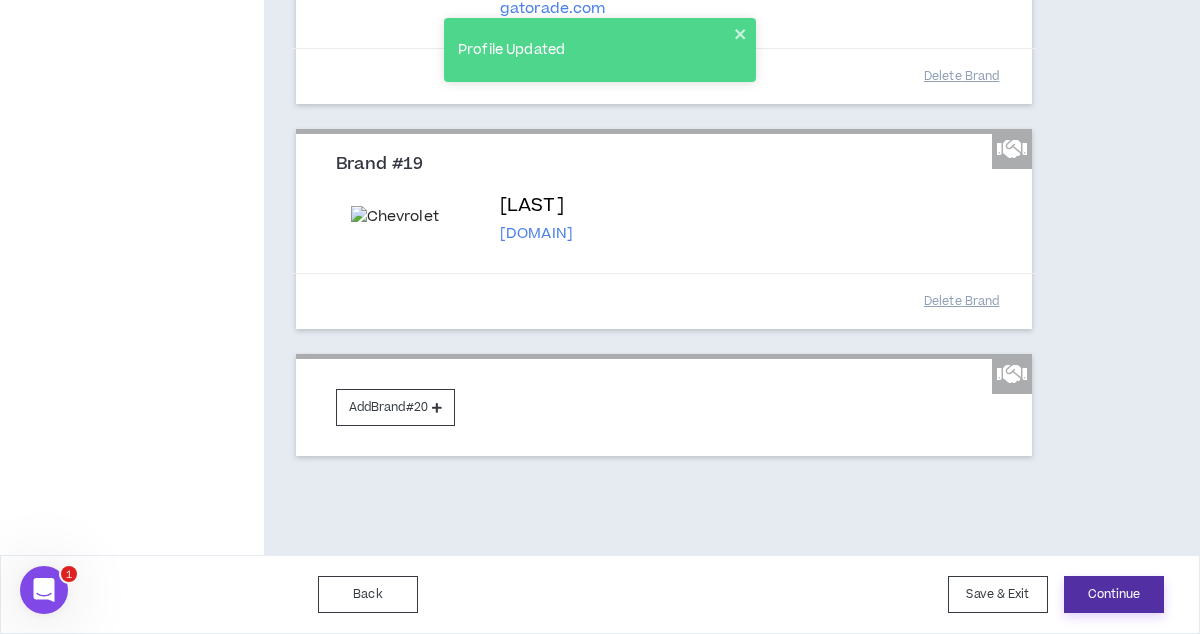 click on "Continue" at bounding box center [1114, 594] 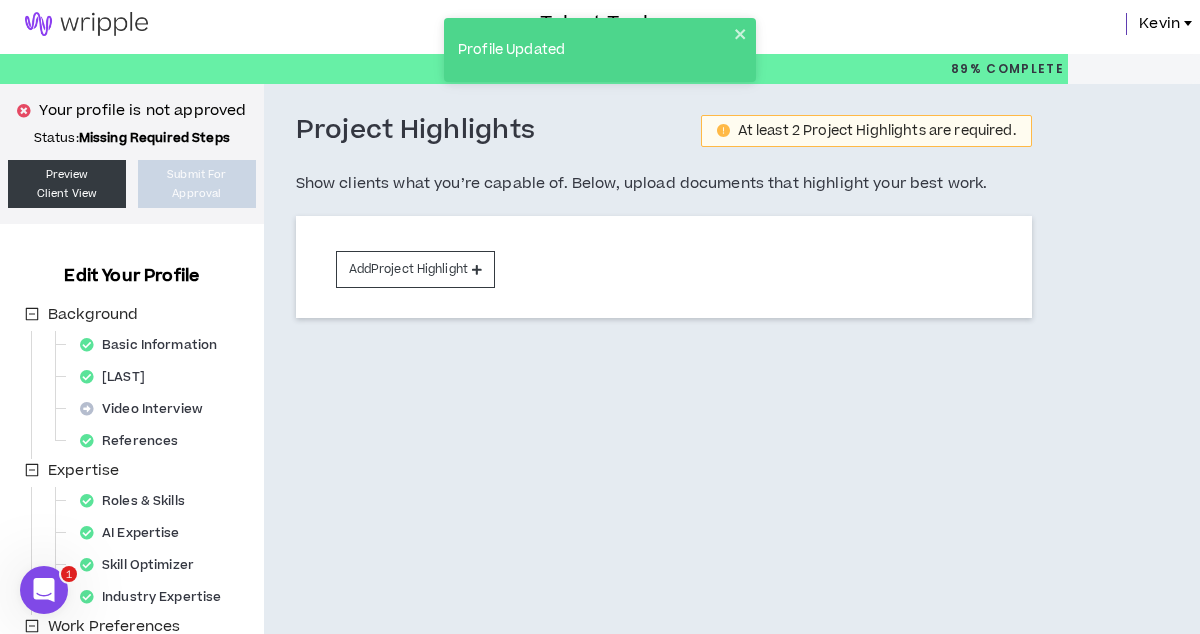 scroll, scrollTop: 0, scrollLeft: 0, axis: both 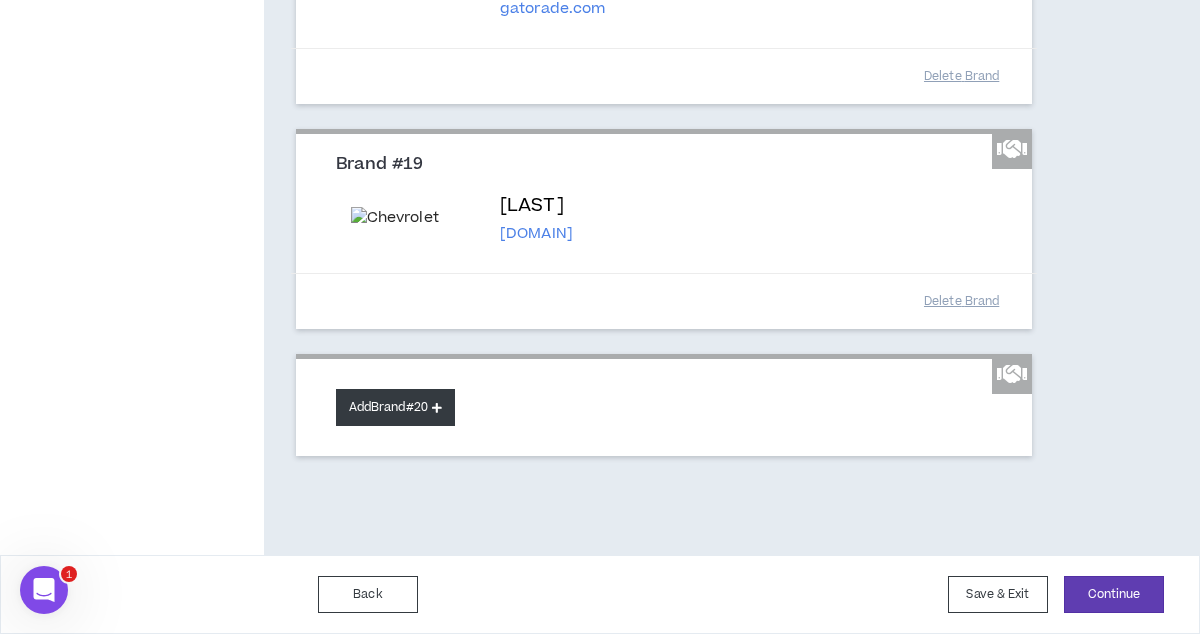 click on "Add  Brand  #20" at bounding box center [395, 407] 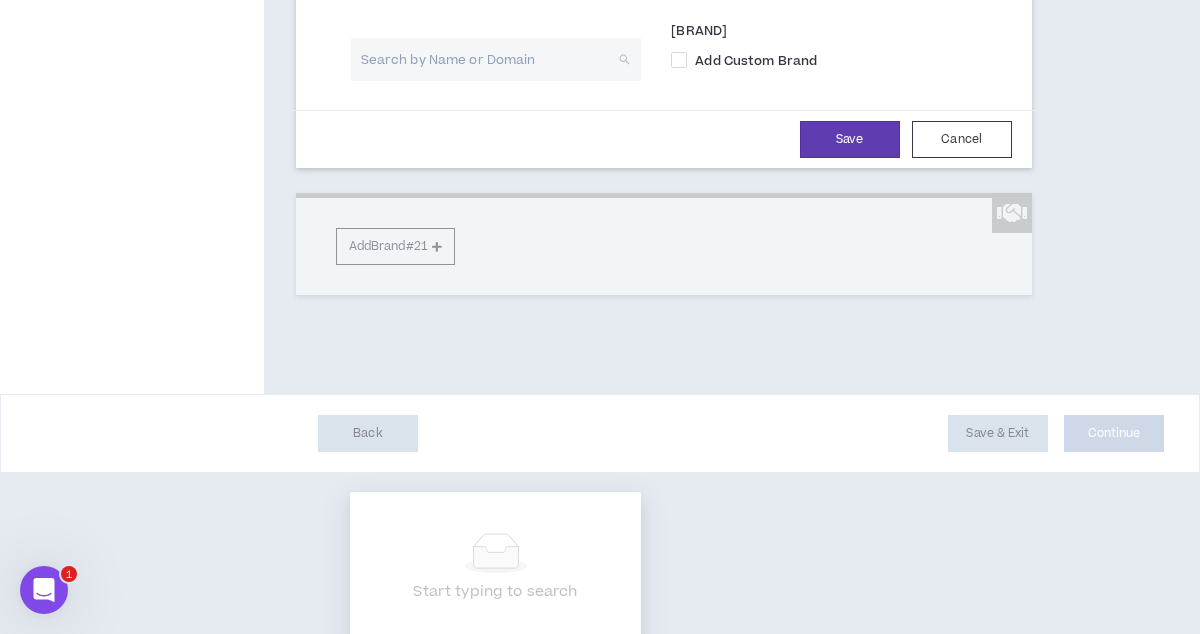 click at bounding box center (489, 59) 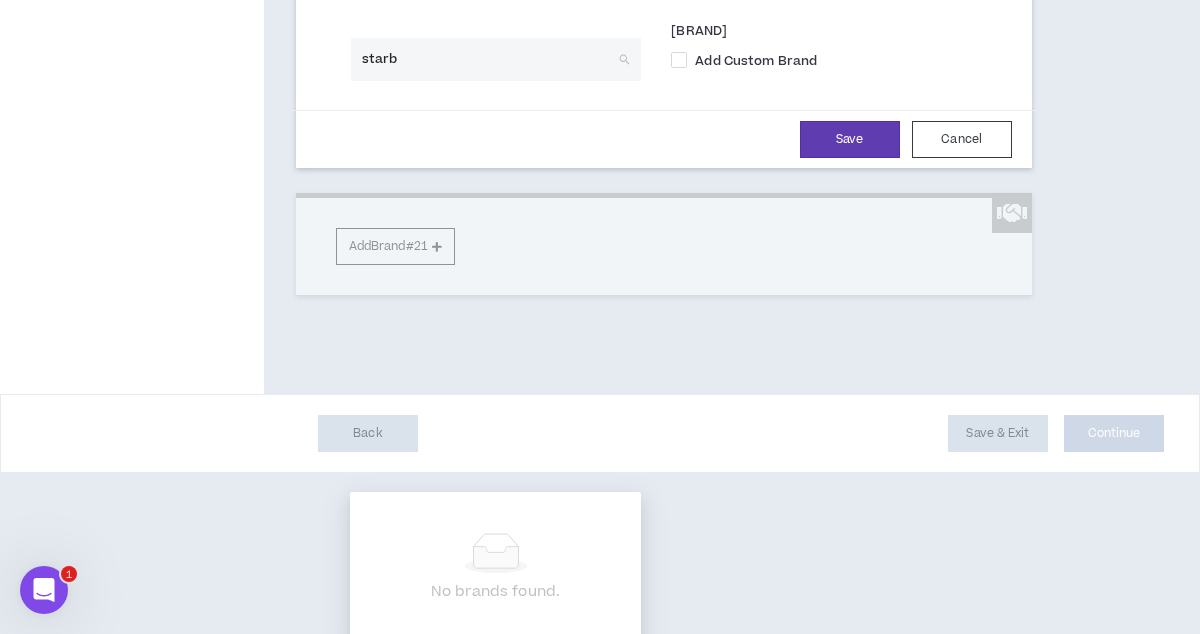 type on "starbu" 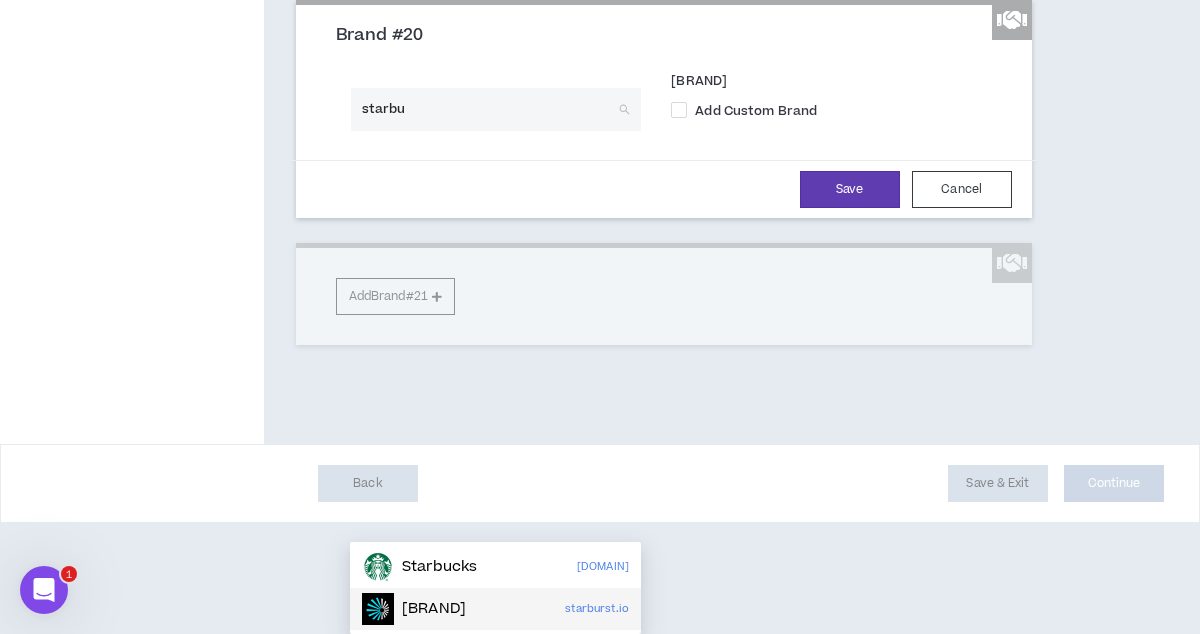 click on "Starburst" at bounding box center (434, 609) 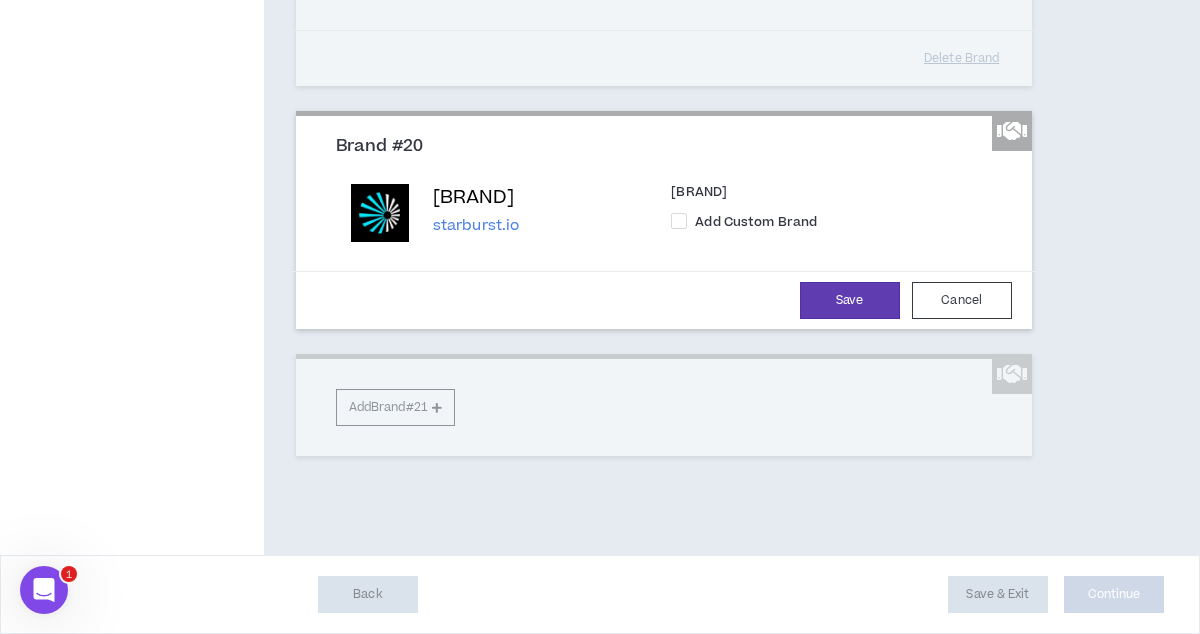 click on "Starburst" at bounding box center [476, 198] 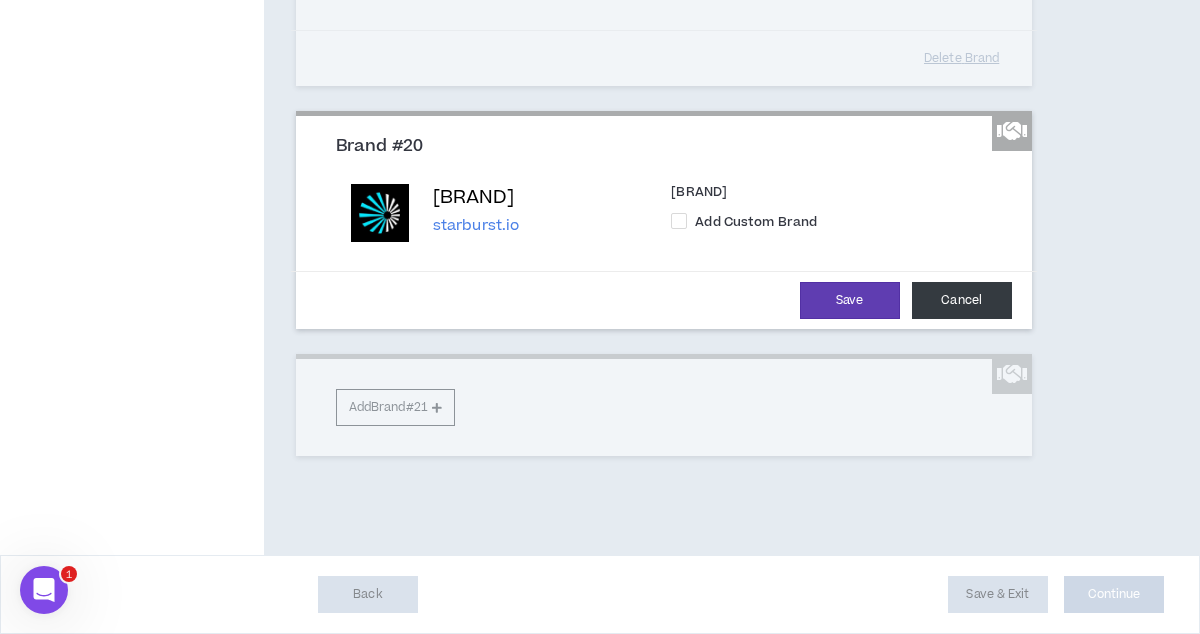 click on "Cancel" at bounding box center (962, 300) 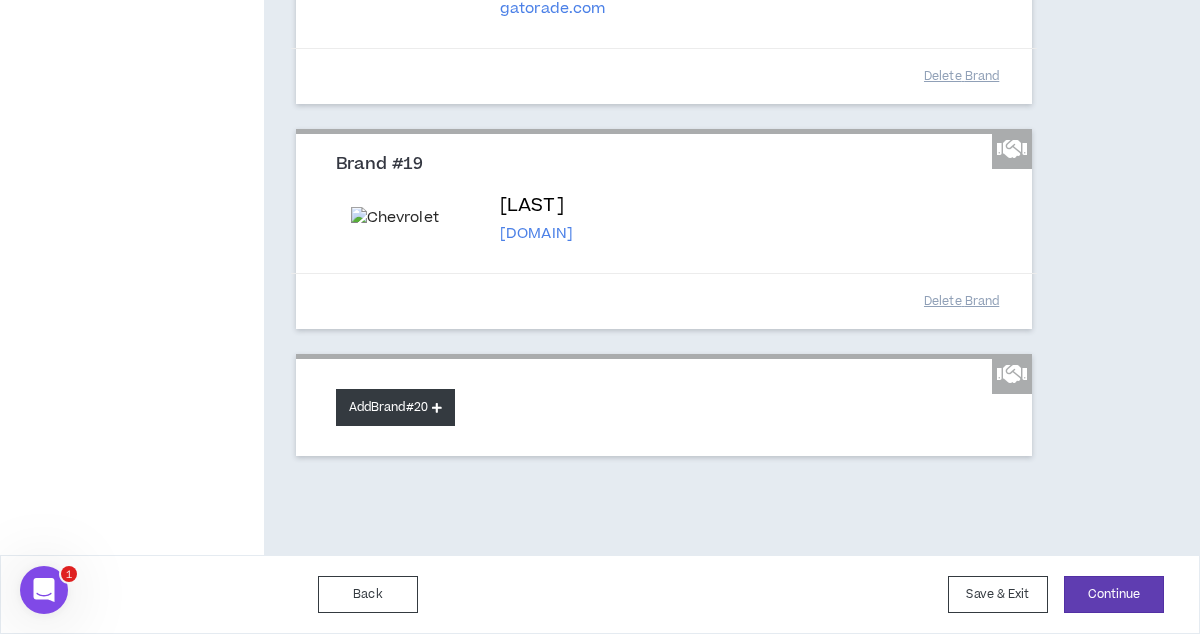 click on "Add  Brand  #20" at bounding box center [395, 407] 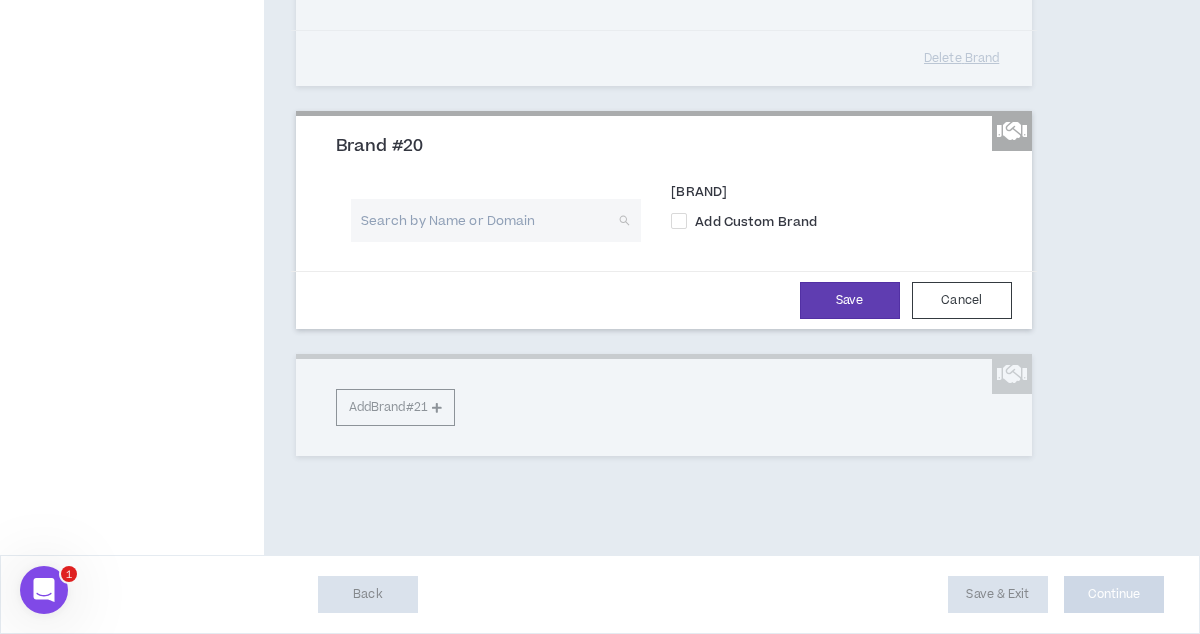 click at bounding box center (489, 220) 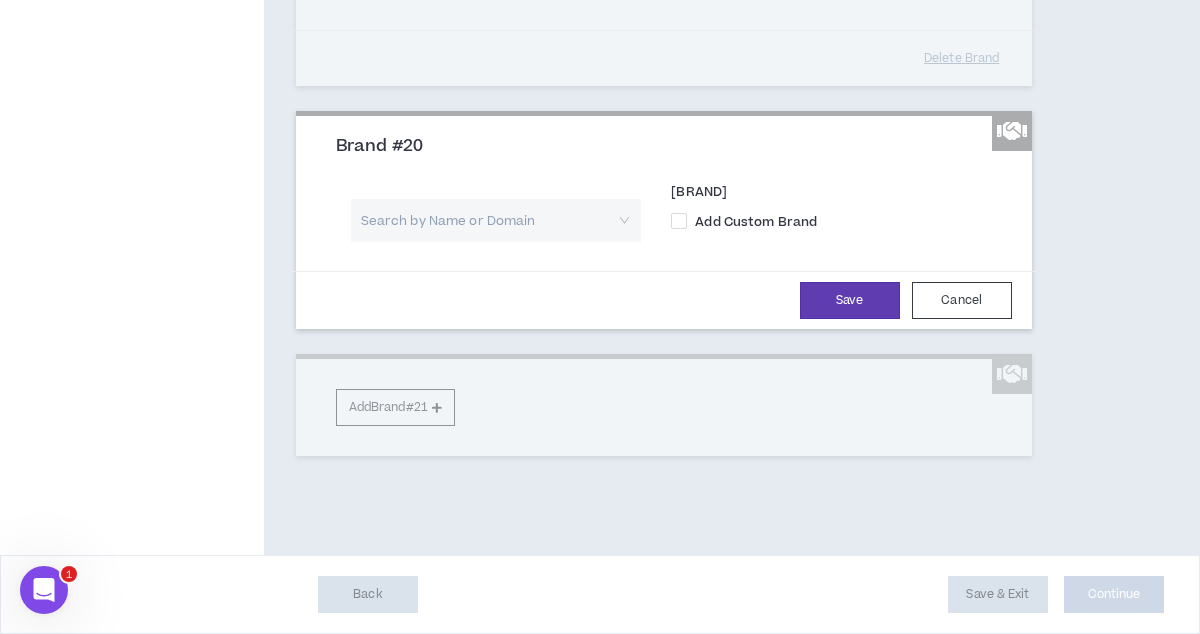 click at bounding box center [489, 220] 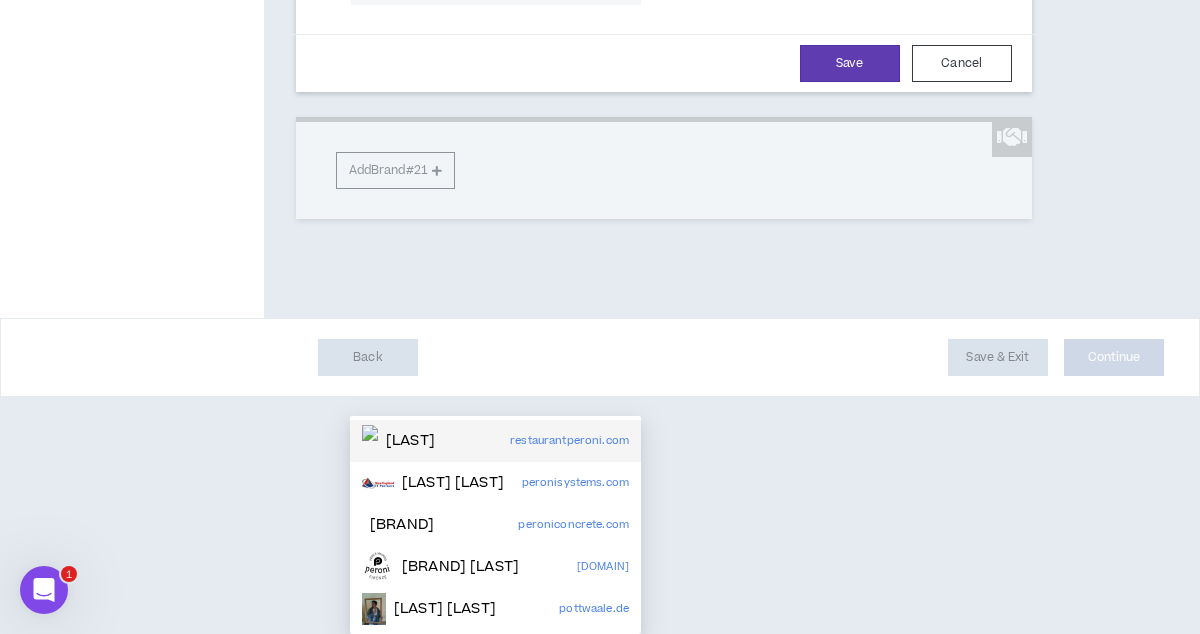 scroll, scrollTop: 4853, scrollLeft: 0, axis: vertical 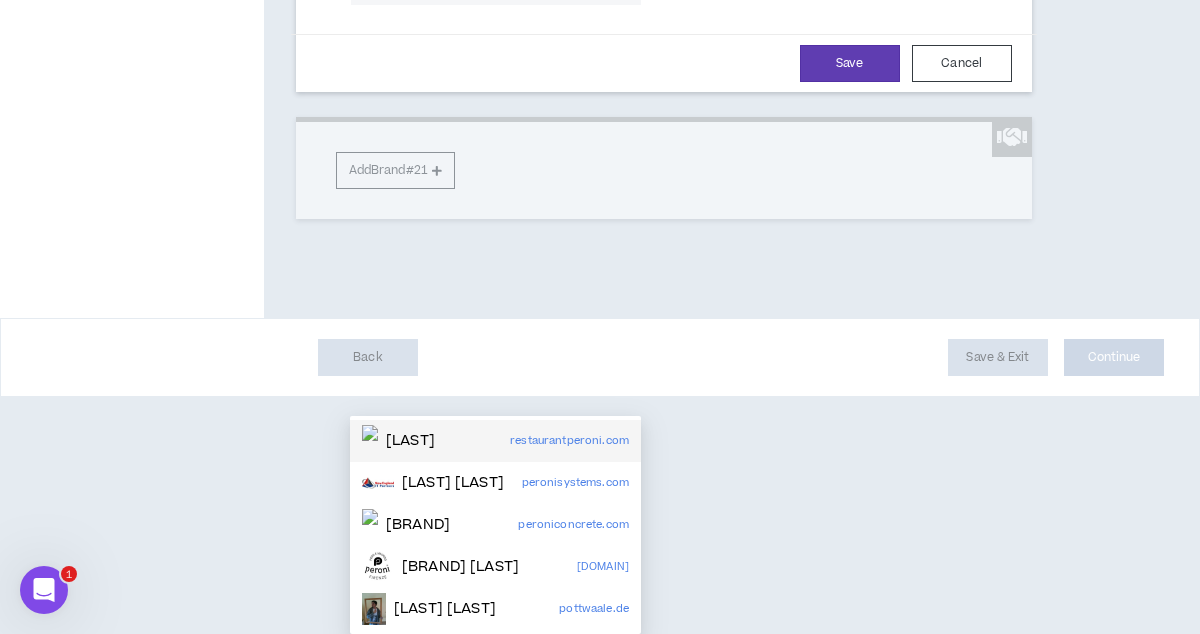 type on "peroni" 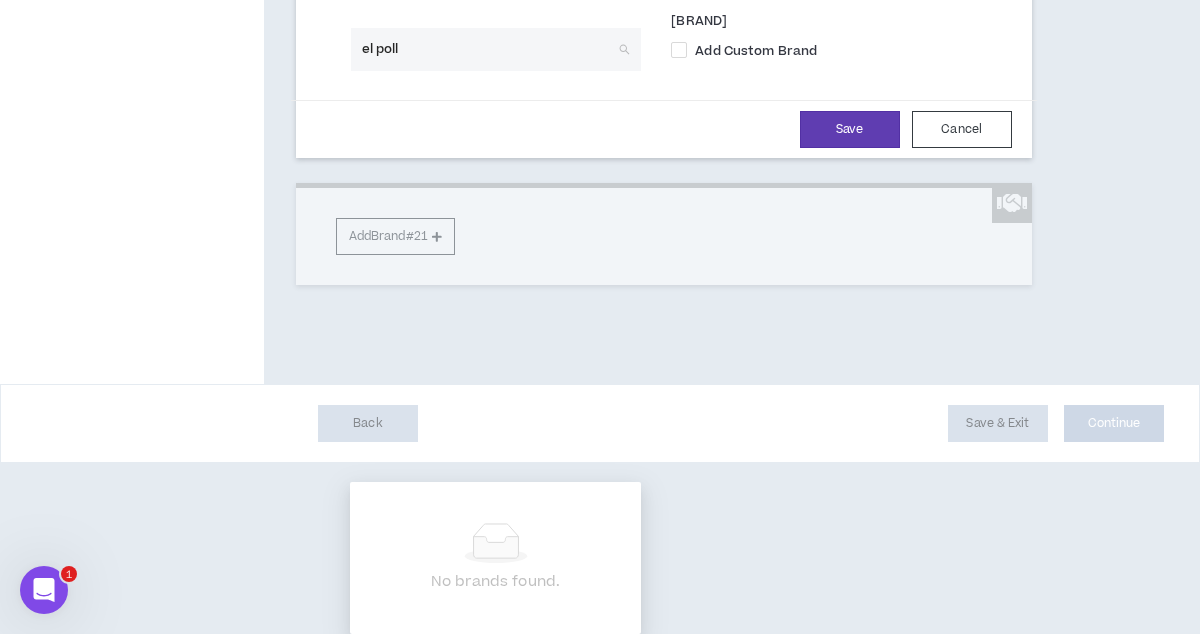 type on "el pollo" 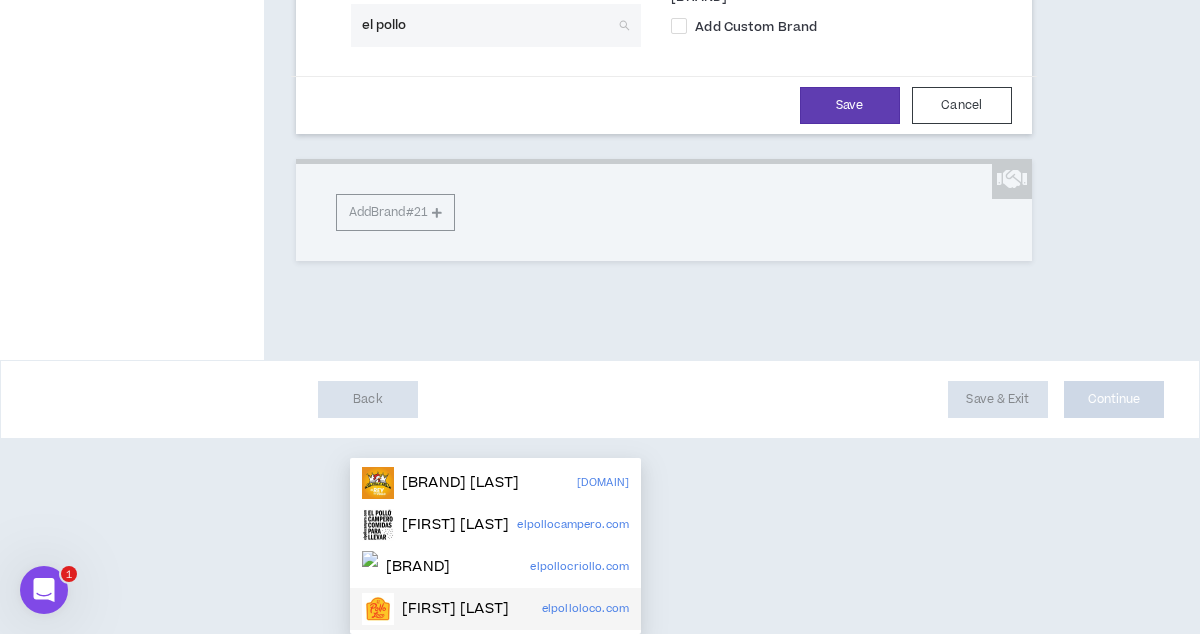 click on "El Pollo Loco" at bounding box center [455, 609] 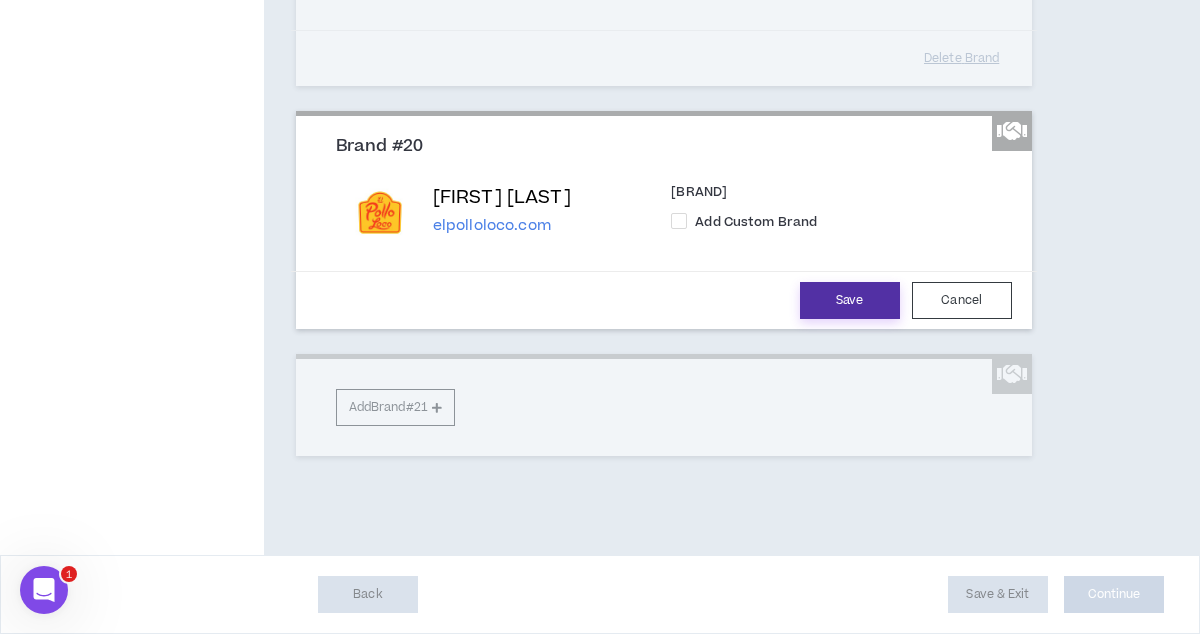 click on "Save" at bounding box center (850, 300) 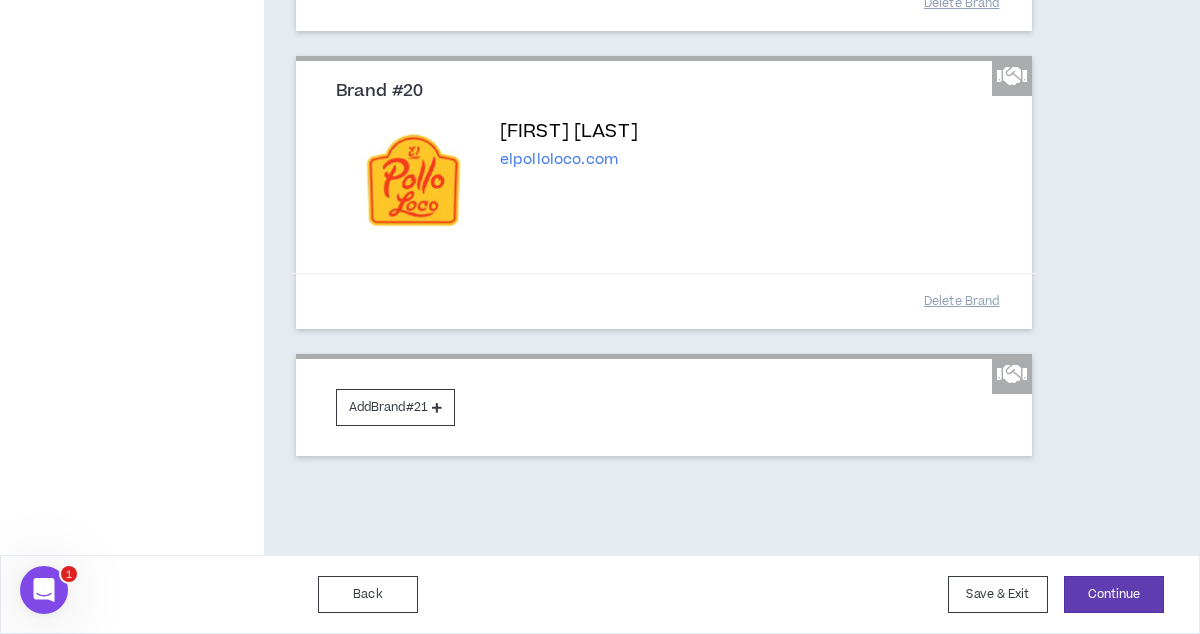 scroll, scrollTop: 5031, scrollLeft: 0, axis: vertical 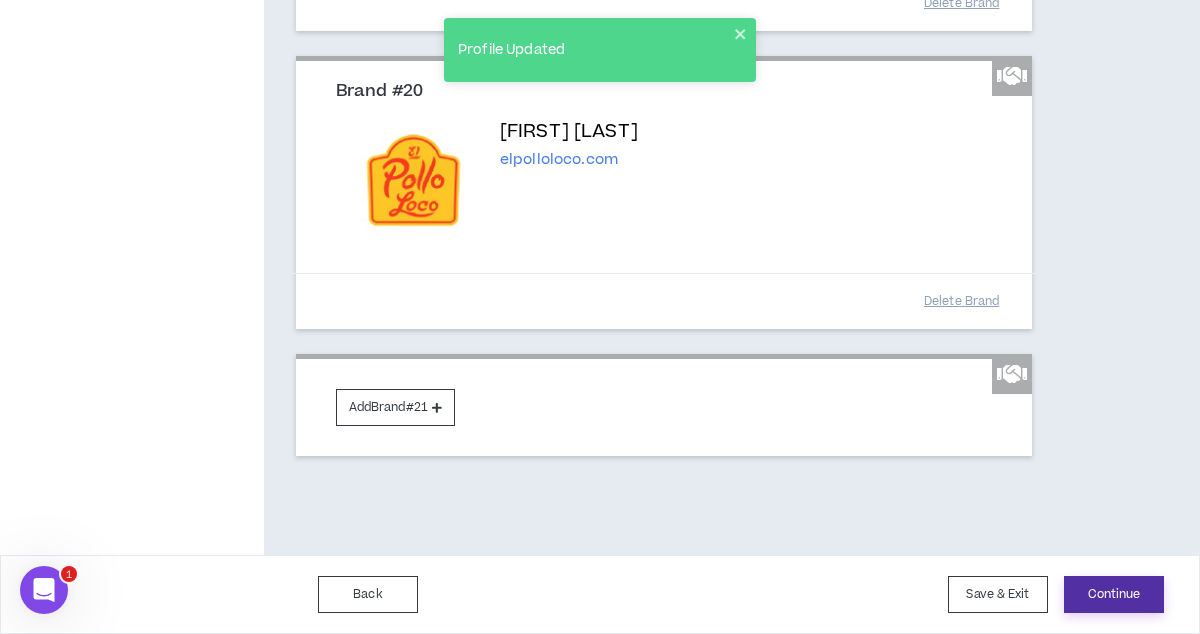 click on "Continue" at bounding box center (1114, 594) 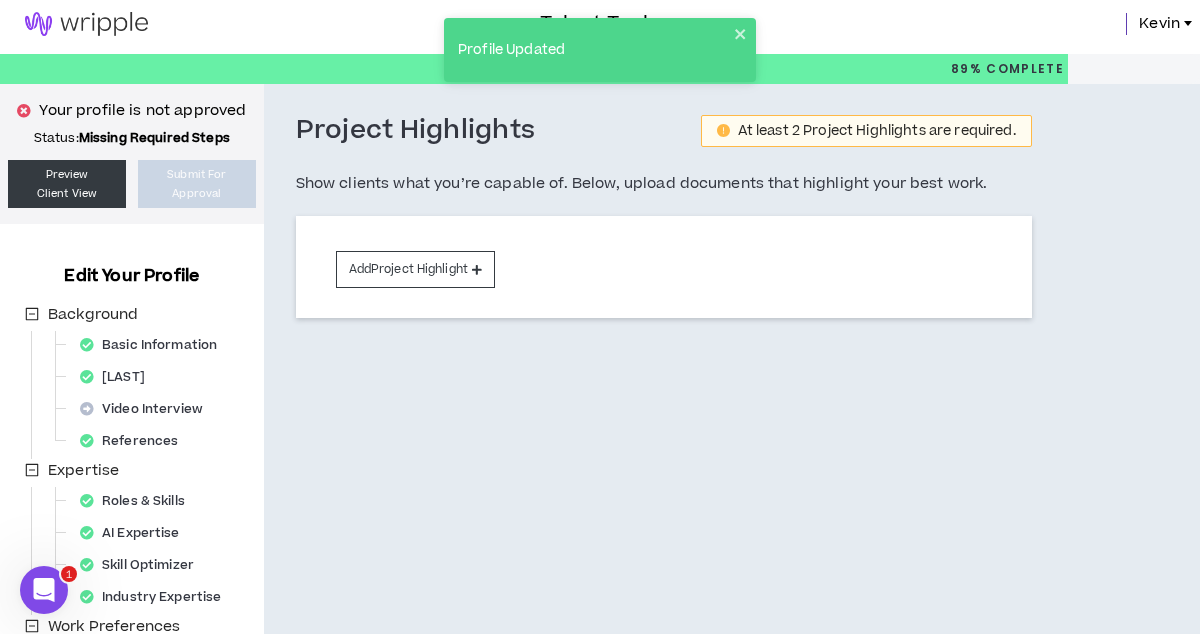 scroll, scrollTop: 0, scrollLeft: 0, axis: both 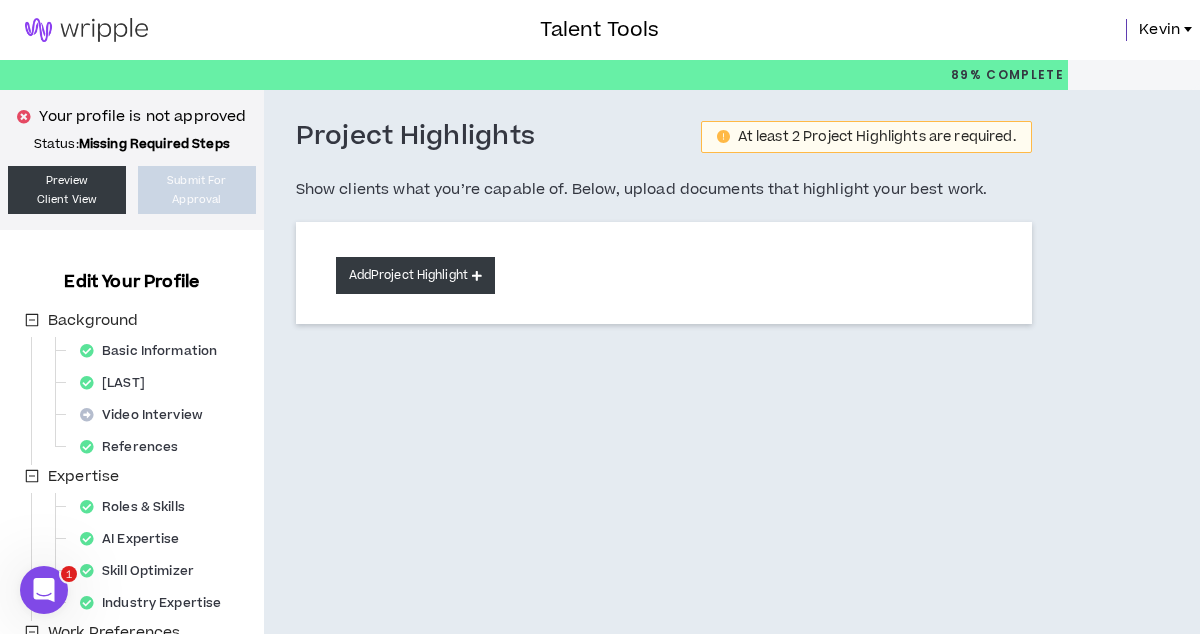 click on "Add  Project Highlight" at bounding box center (415, 275) 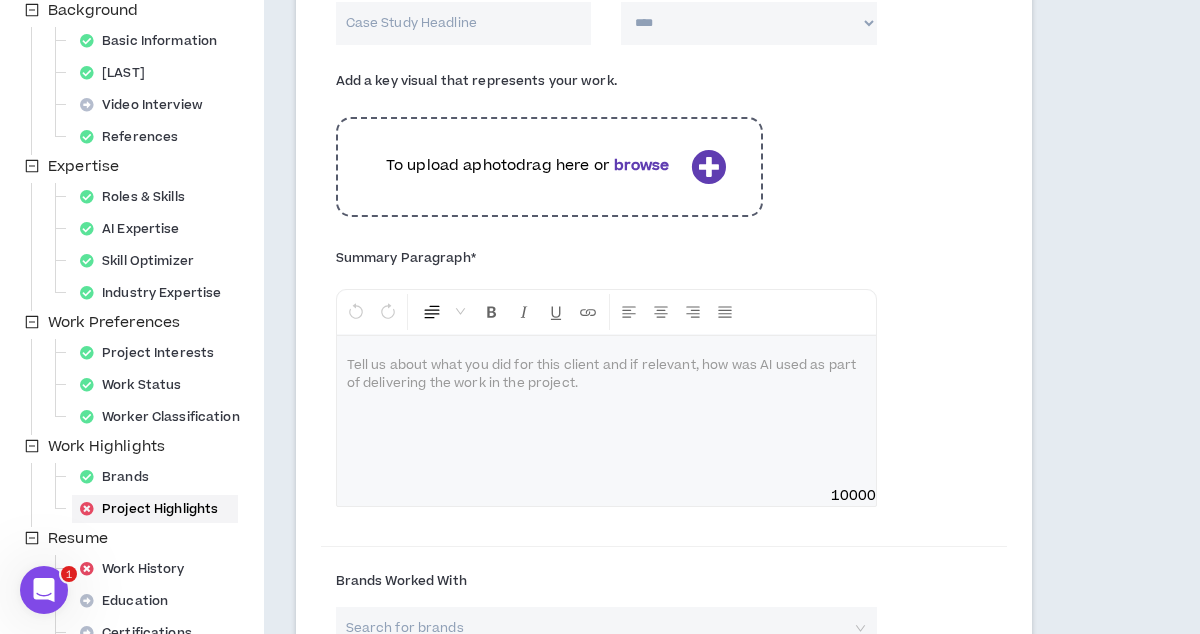 scroll, scrollTop: 8, scrollLeft: 0, axis: vertical 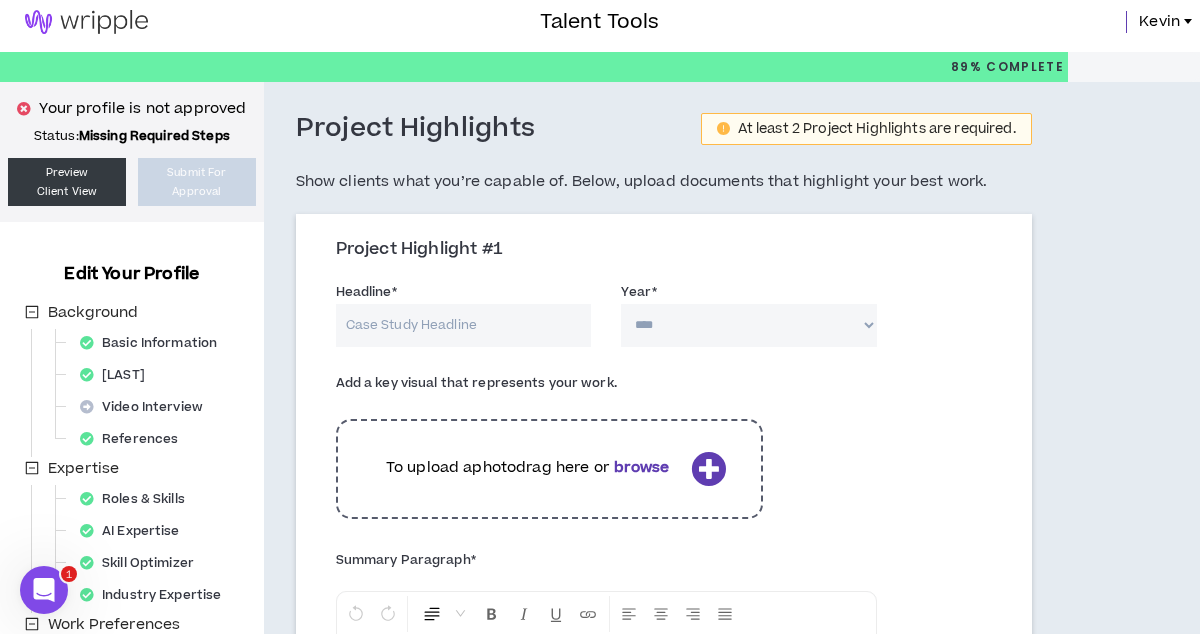 click on "Headline  *" at bounding box center (464, 325) 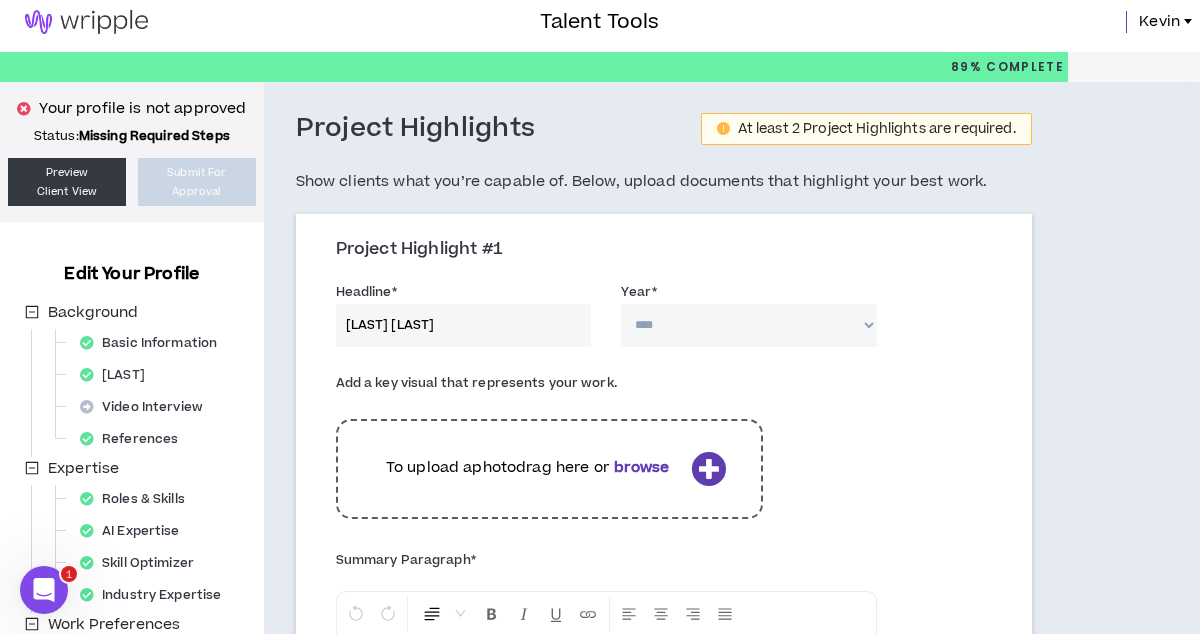 type on "McDonalds Sabor" 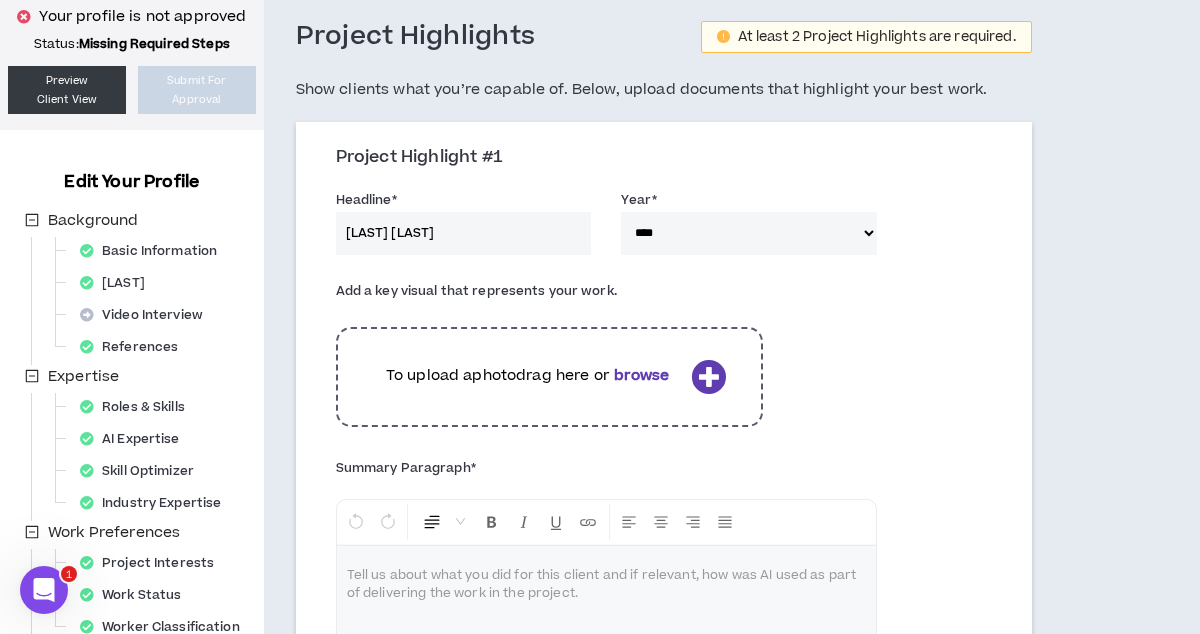scroll, scrollTop: 102, scrollLeft: 0, axis: vertical 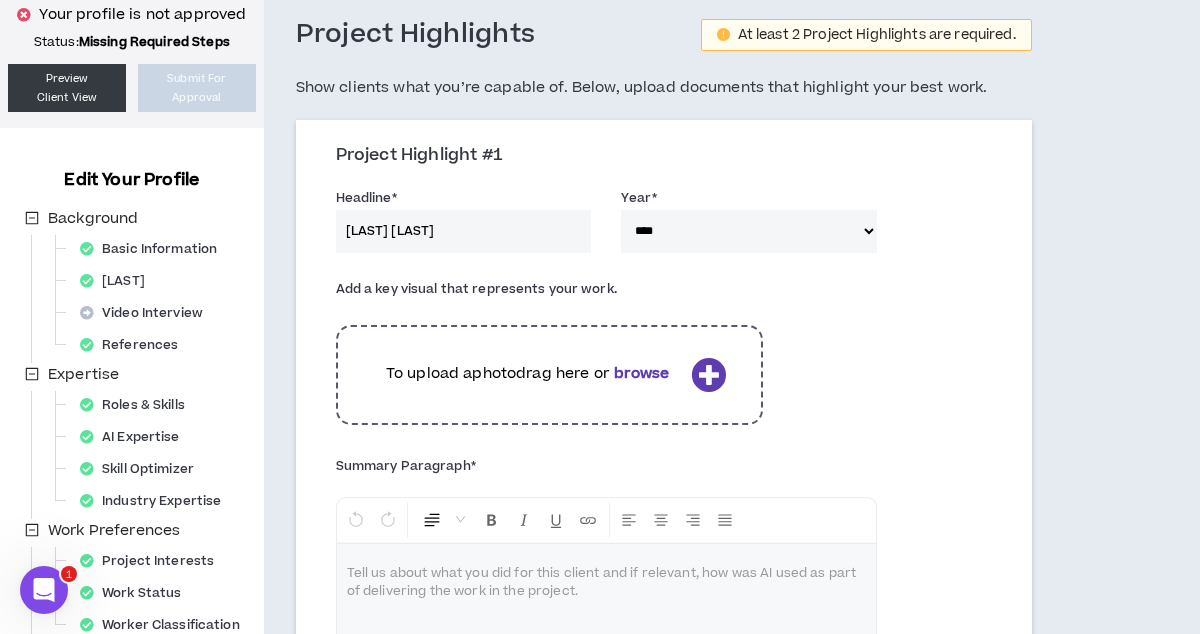 click on "browse" at bounding box center (642, 373) 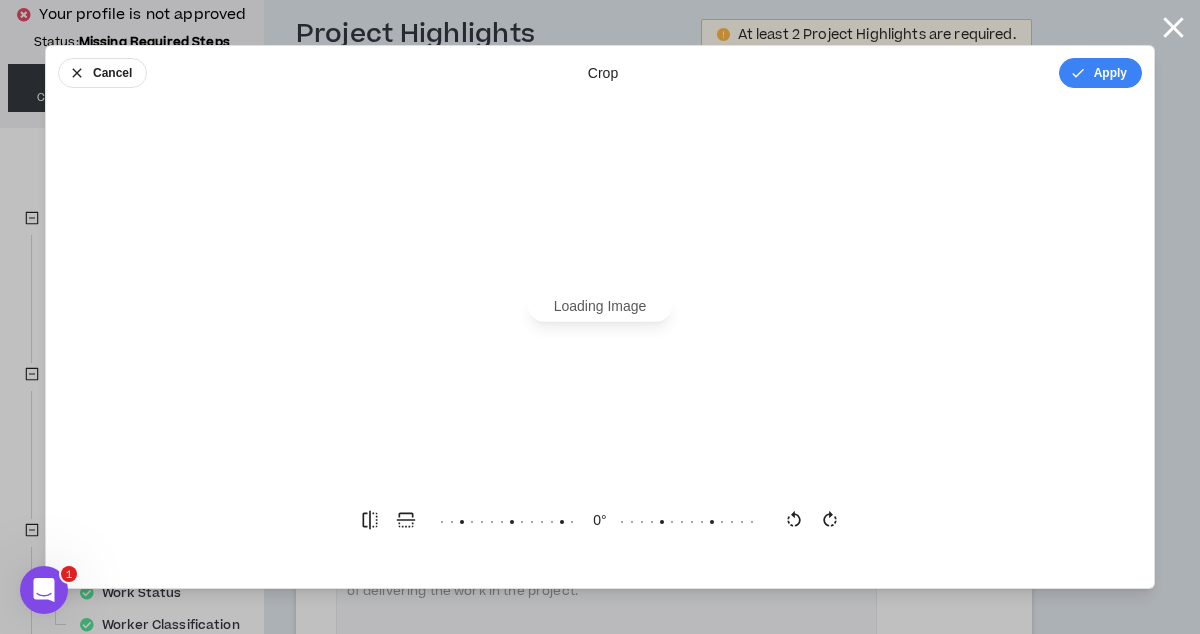 scroll, scrollTop: 0, scrollLeft: 0, axis: both 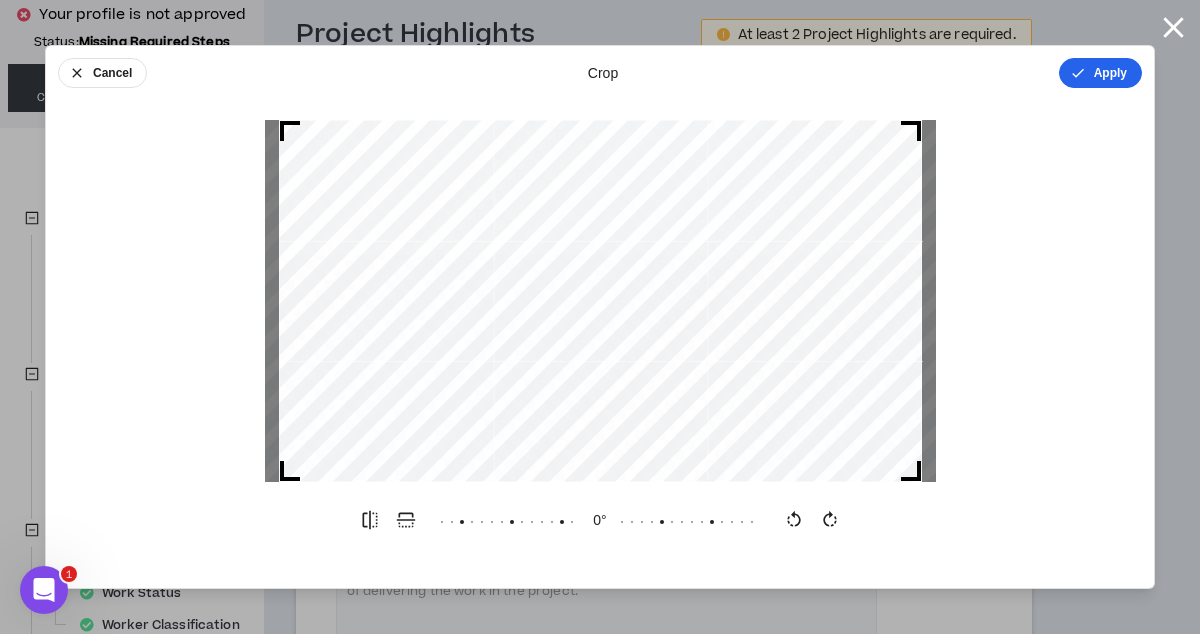 click on "Apply" at bounding box center [1100, 73] 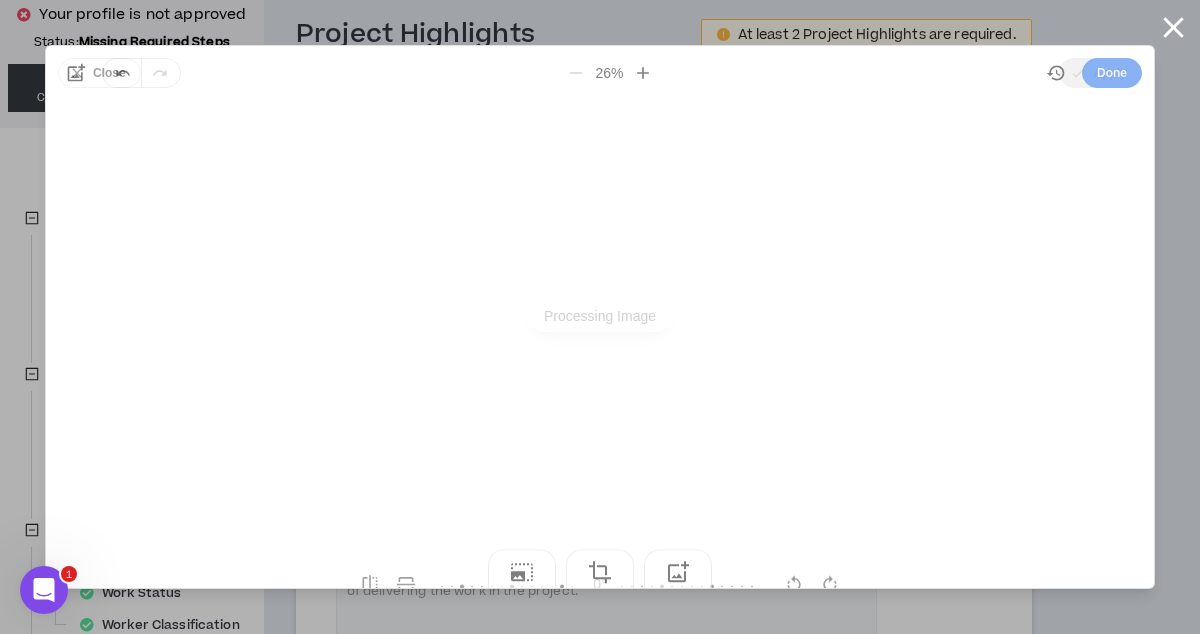click on "Done" at bounding box center [1112, 73] 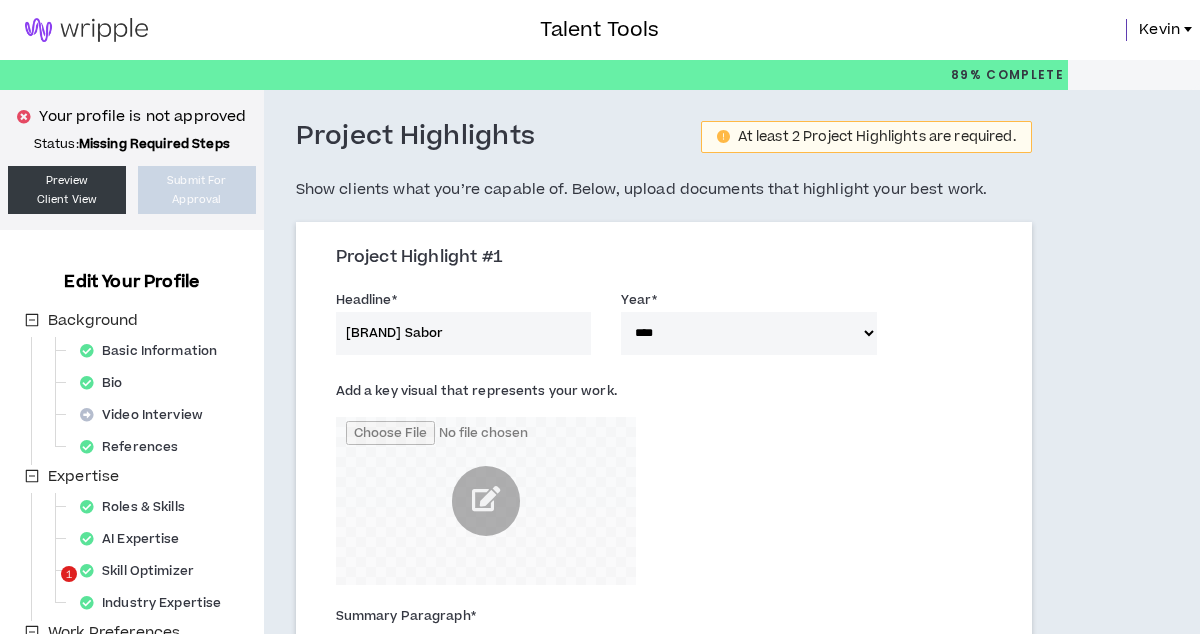 select on "****" 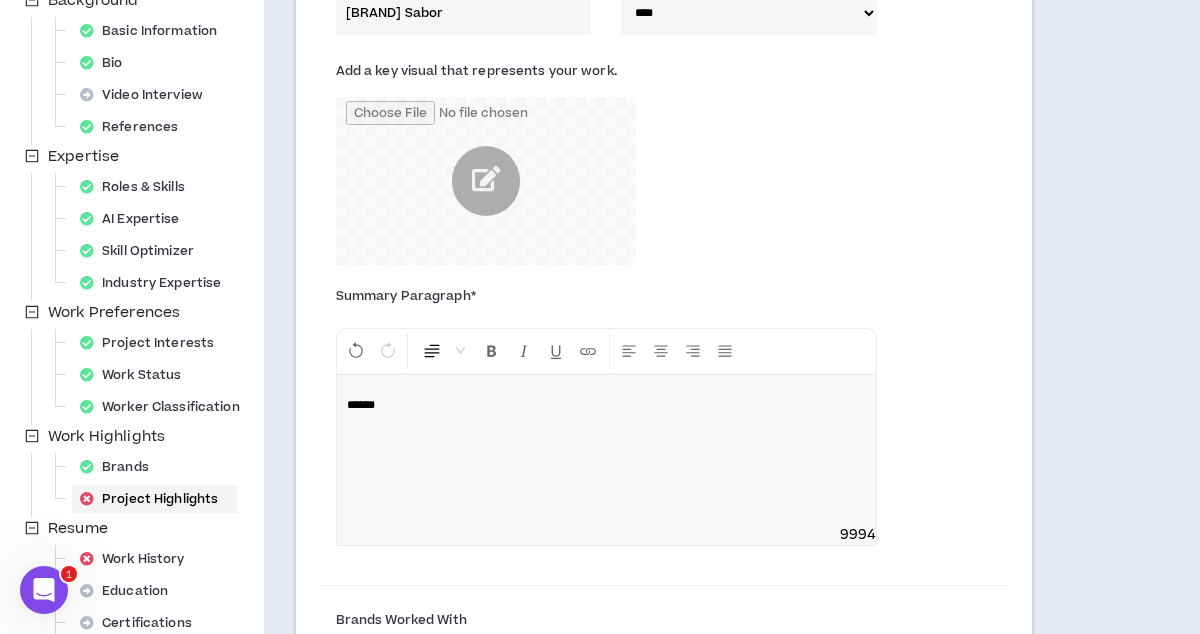 scroll, scrollTop: 0, scrollLeft: 0, axis: both 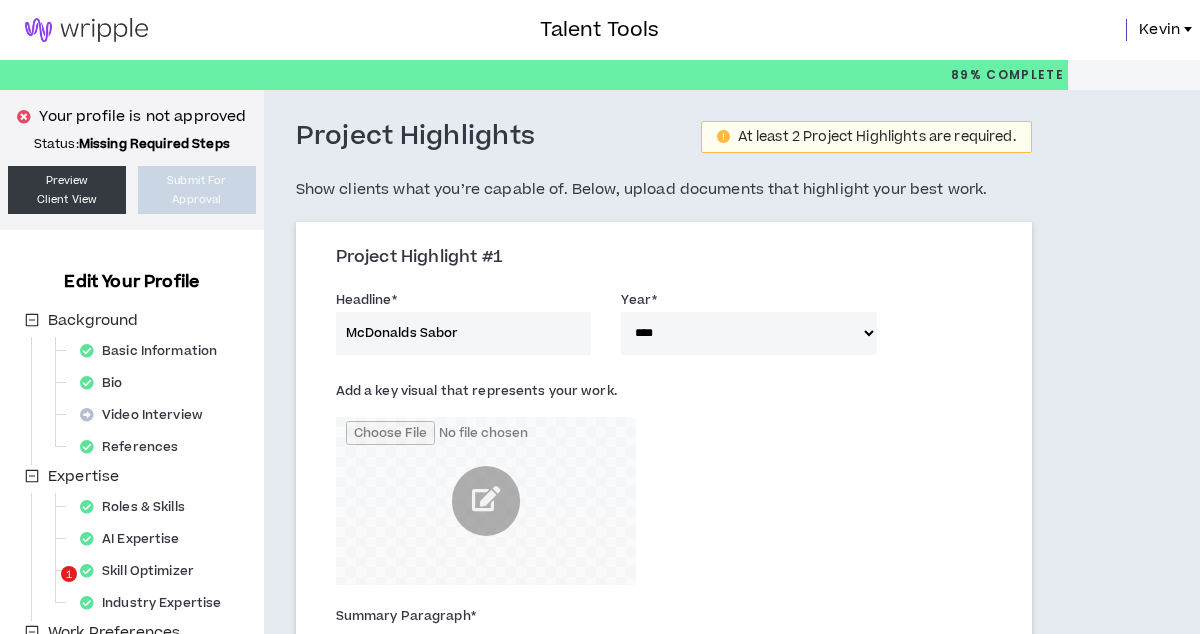 select on "****" 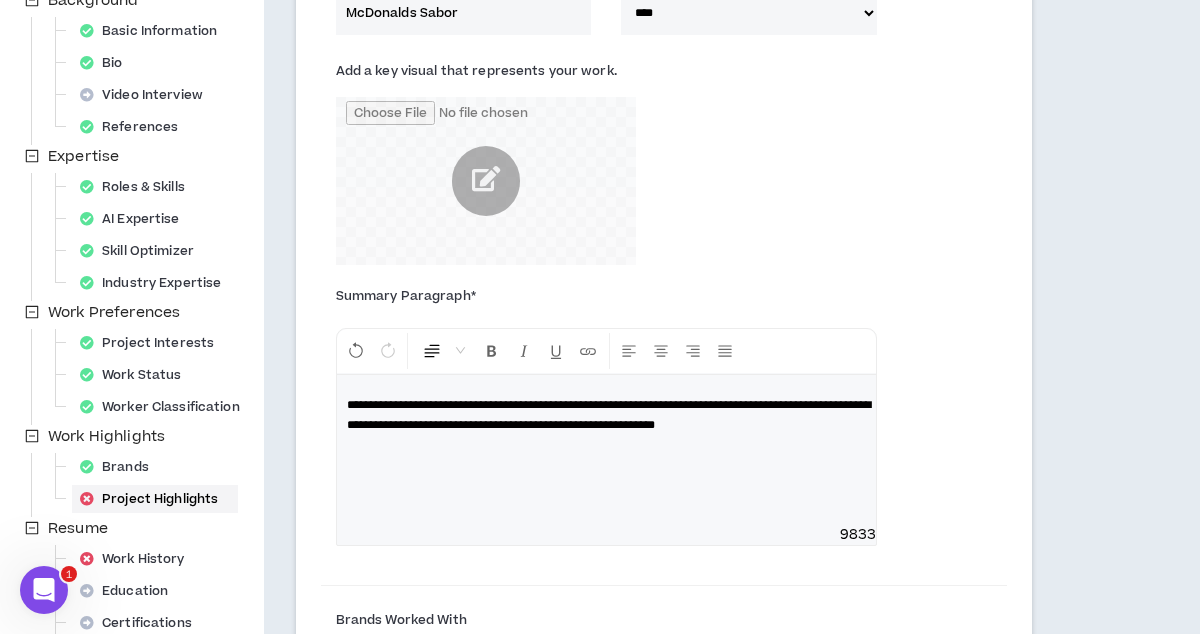 scroll, scrollTop: 0, scrollLeft: 0, axis: both 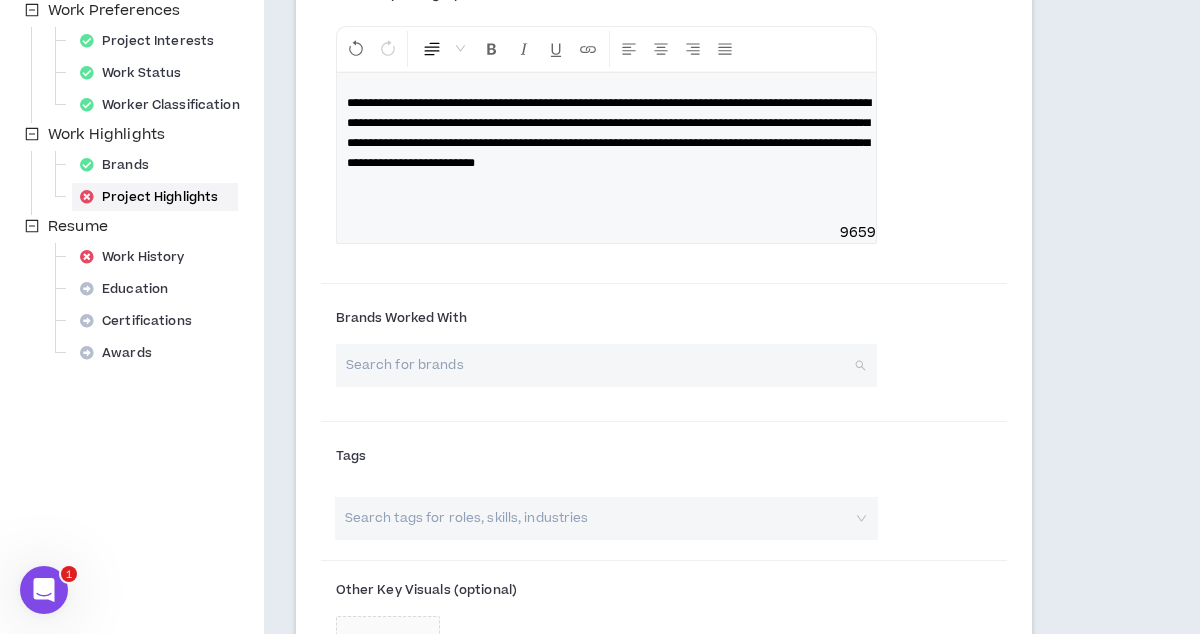 click at bounding box center (600, 365) 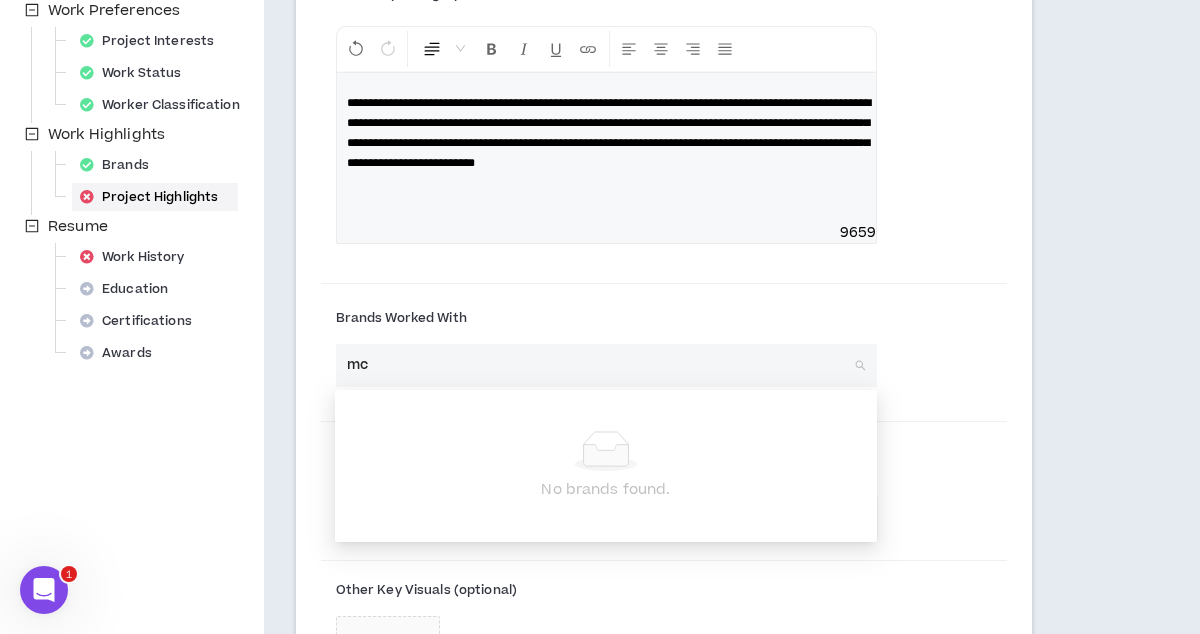 type on "mcd" 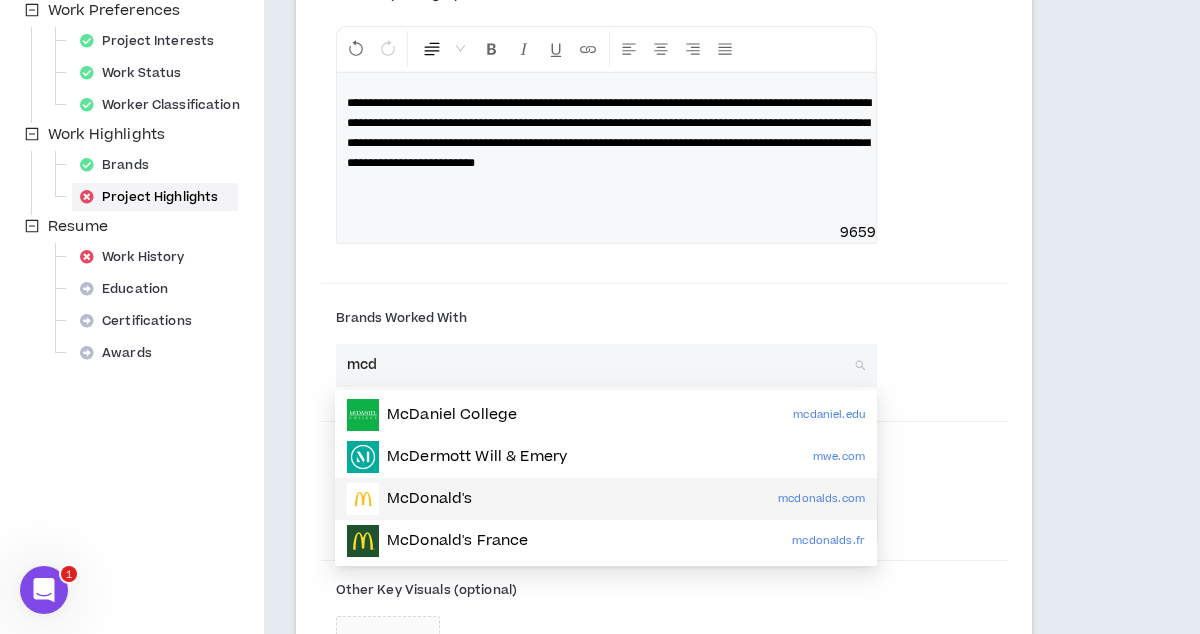 click on "McDonald's mcdonalds.com" at bounding box center [606, 499] 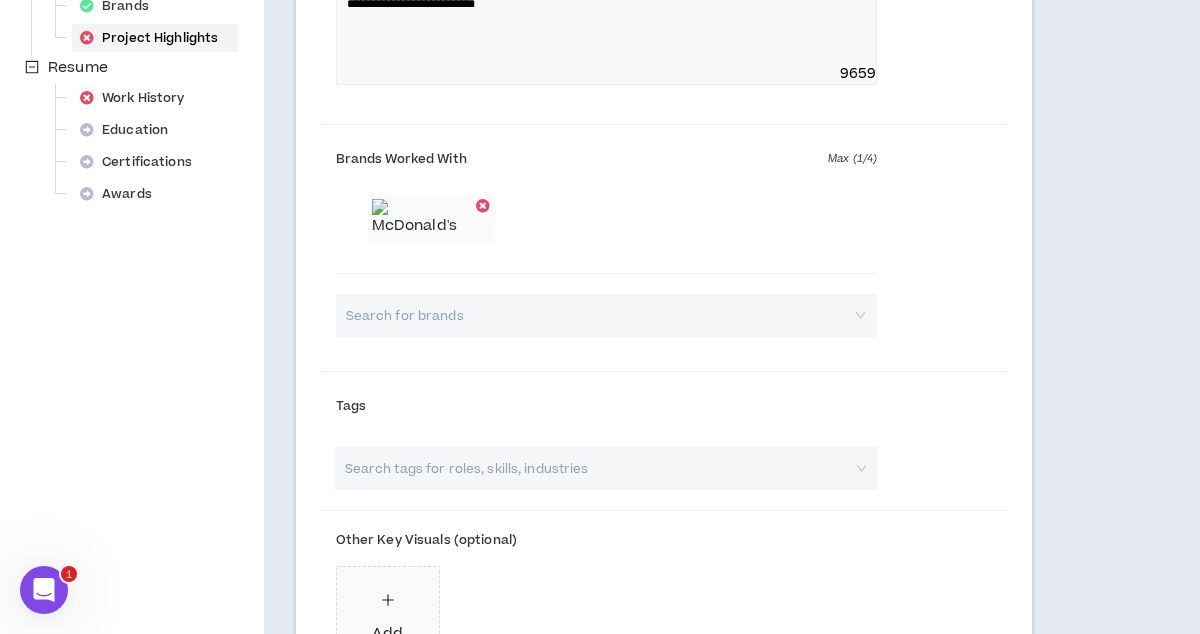 scroll, scrollTop: 784, scrollLeft: 0, axis: vertical 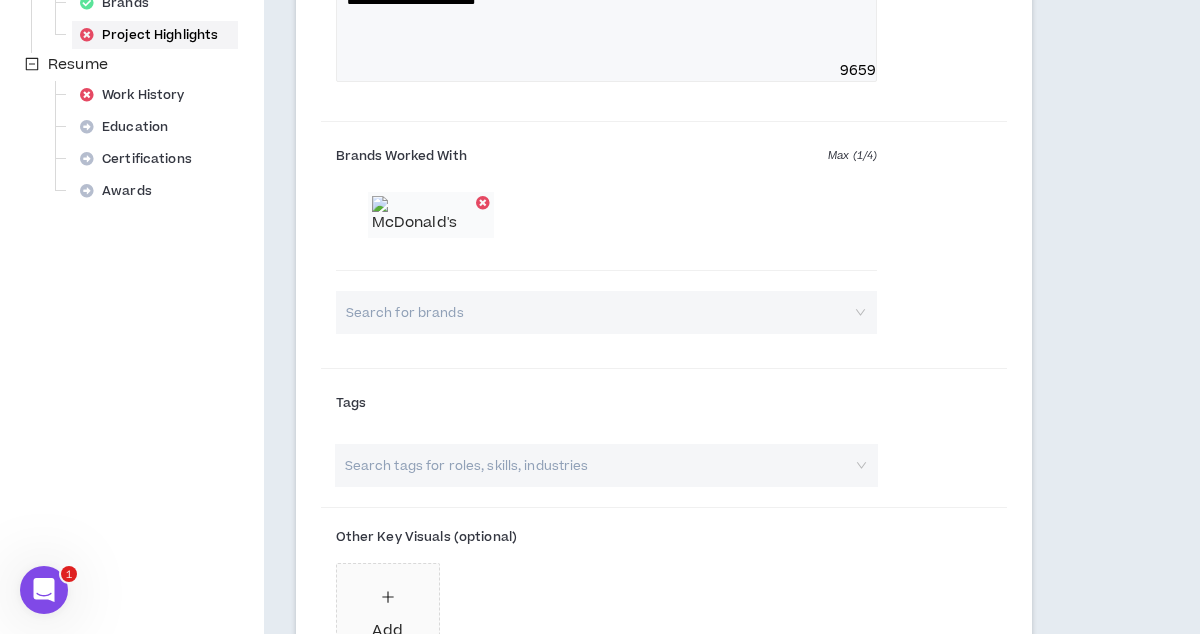 click at bounding box center (596, 465) 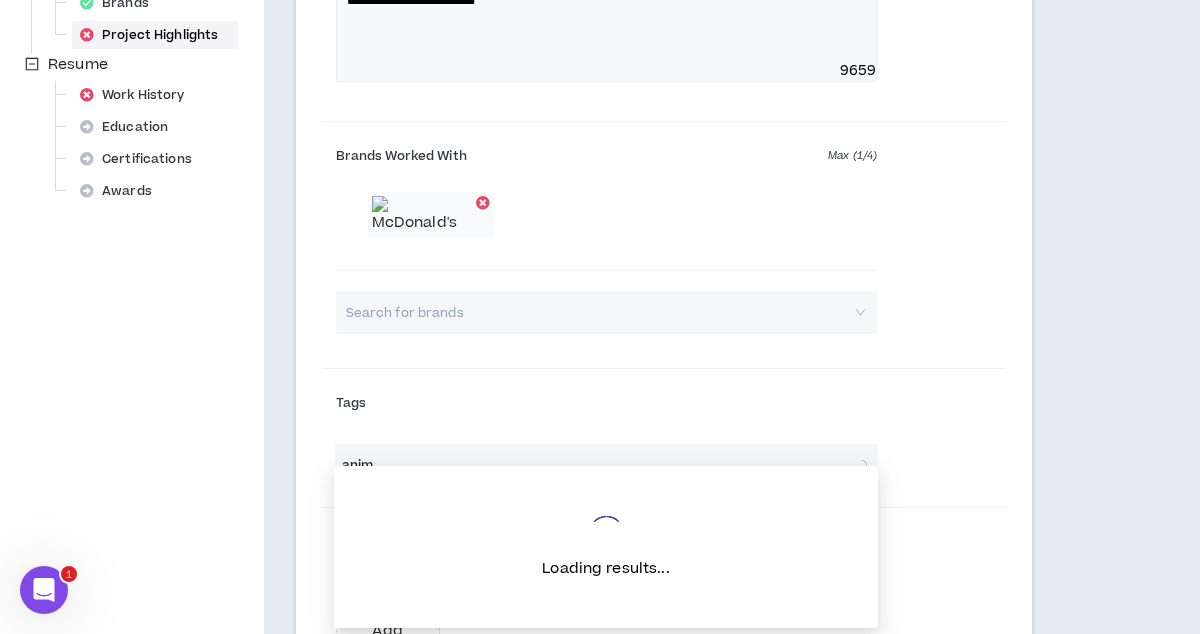type on "anime" 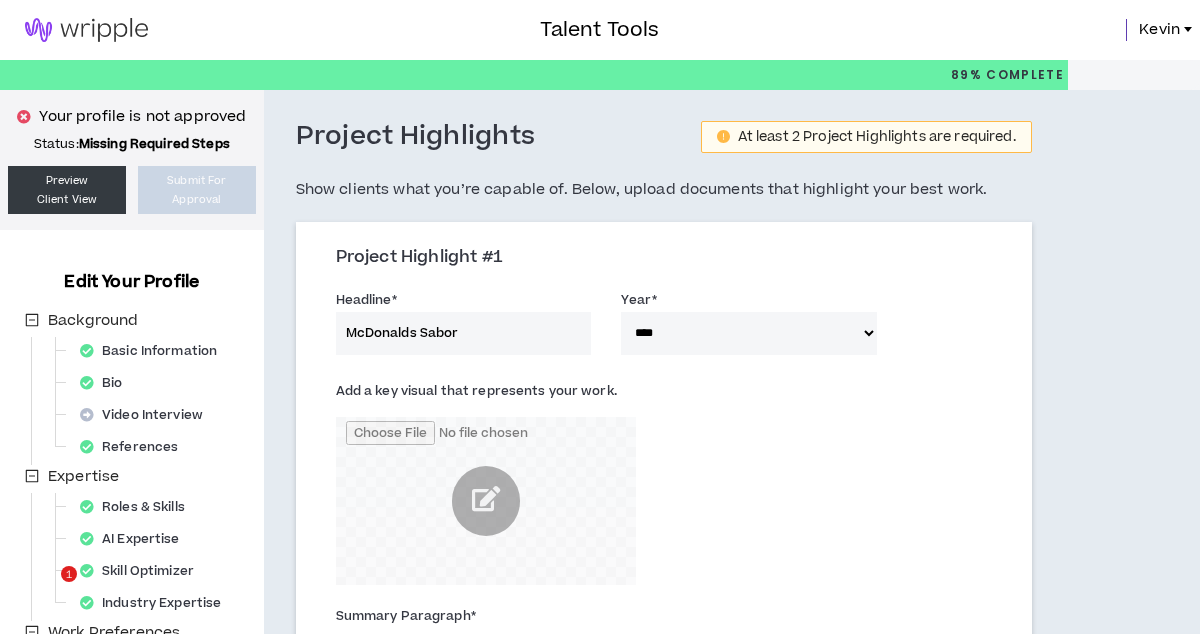 select on "****" 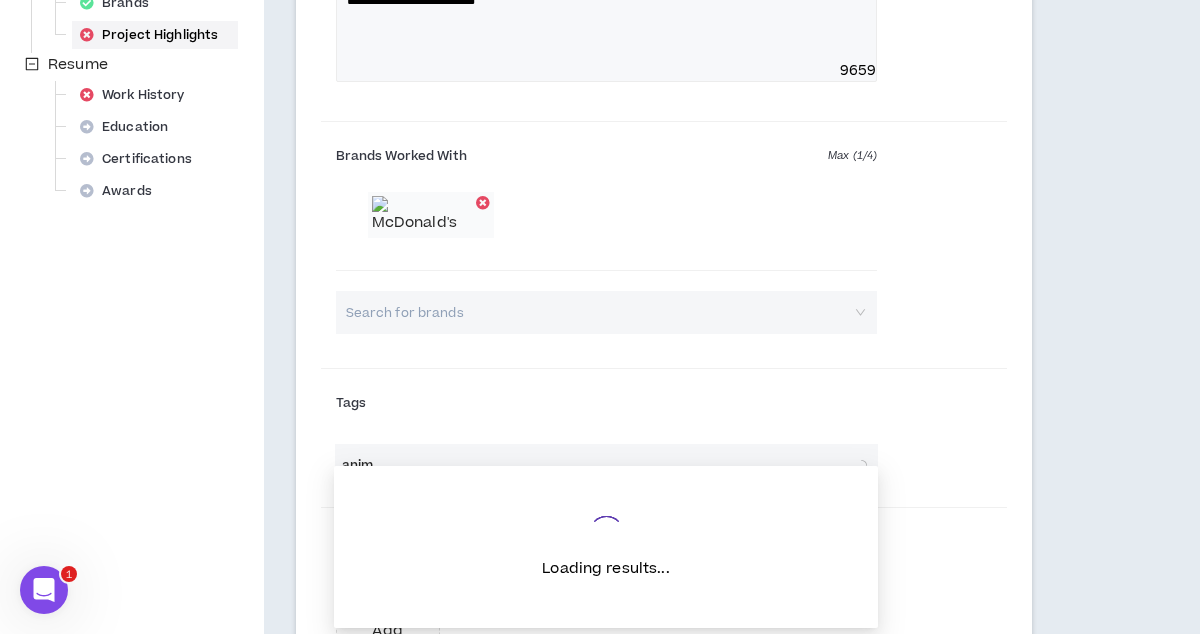 scroll, scrollTop: 0, scrollLeft: 0, axis: both 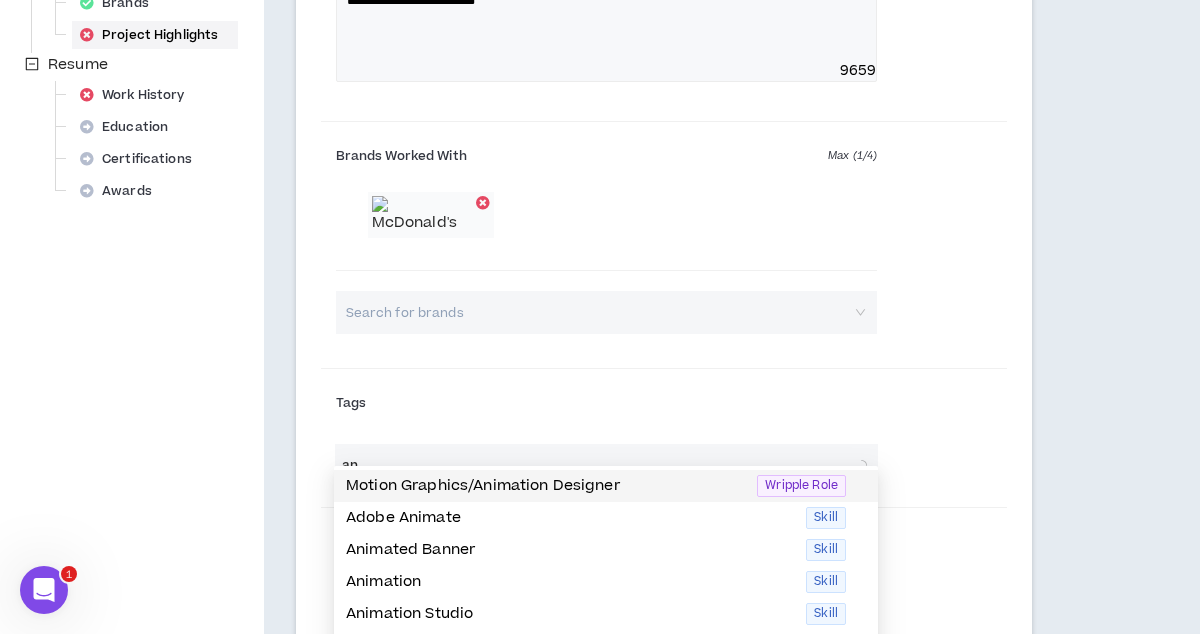 type on "a" 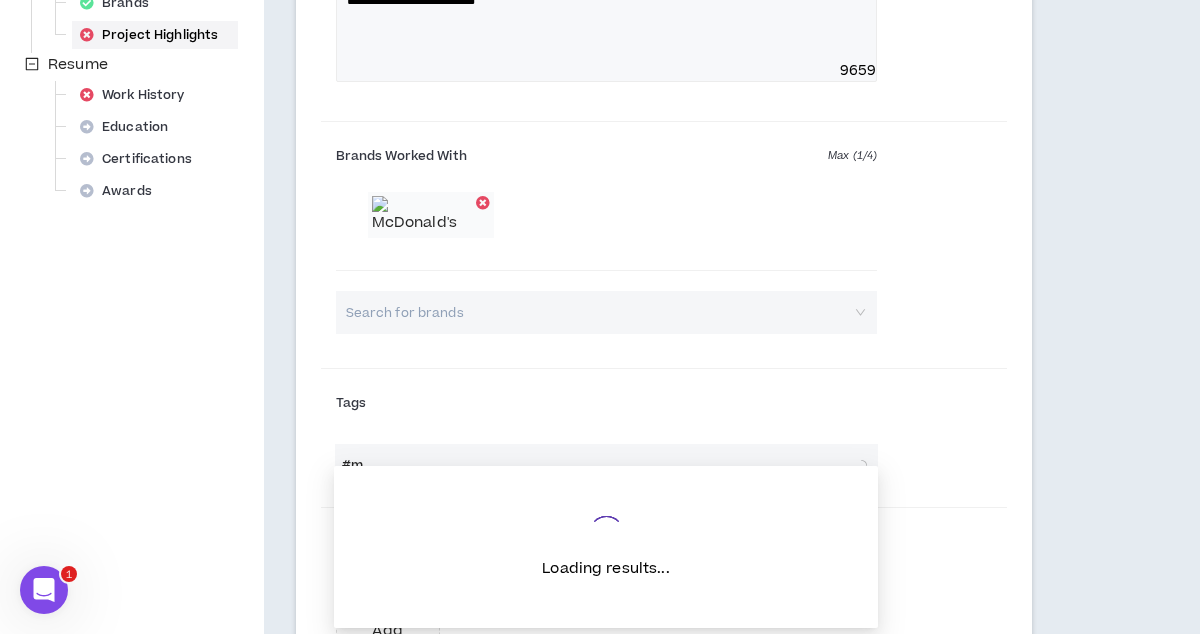 type on "#" 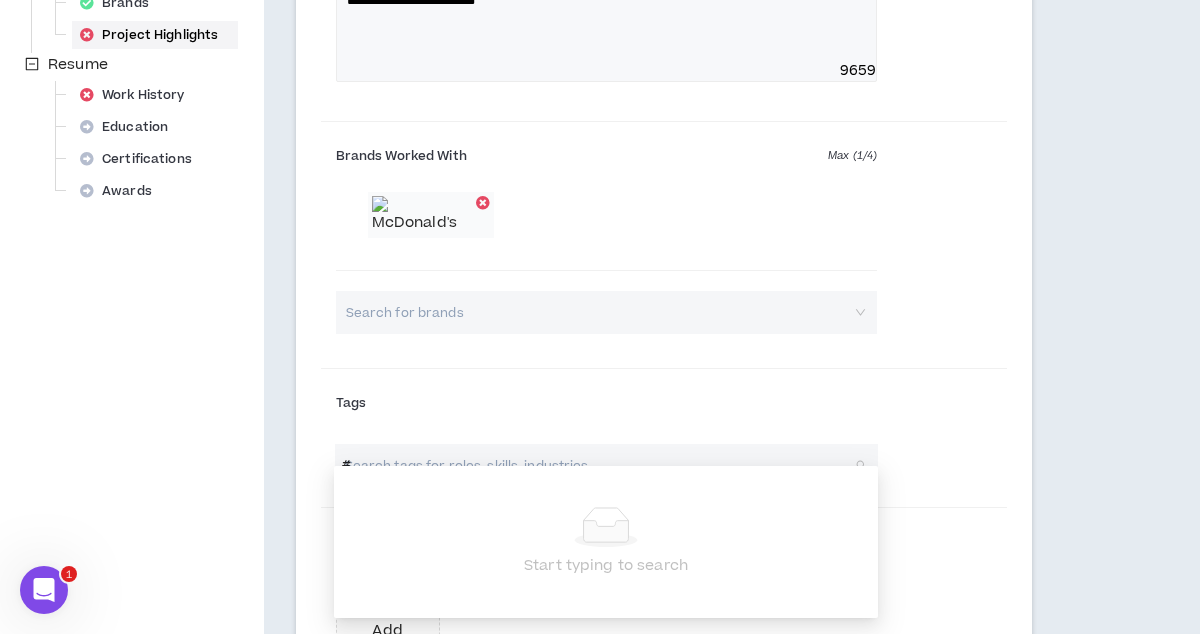 type 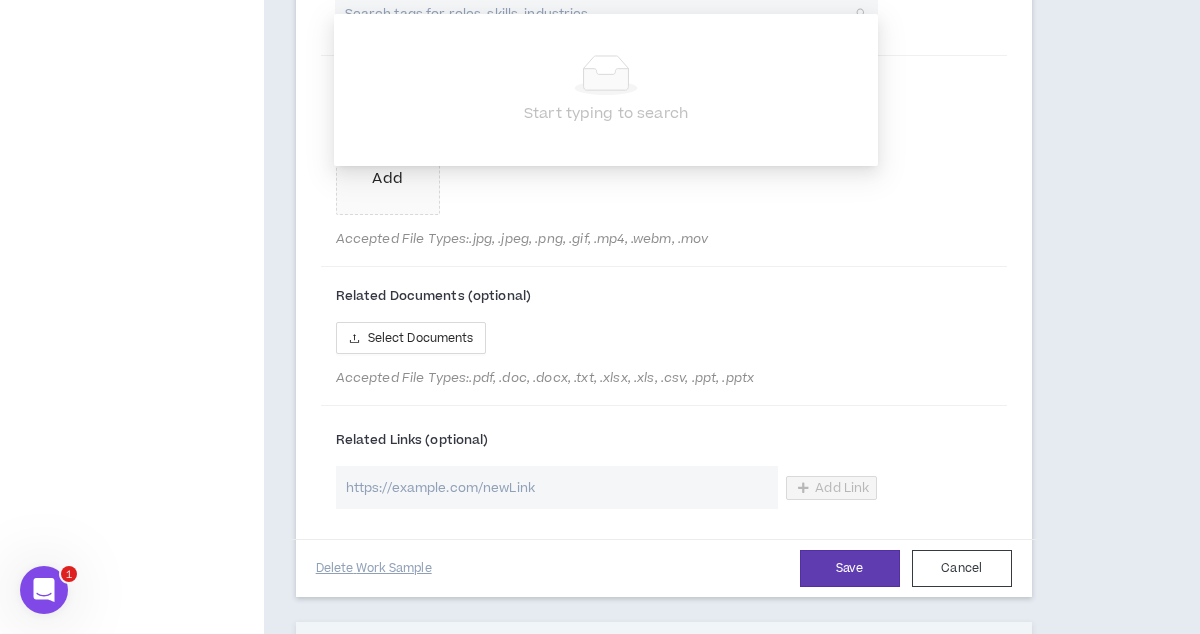 scroll, scrollTop: 1242, scrollLeft: 0, axis: vertical 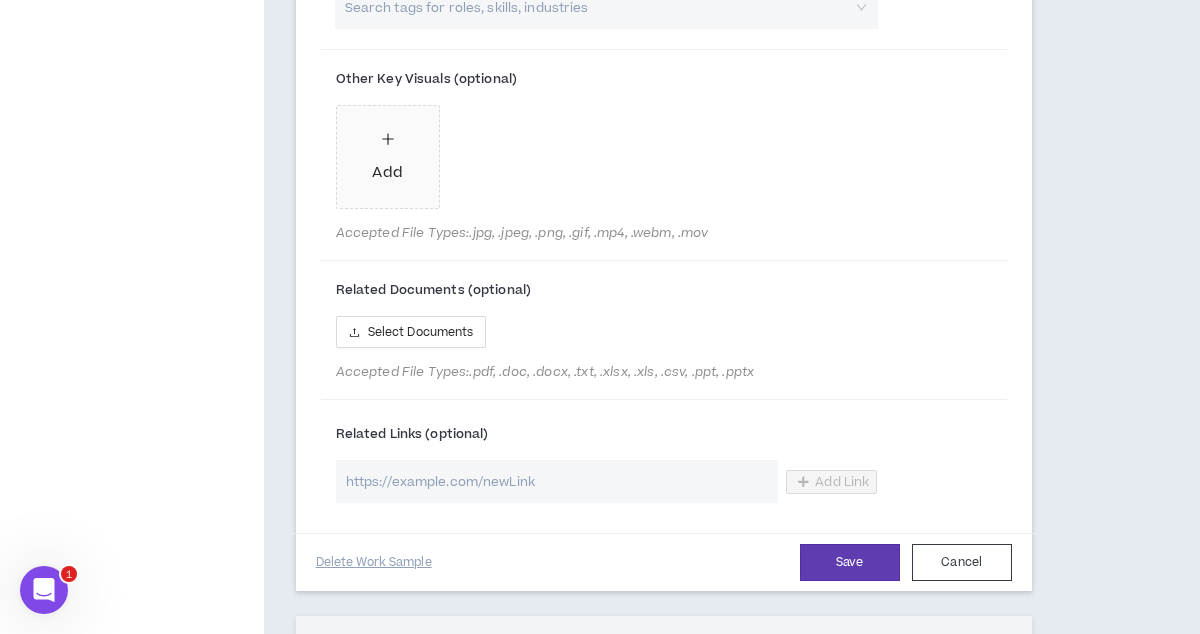 click at bounding box center [557, 481] 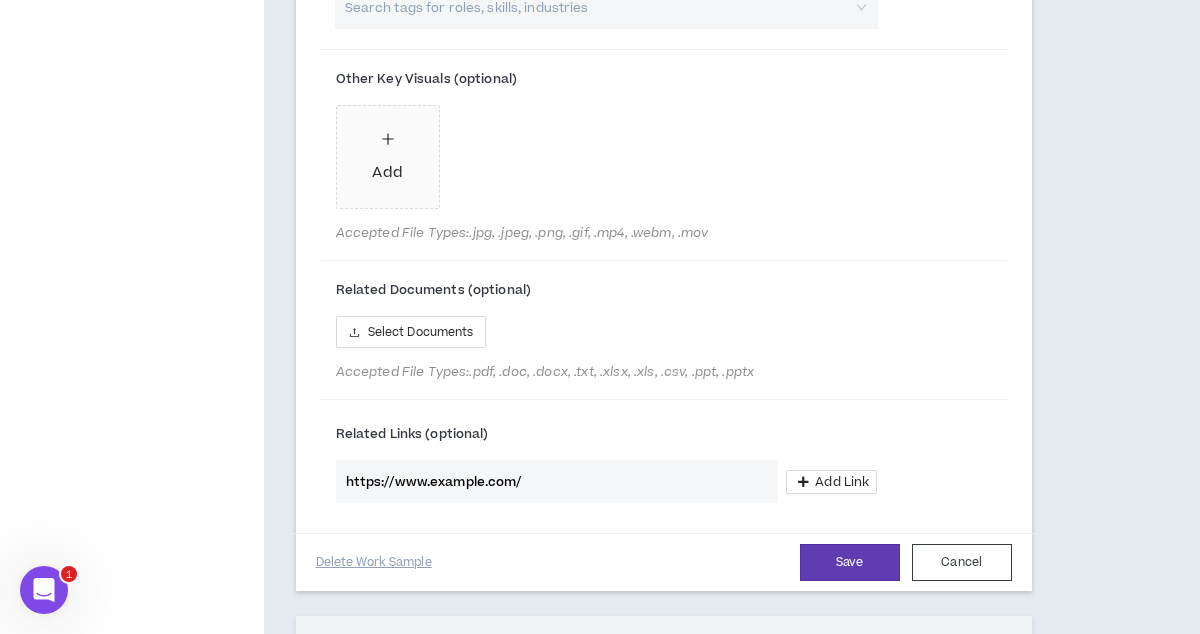 click on "https://www.kevingarciaedit.com/" at bounding box center (557, 481) 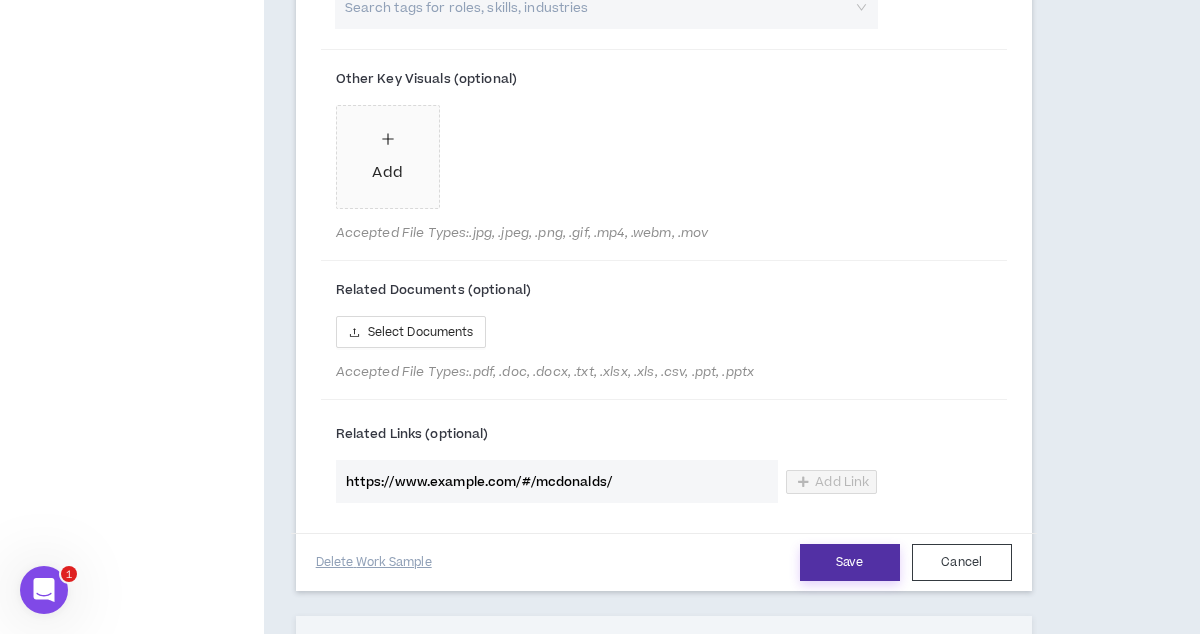 type on "https://www.kevingarciaedit.com/#/mcdonalds/" 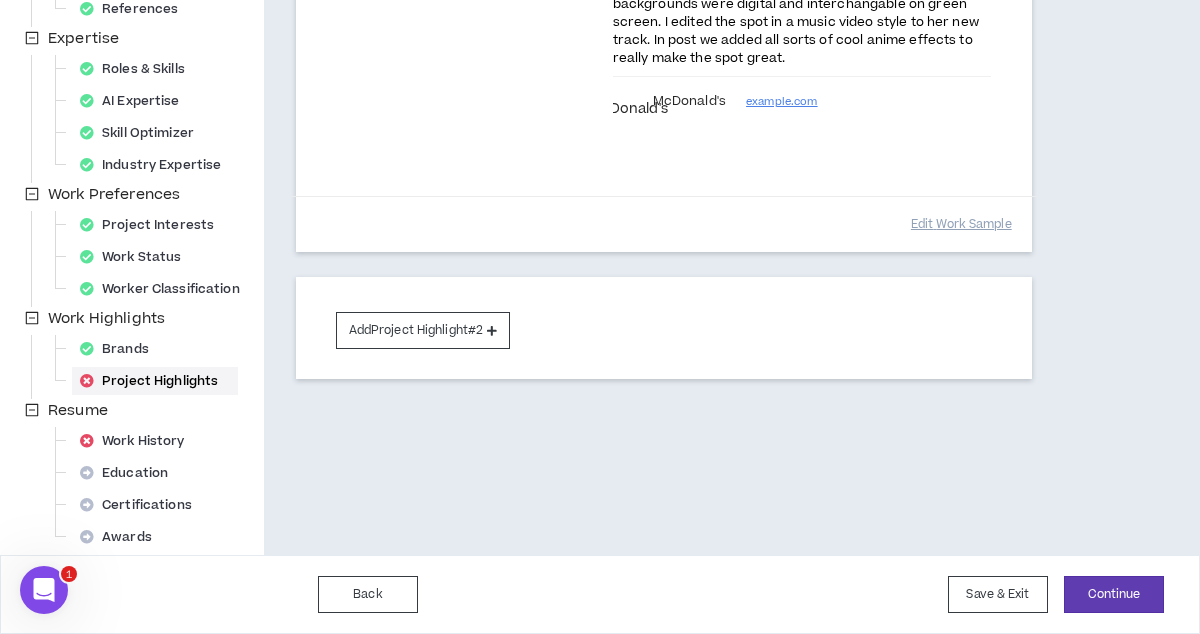 scroll, scrollTop: 438, scrollLeft: 0, axis: vertical 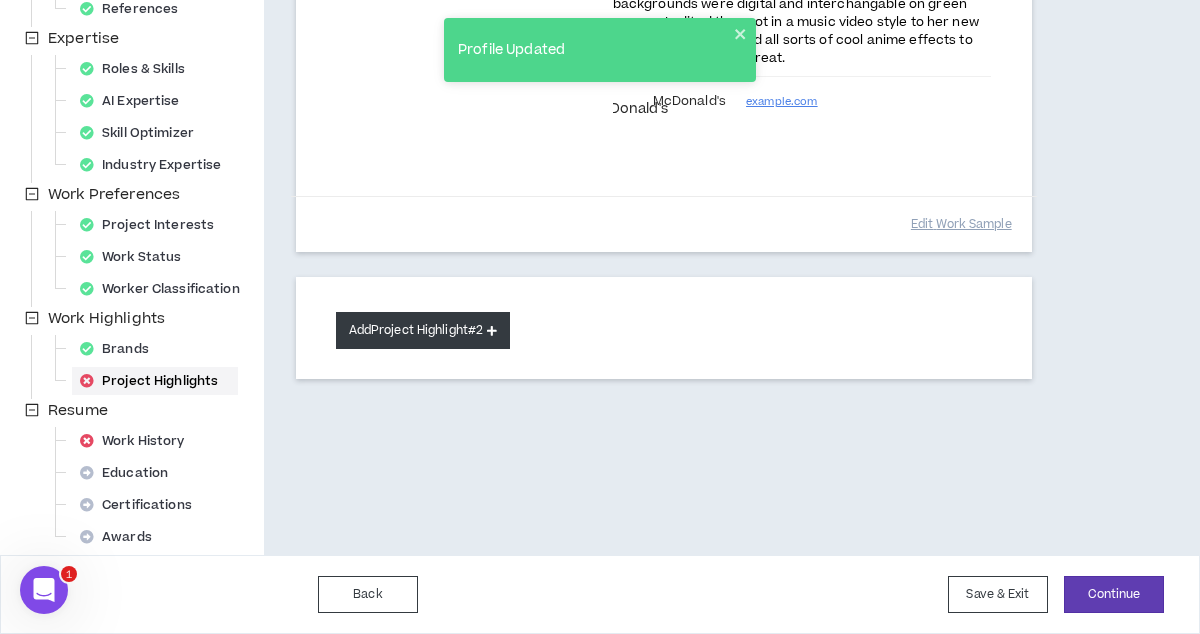 click on "Add  Project Highlight  #2" at bounding box center [423, 330] 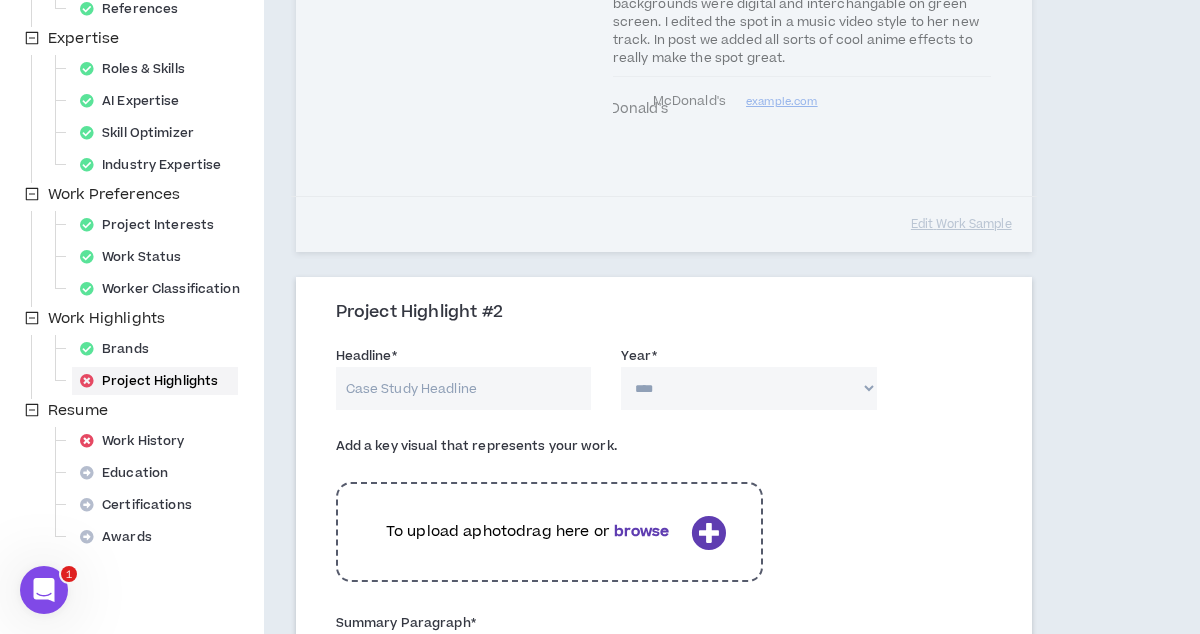 click on "Headline  *" at bounding box center [464, 388] 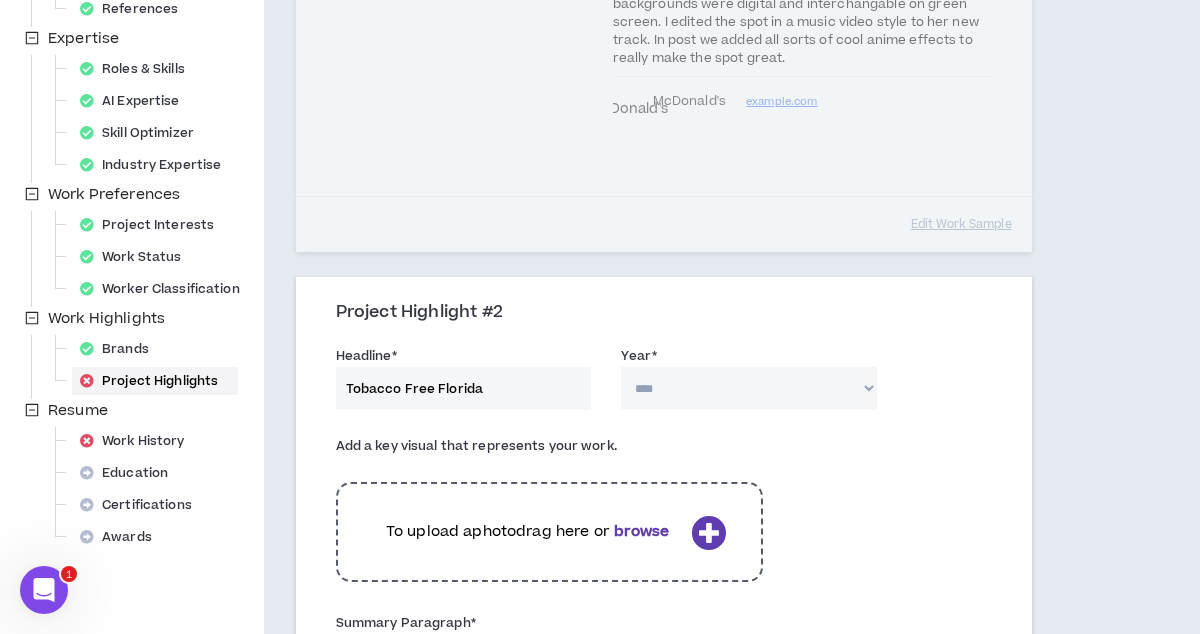type on "Tobacco Free Florida" 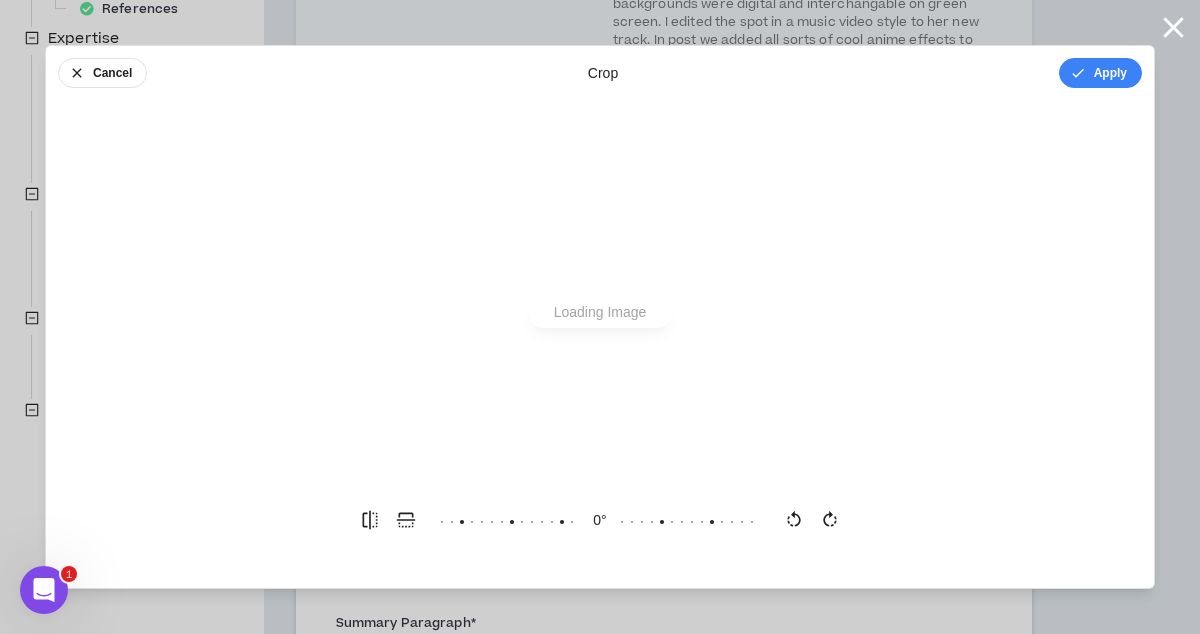 scroll, scrollTop: 0, scrollLeft: 0, axis: both 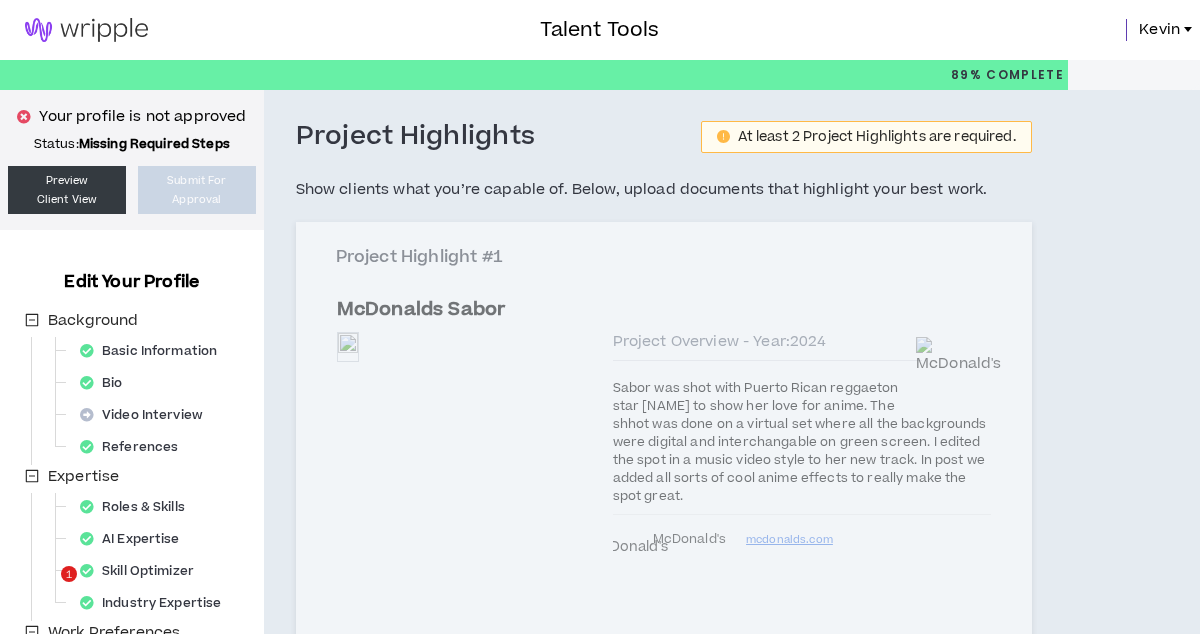 select on "****" 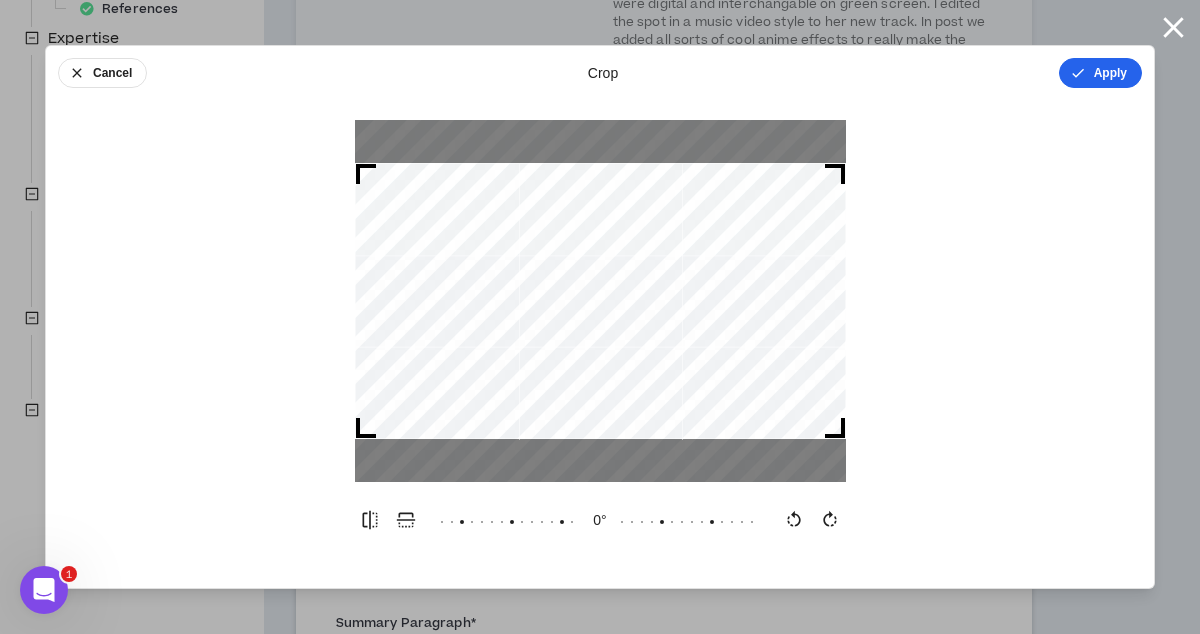 scroll, scrollTop: 0, scrollLeft: 0, axis: both 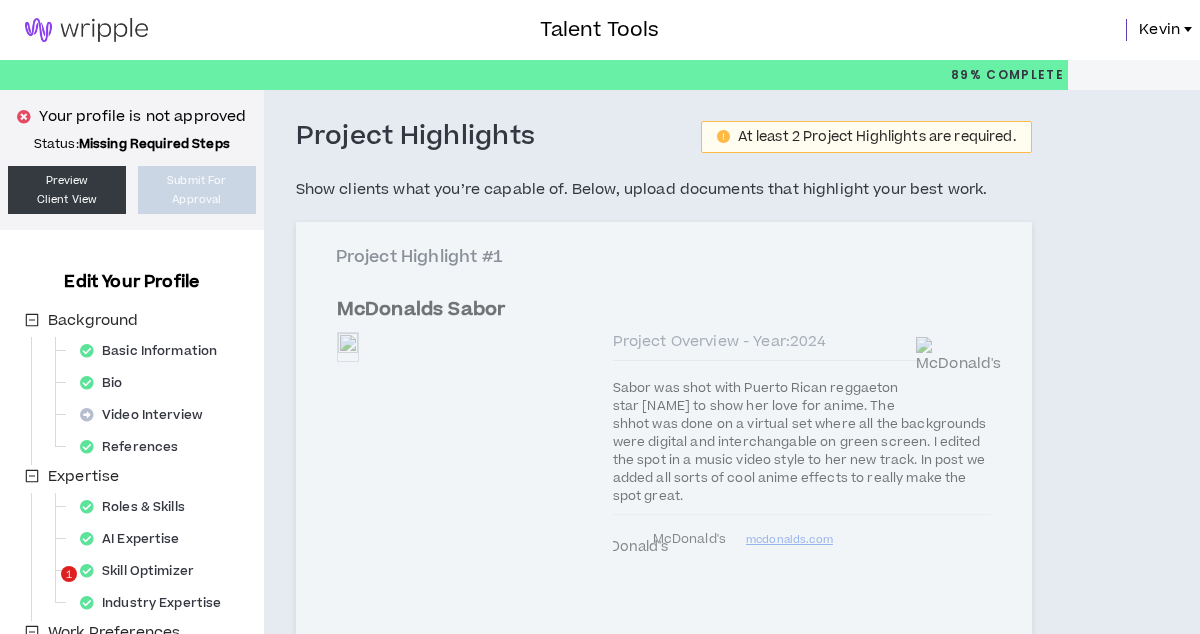 select on "****" 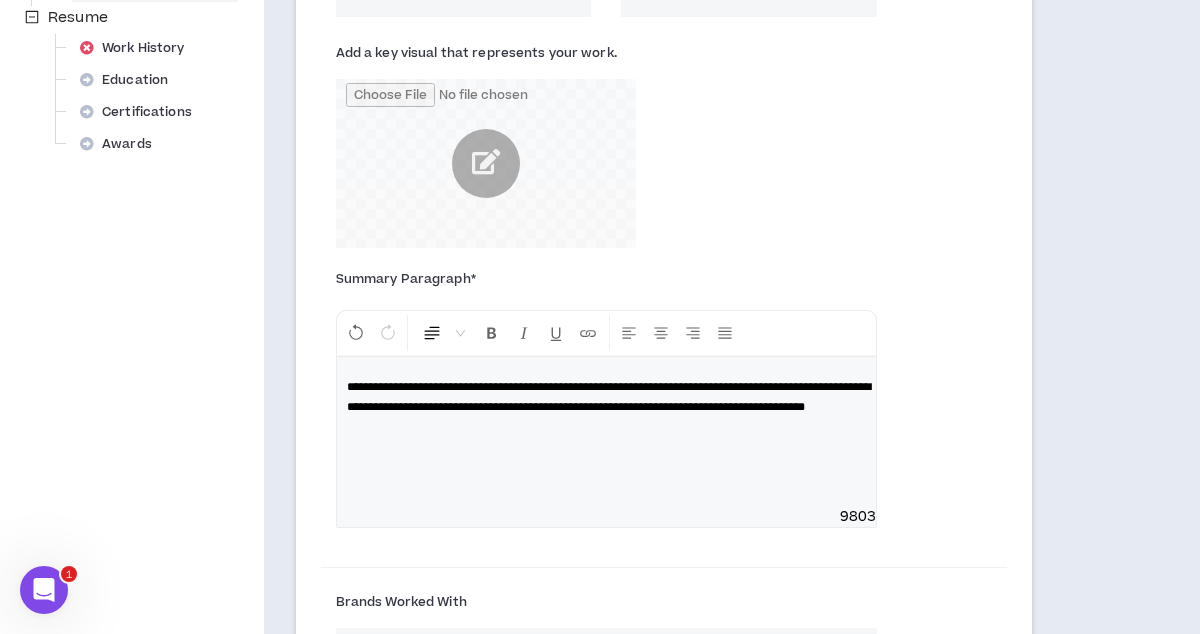 scroll, scrollTop: 0, scrollLeft: 0, axis: both 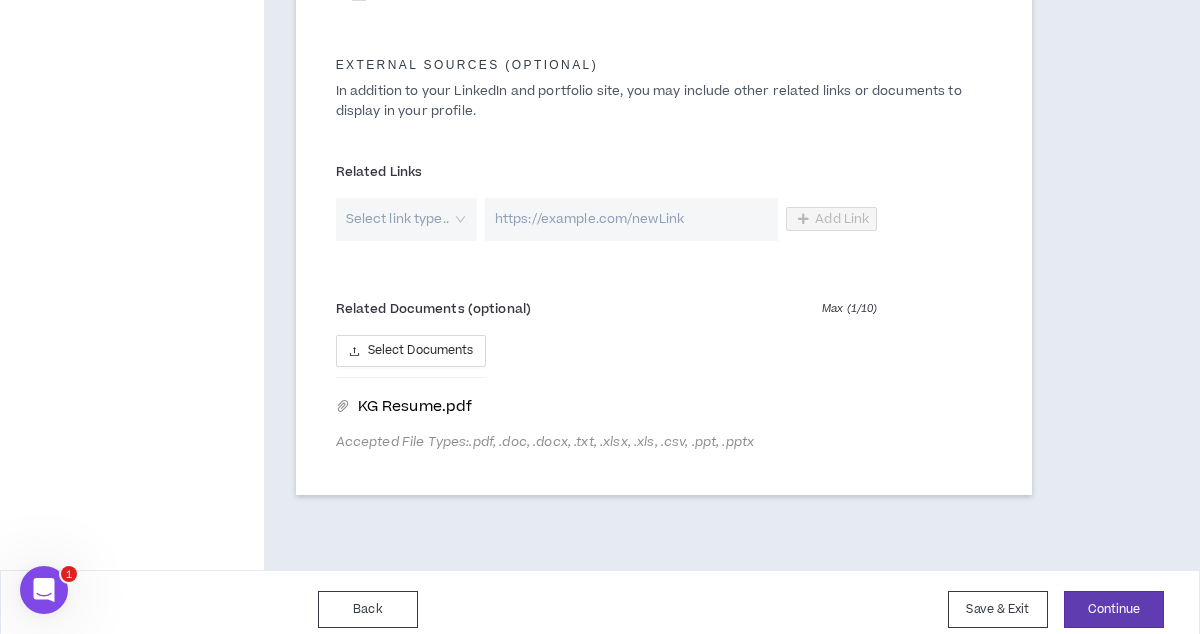 click on "Continue" at bounding box center [1114, 609] 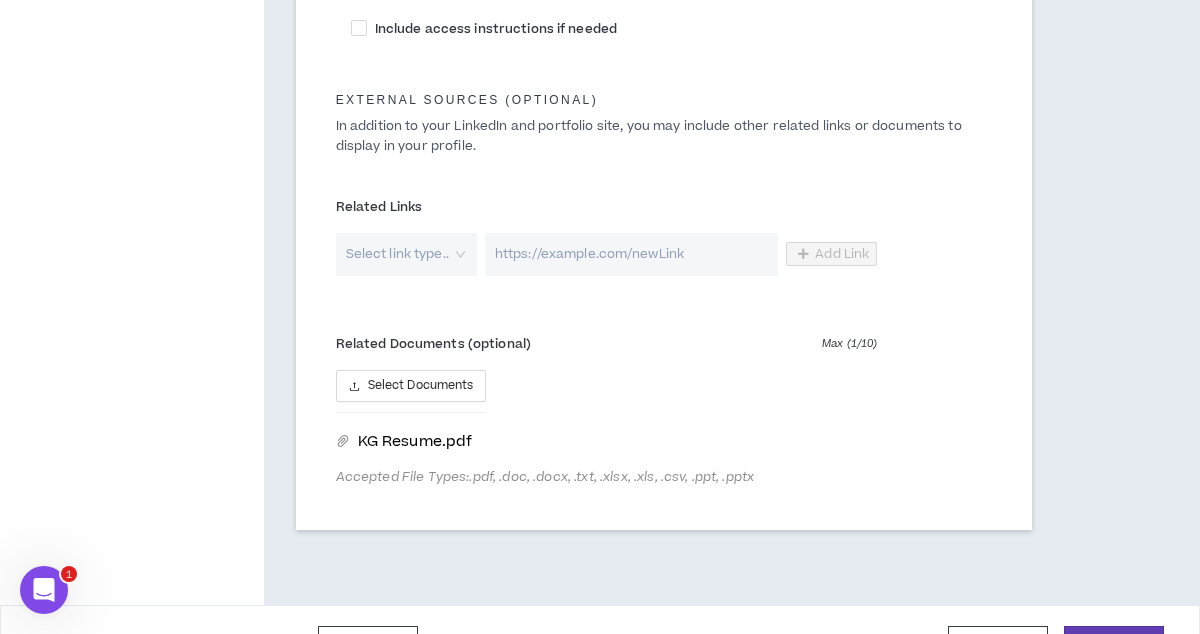 scroll, scrollTop: 0, scrollLeft: 0, axis: both 